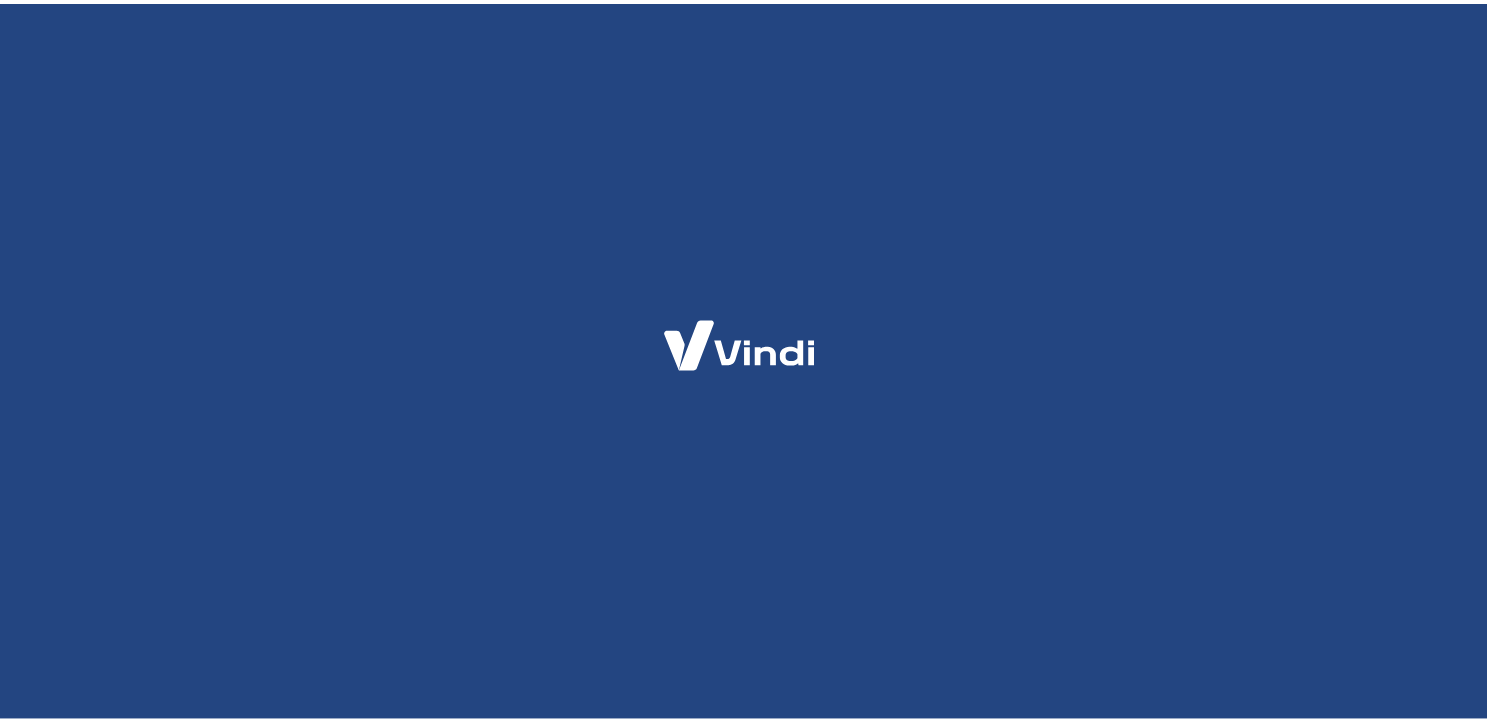 scroll, scrollTop: 0, scrollLeft: 0, axis: both 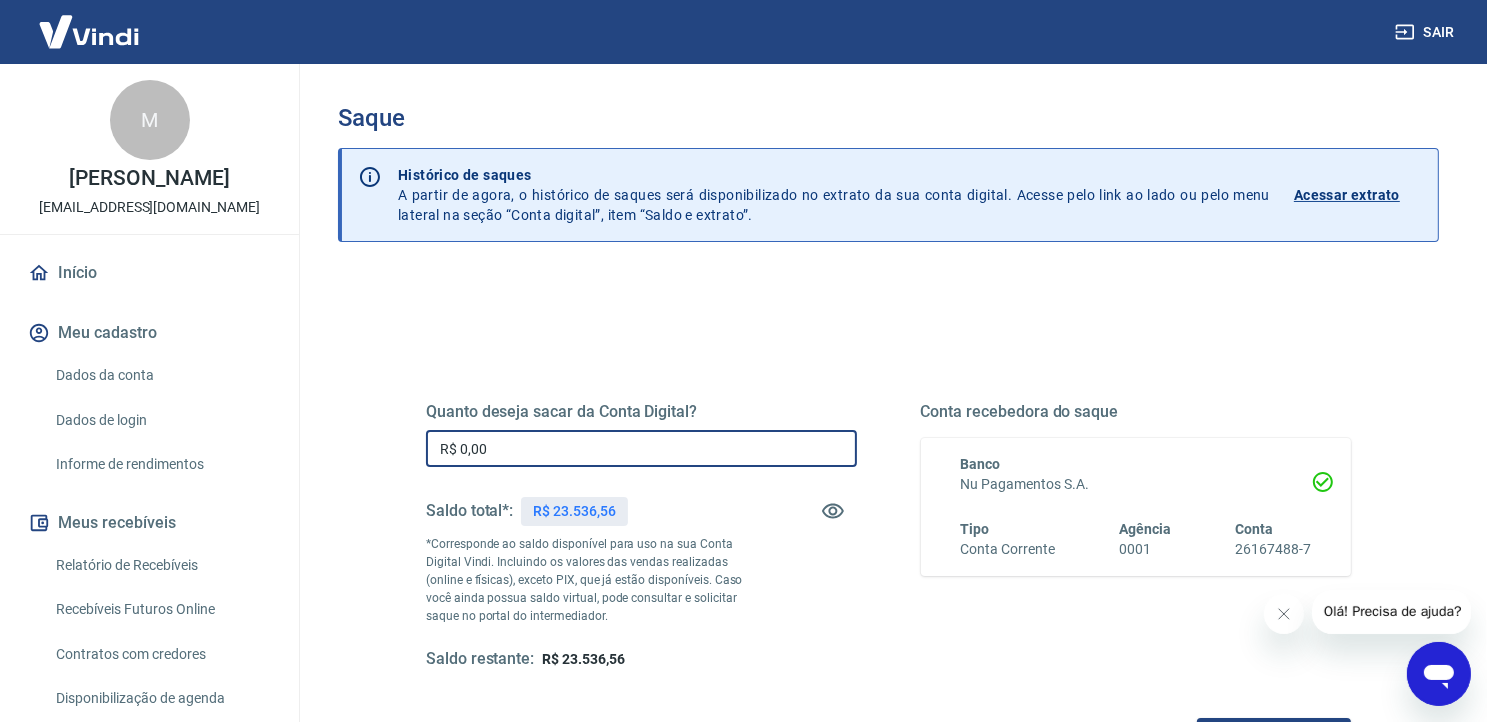 click on "R$ 0,00" at bounding box center (641, 448) 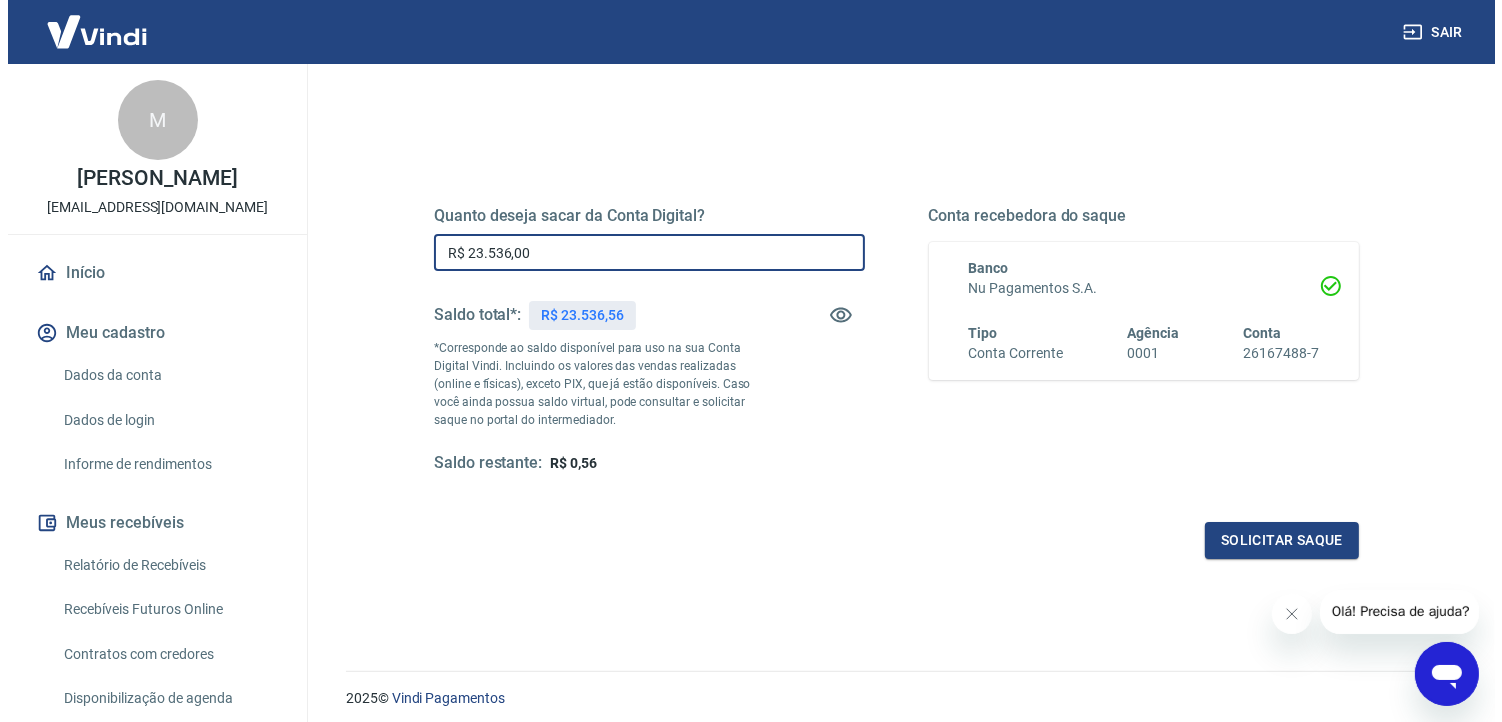 scroll, scrollTop: 200, scrollLeft: 0, axis: vertical 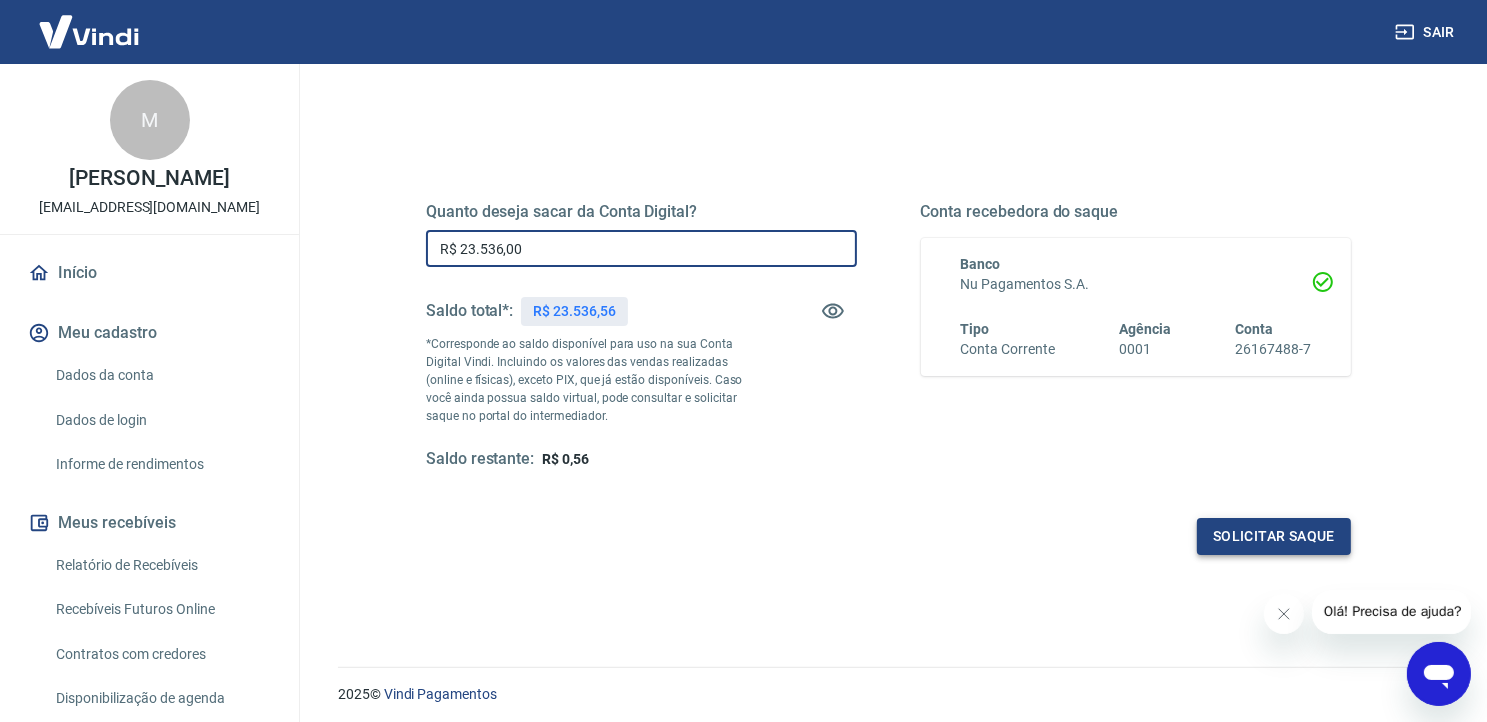 type on "R$ 23.536,00" 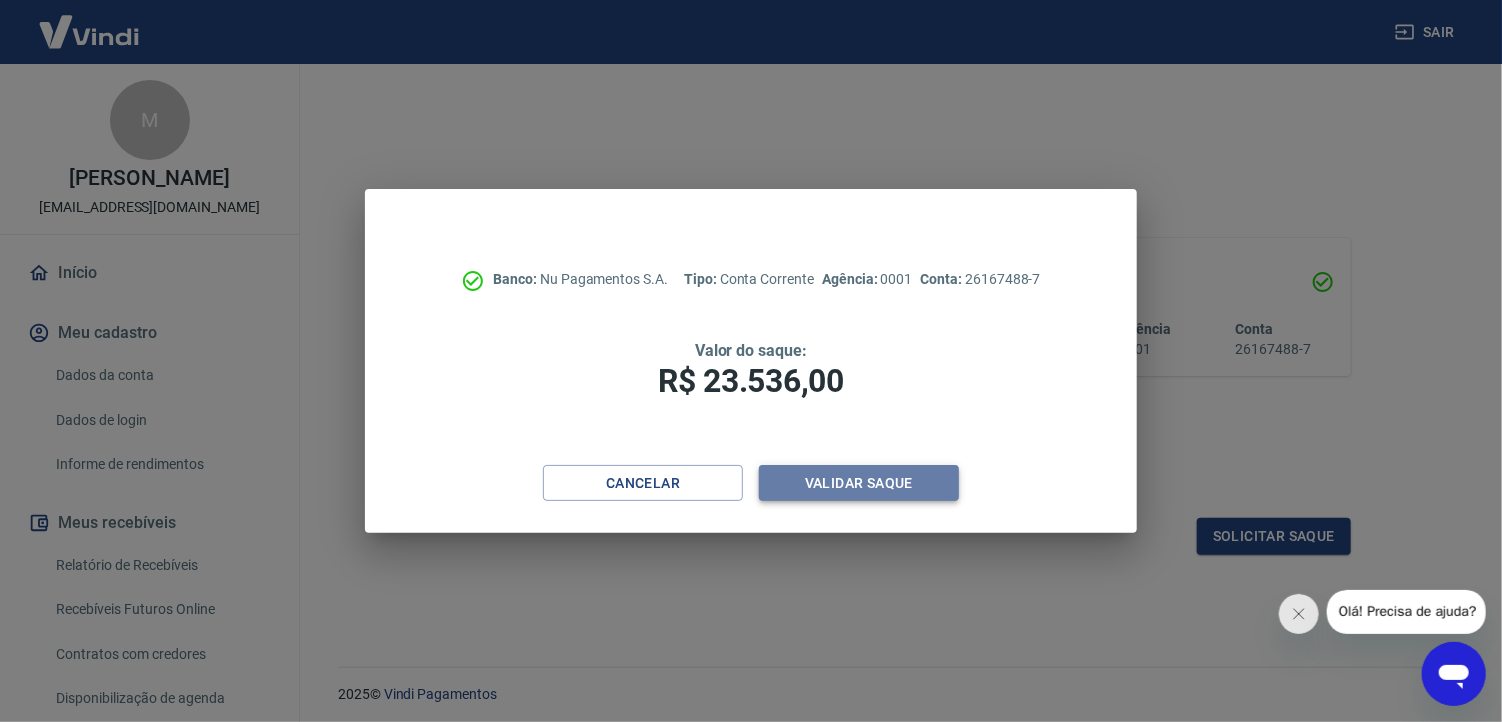 click on "Validar saque" at bounding box center [859, 483] 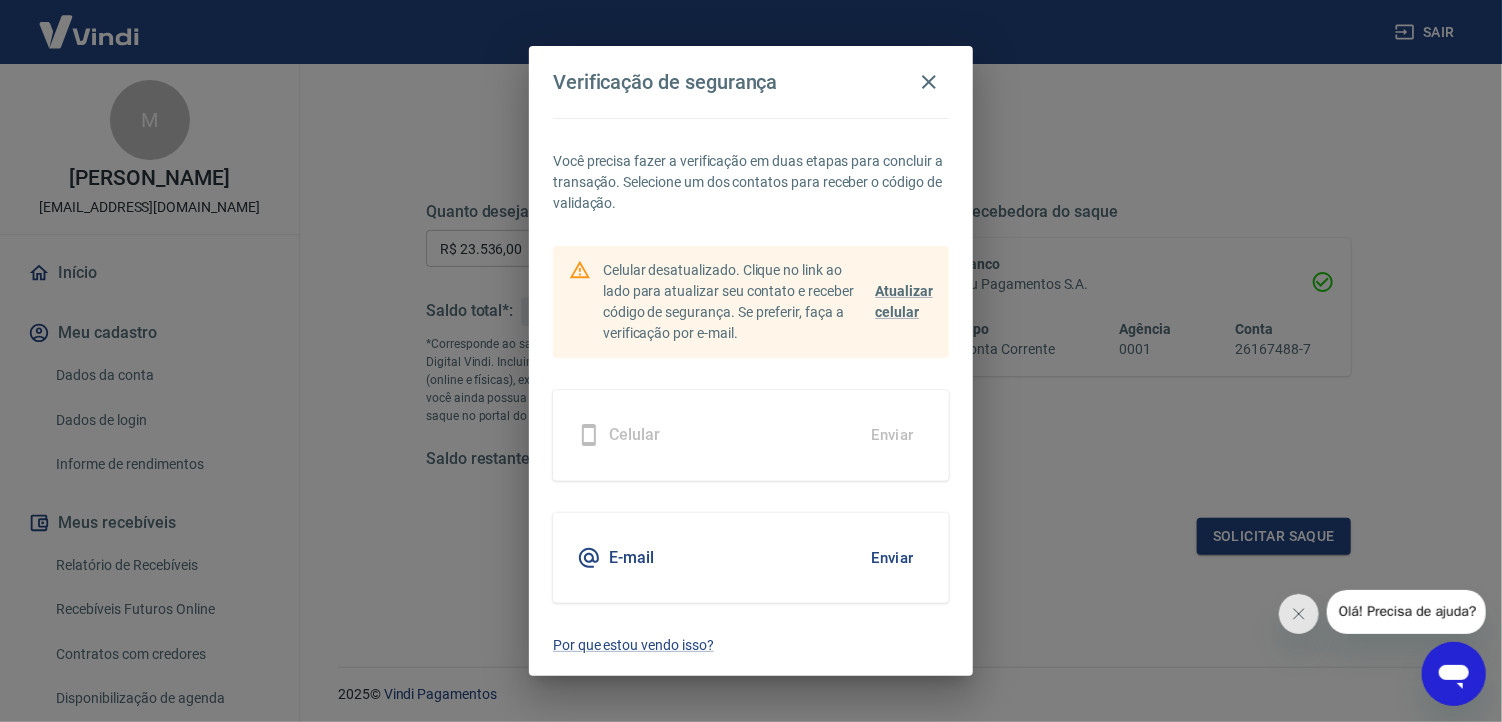 click on "Enviar" at bounding box center [892, 558] 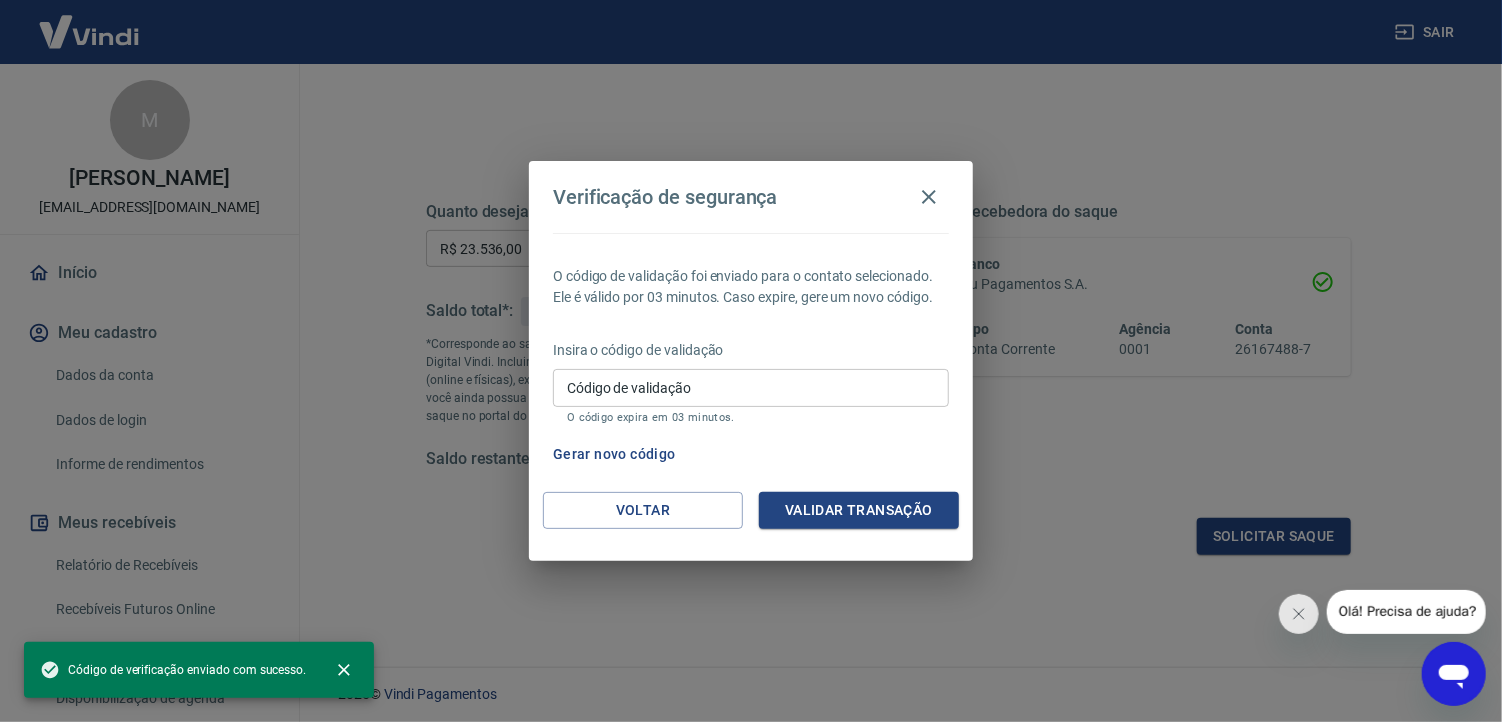 click on "Código de validação" at bounding box center [751, 387] 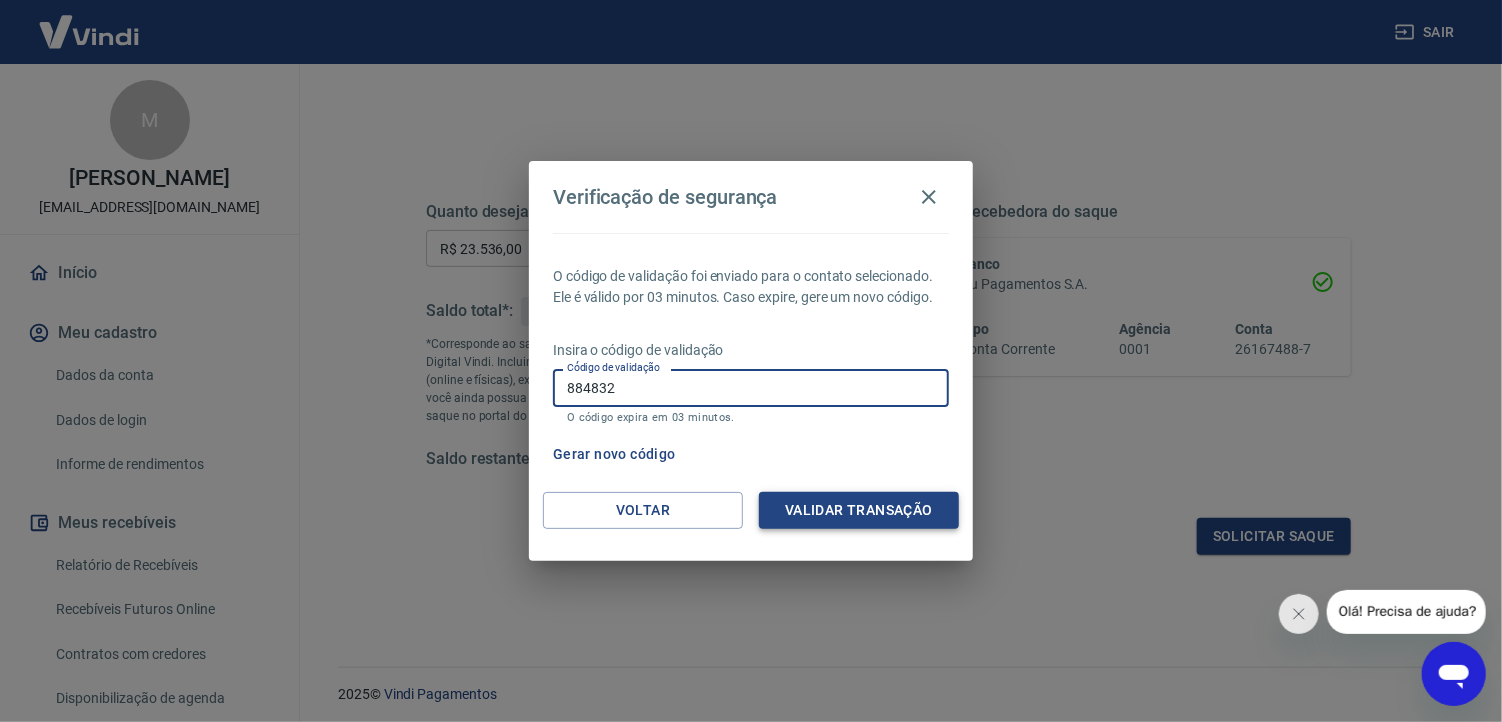 type on "884832" 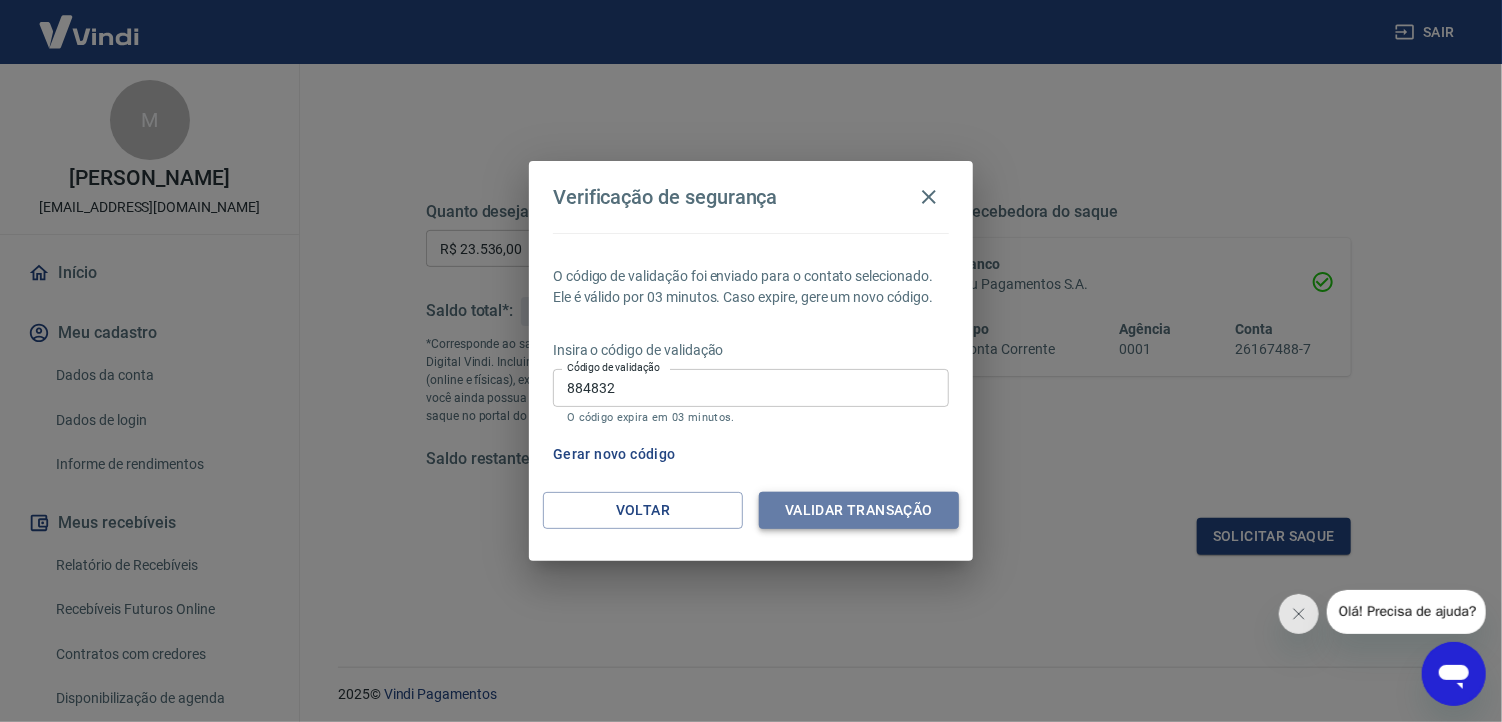 click on "Validar transação" at bounding box center [859, 510] 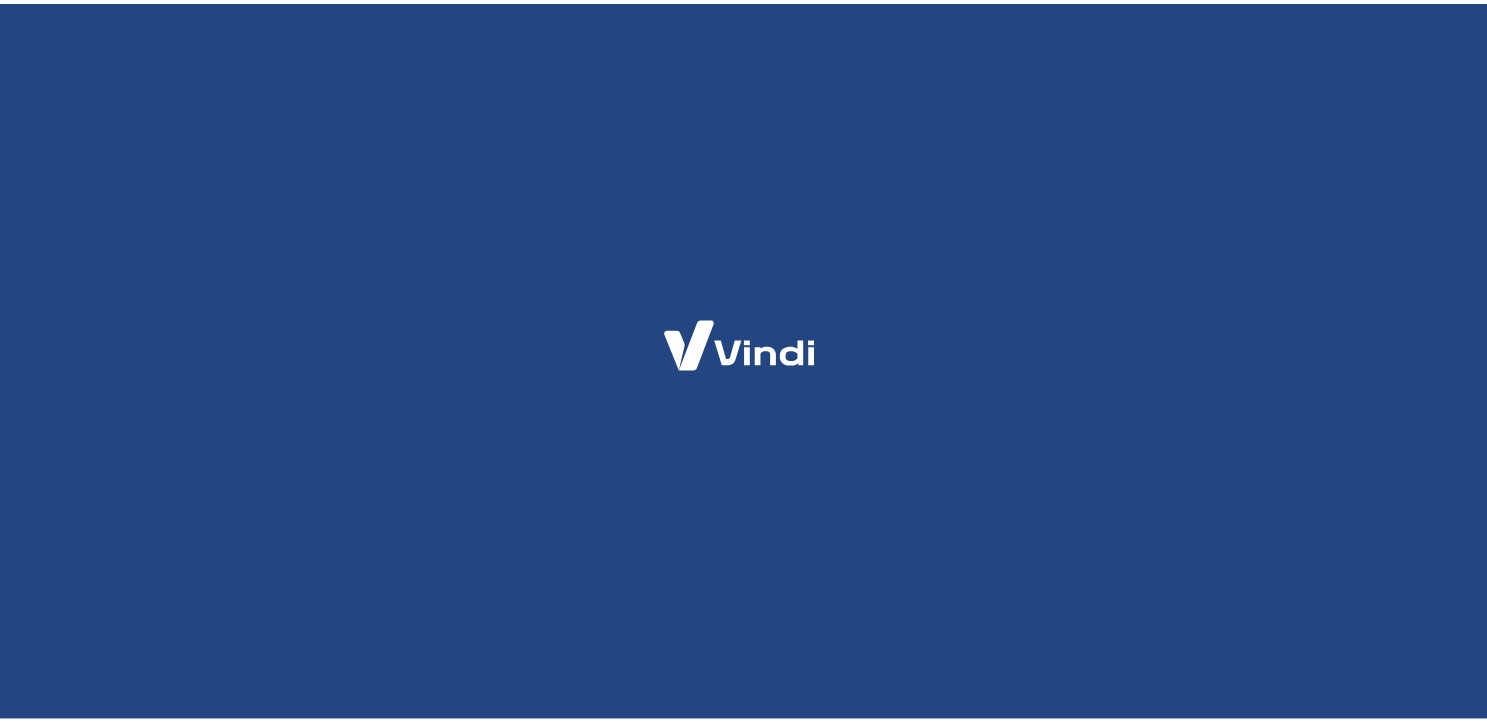 scroll, scrollTop: 0, scrollLeft: 0, axis: both 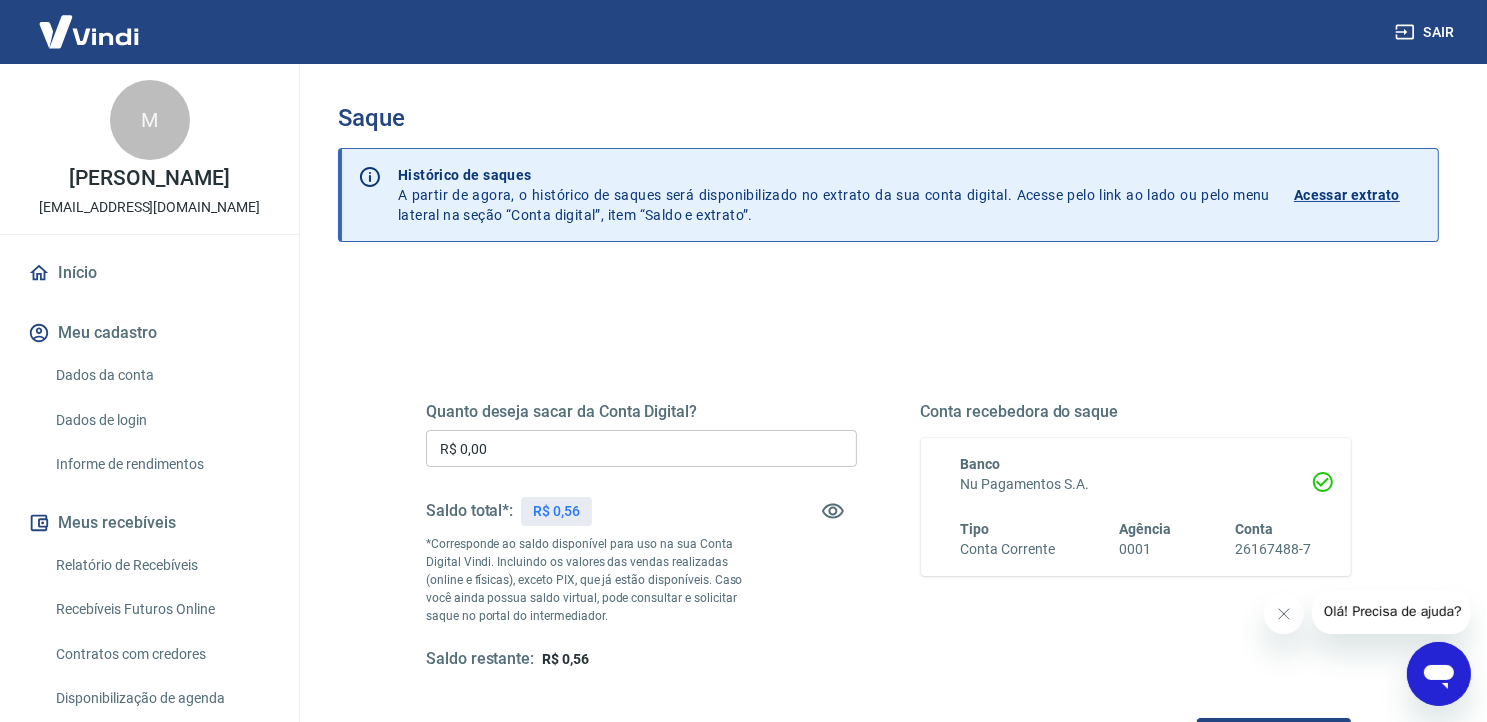 click on "Início" at bounding box center [149, 273] 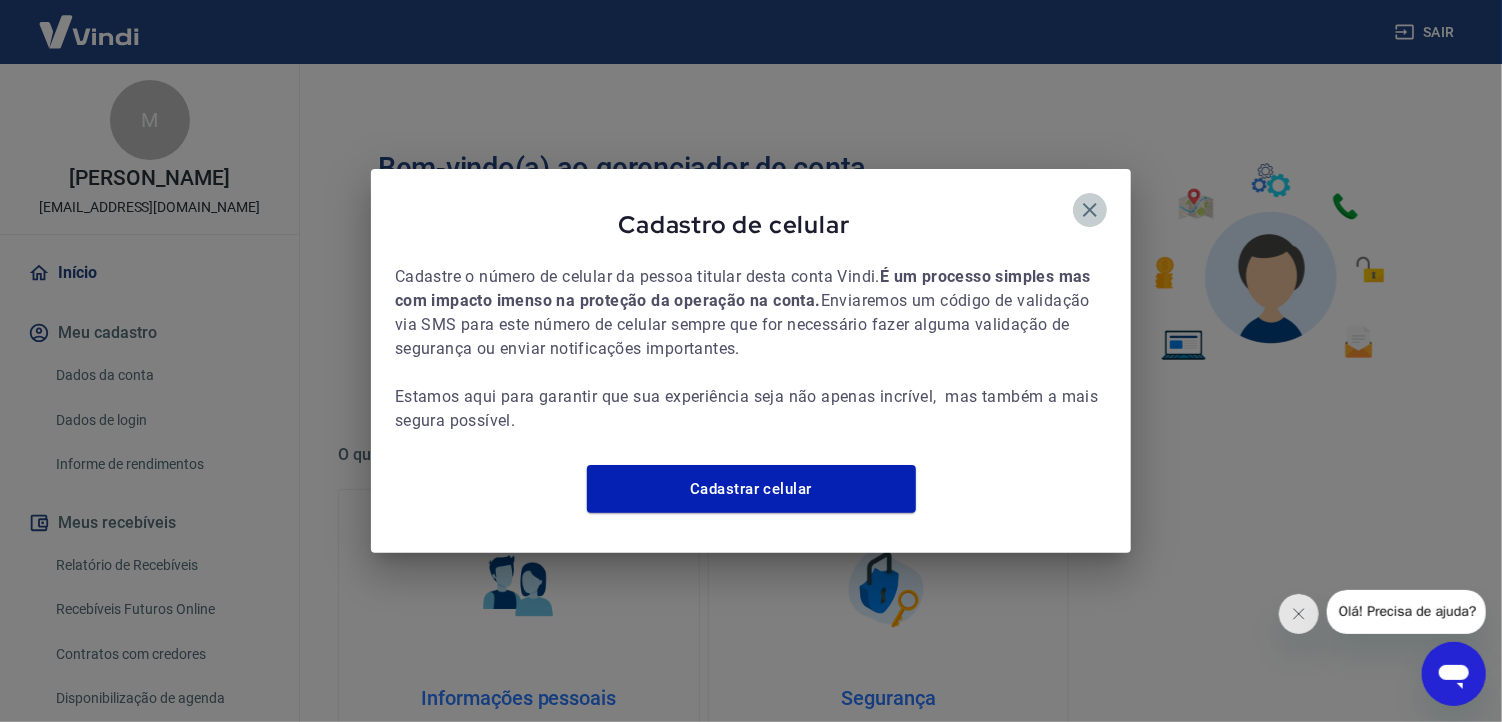 click 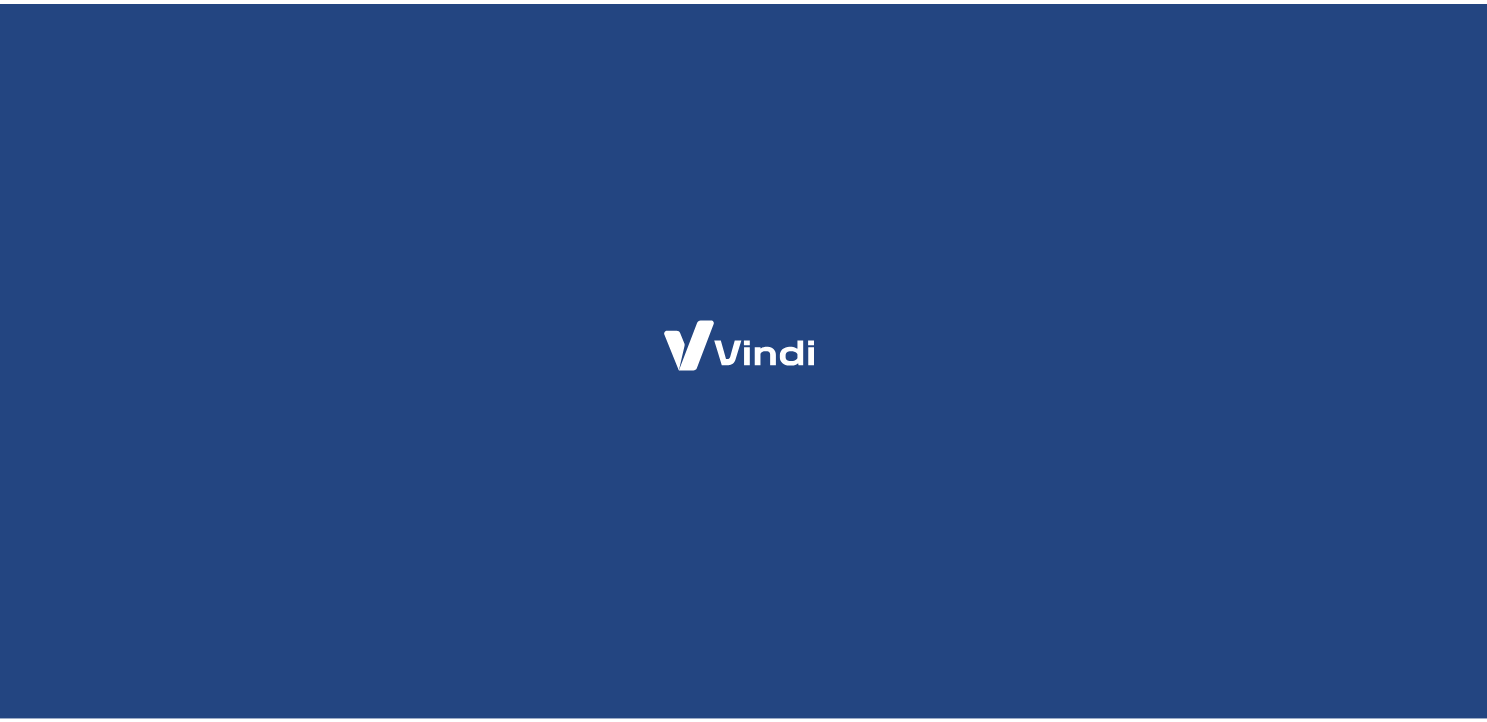scroll, scrollTop: 0, scrollLeft: 0, axis: both 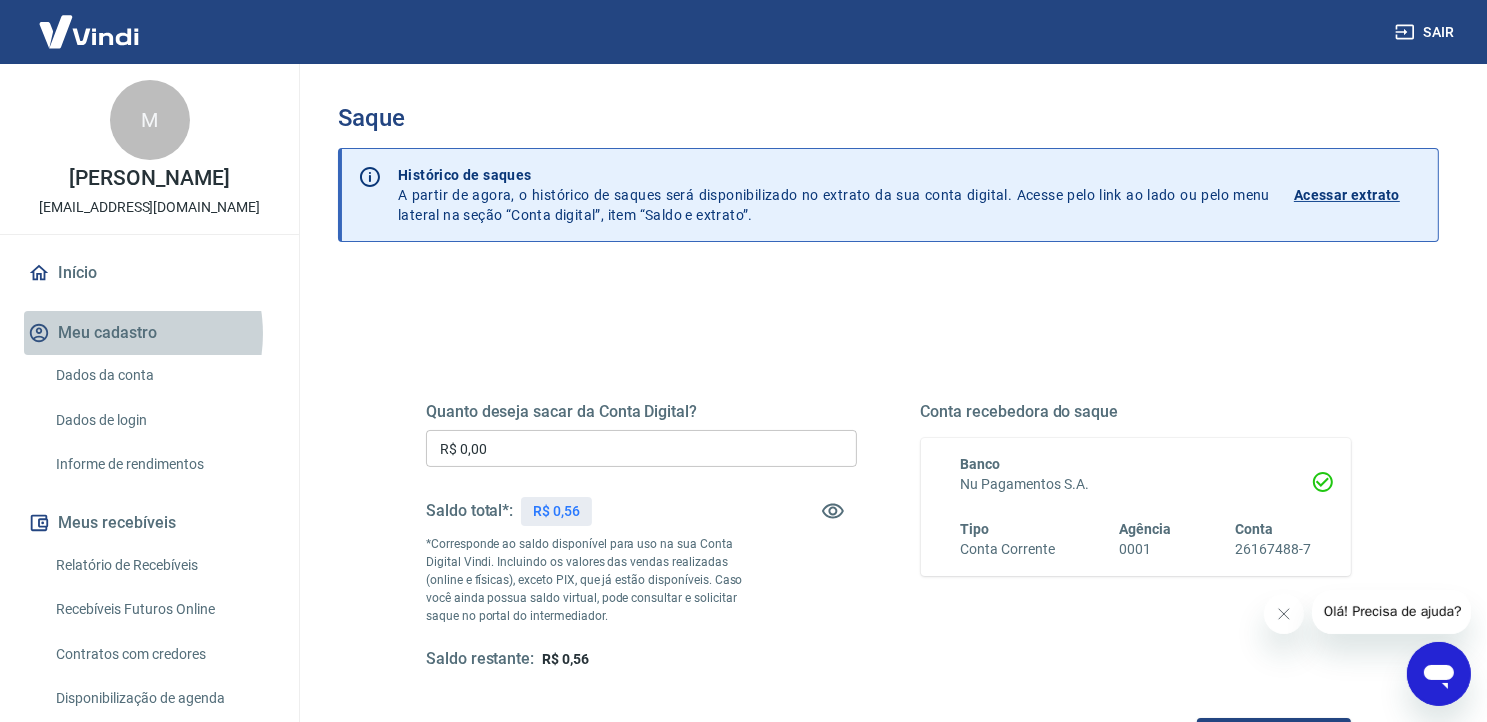 click on "Meu cadastro" at bounding box center [149, 333] 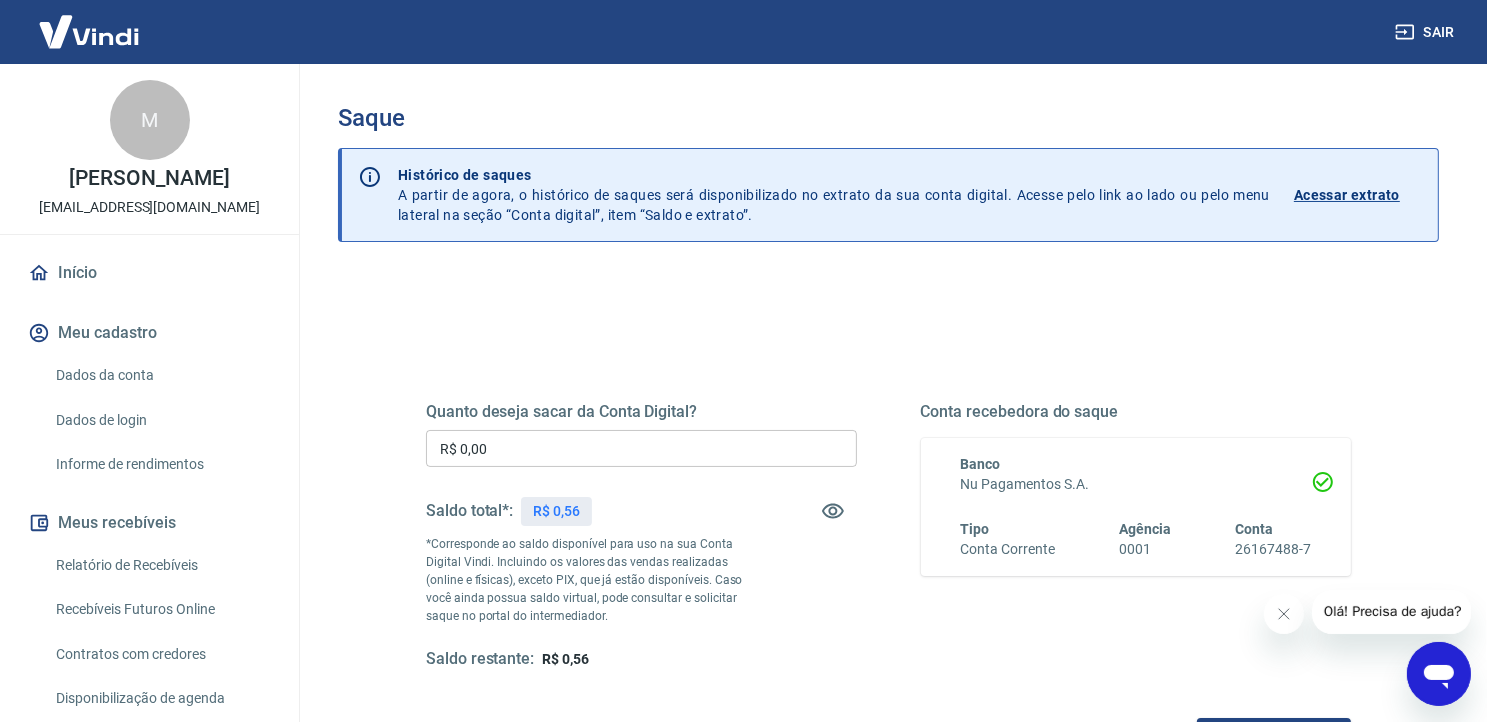 click on "R$ 0,00" at bounding box center [641, 448] 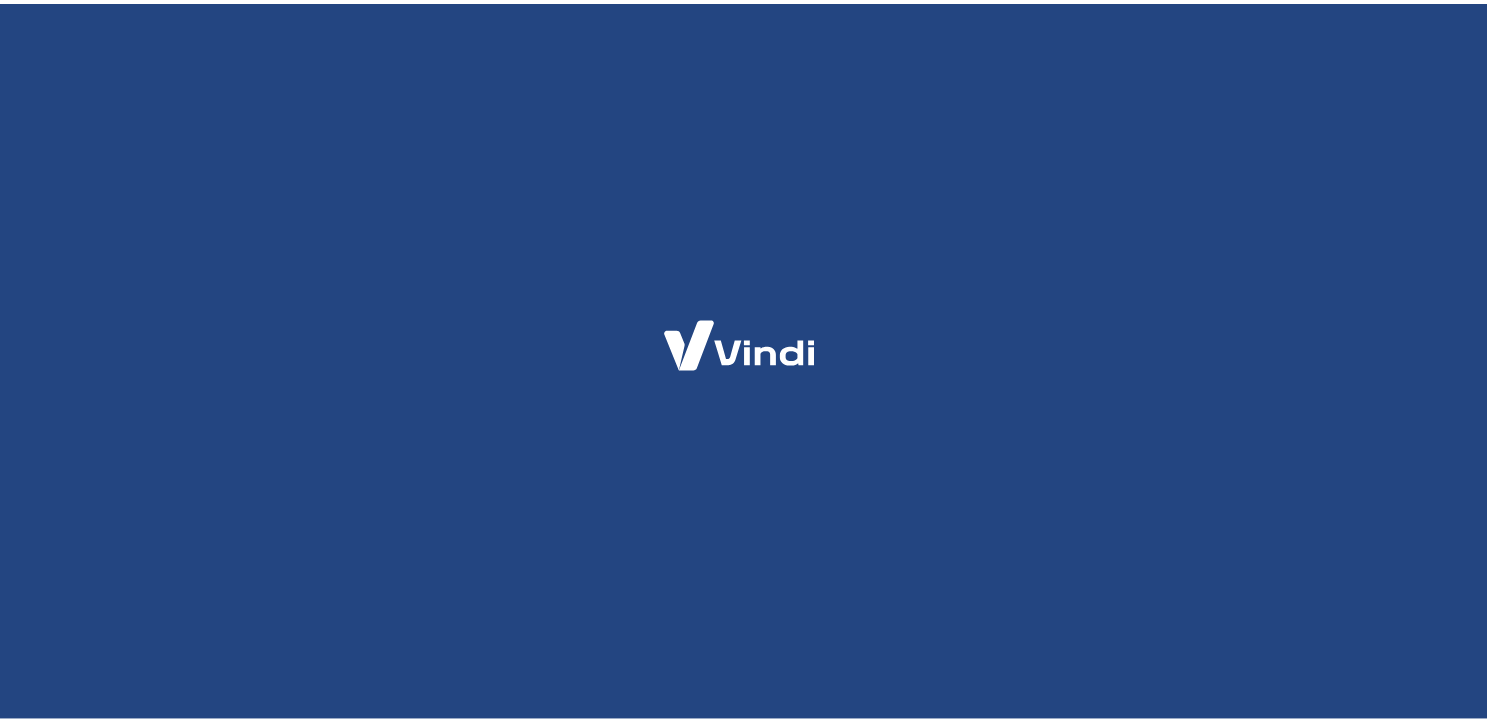 scroll, scrollTop: 0, scrollLeft: 0, axis: both 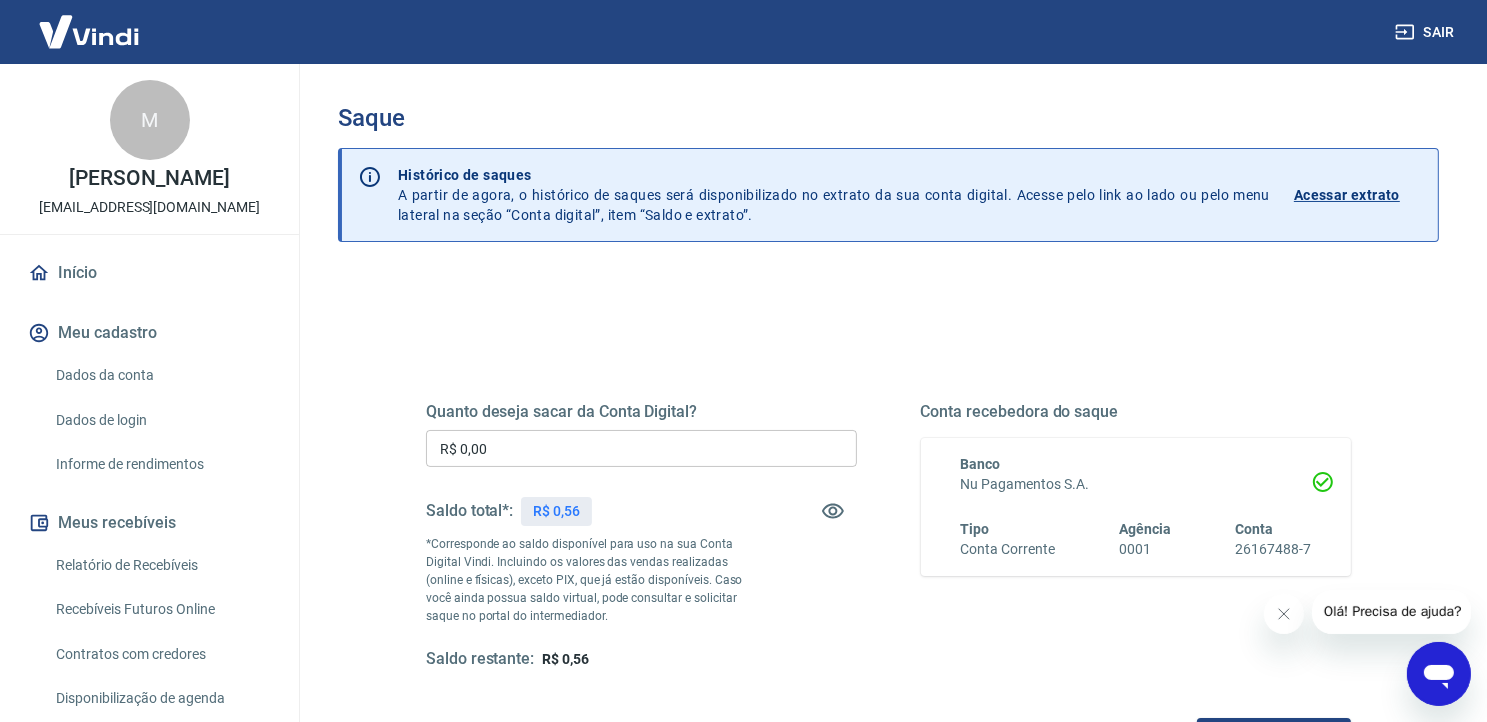 click 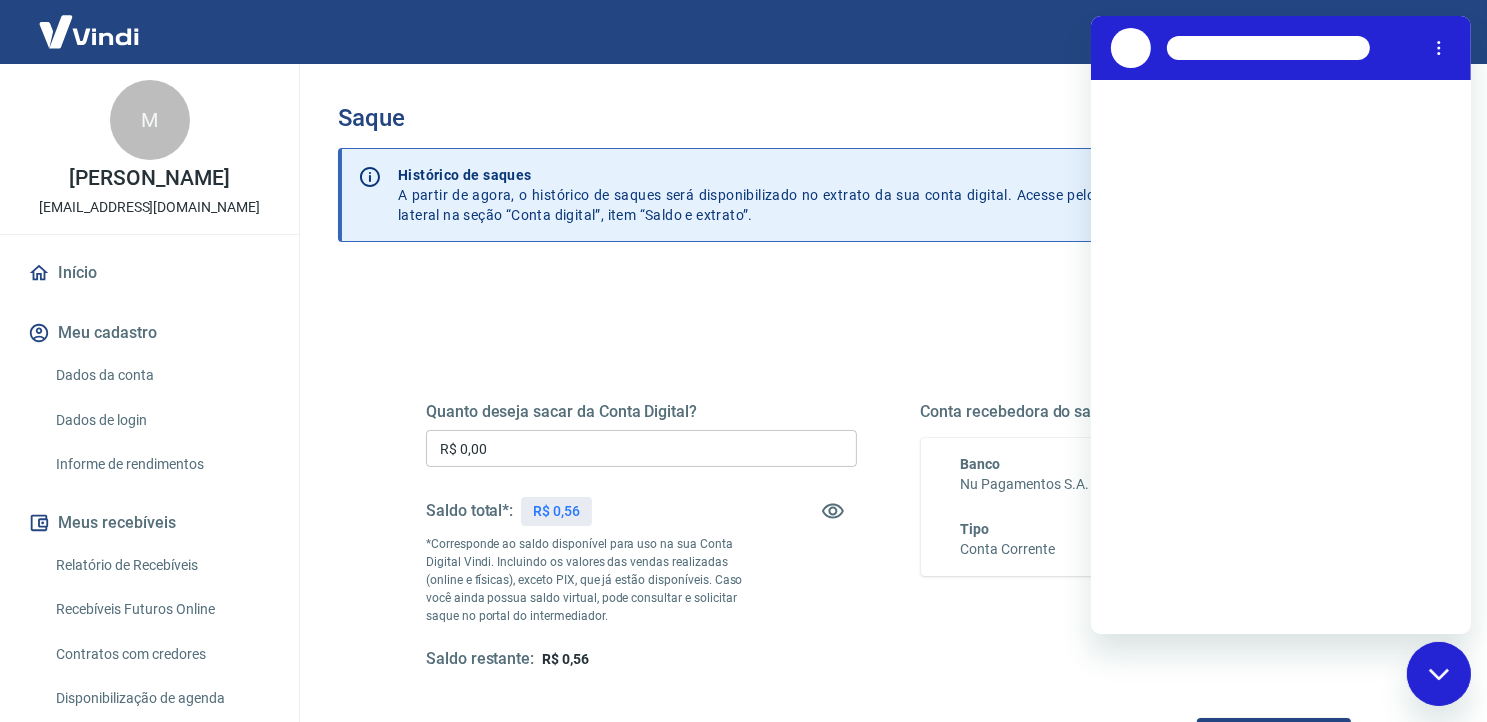 scroll, scrollTop: 0, scrollLeft: 0, axis: both 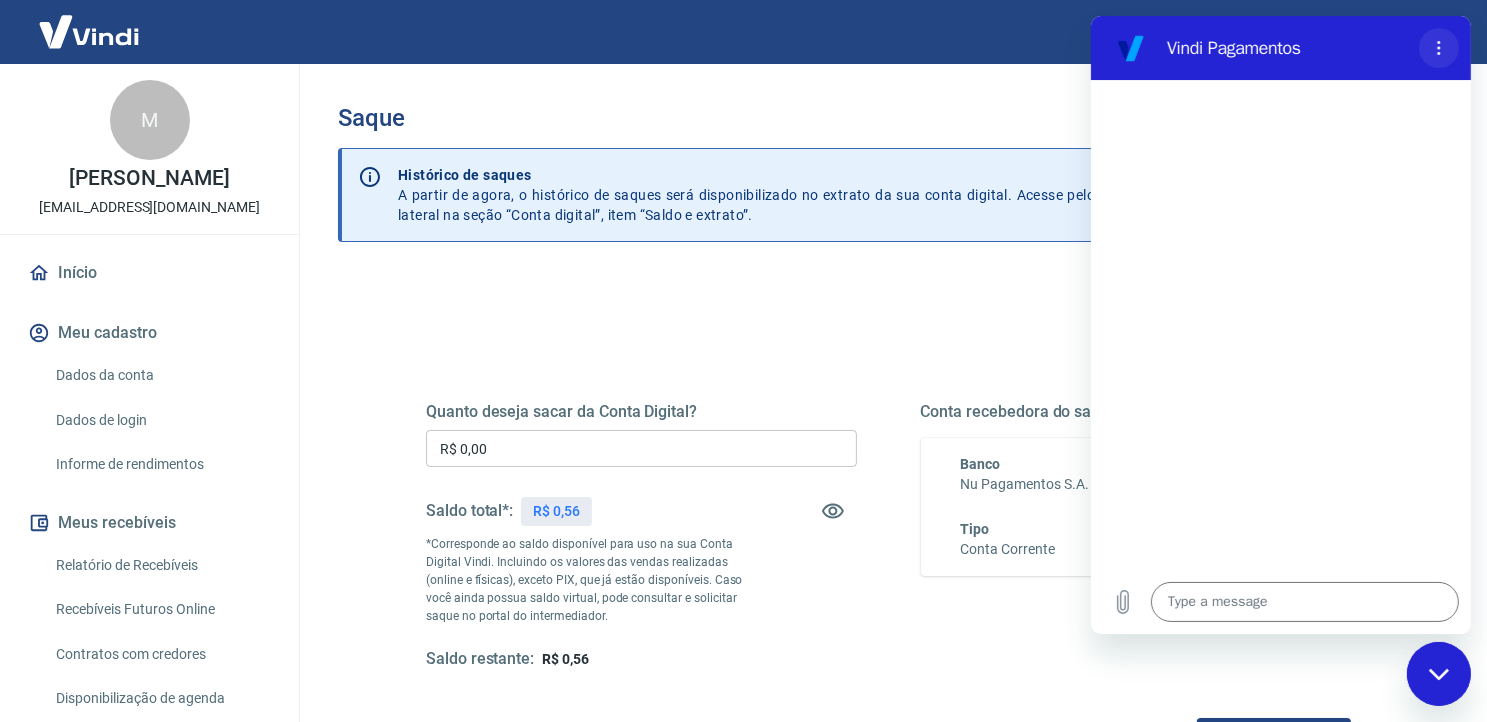click 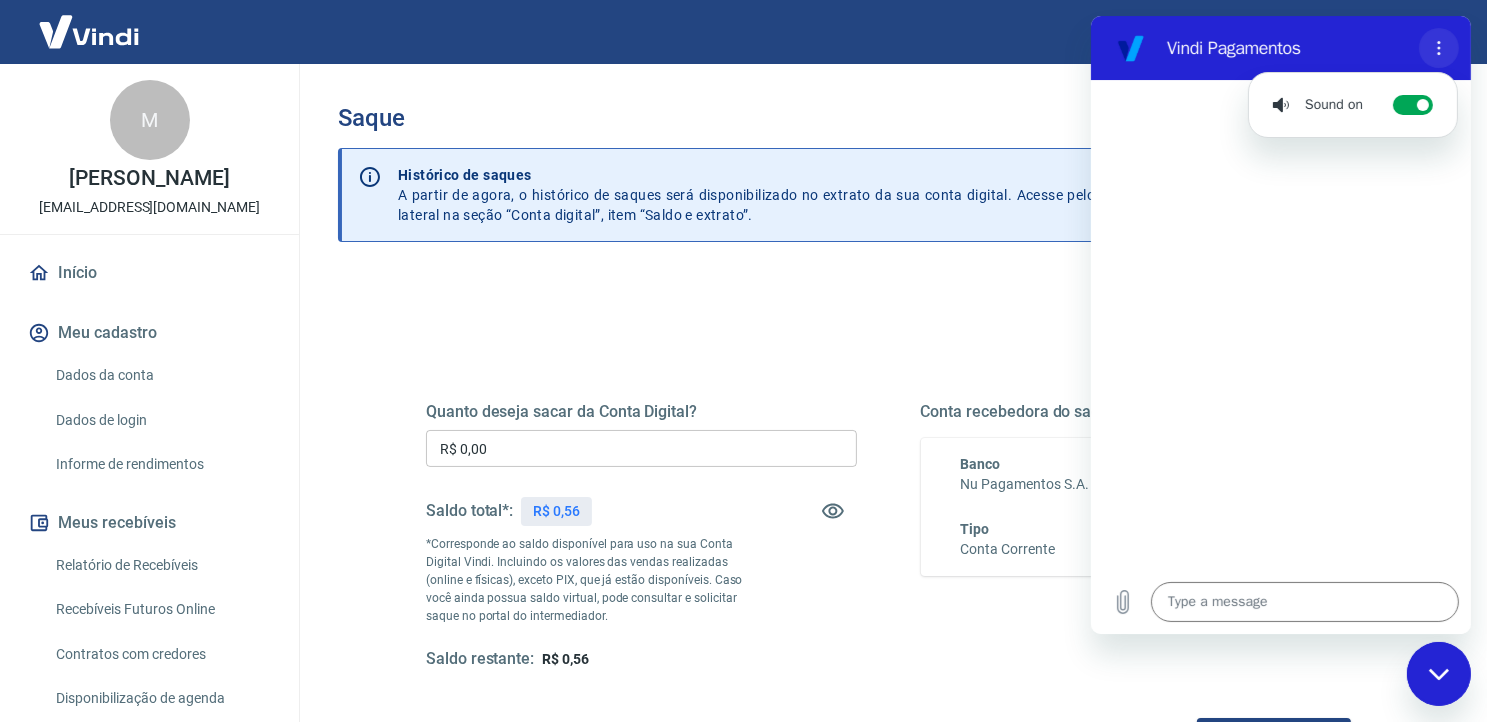 click 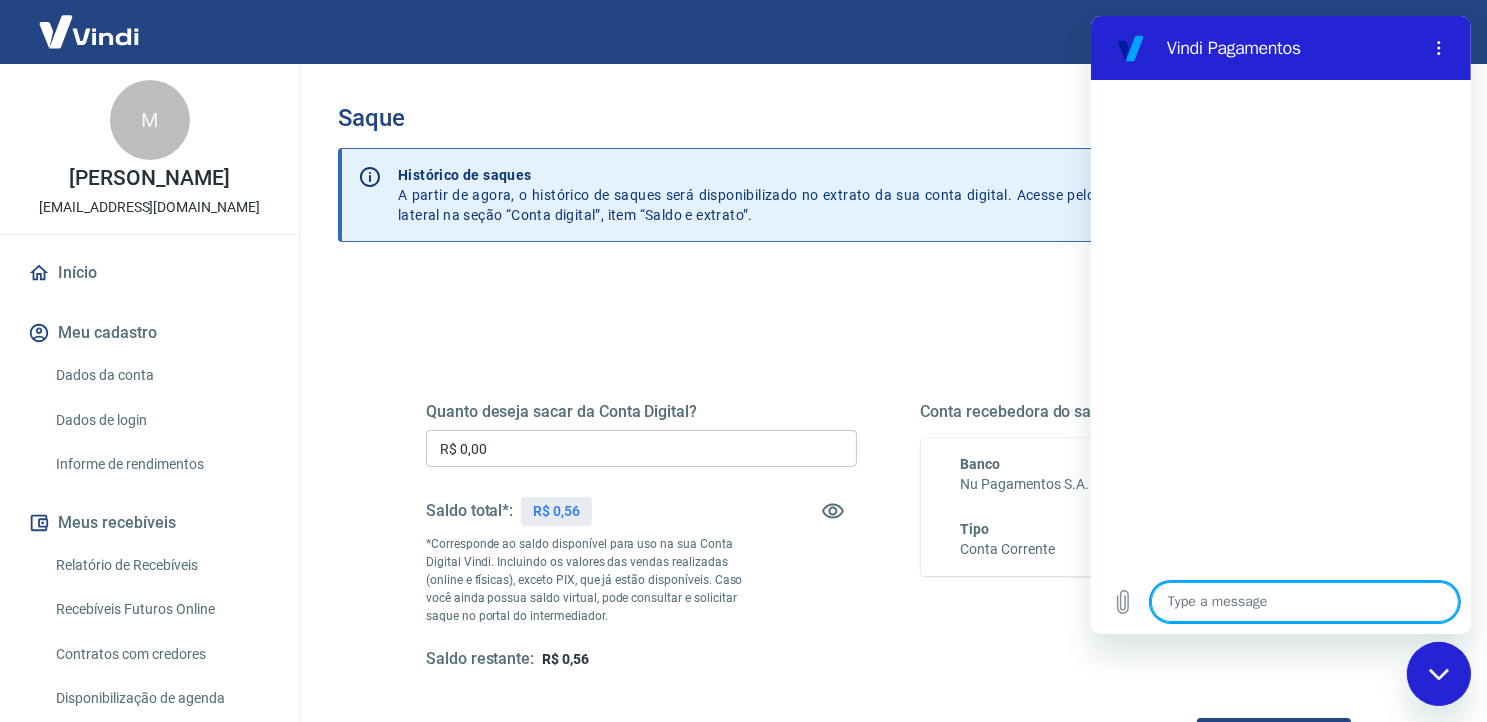 click at bounding box center [1304, 602] 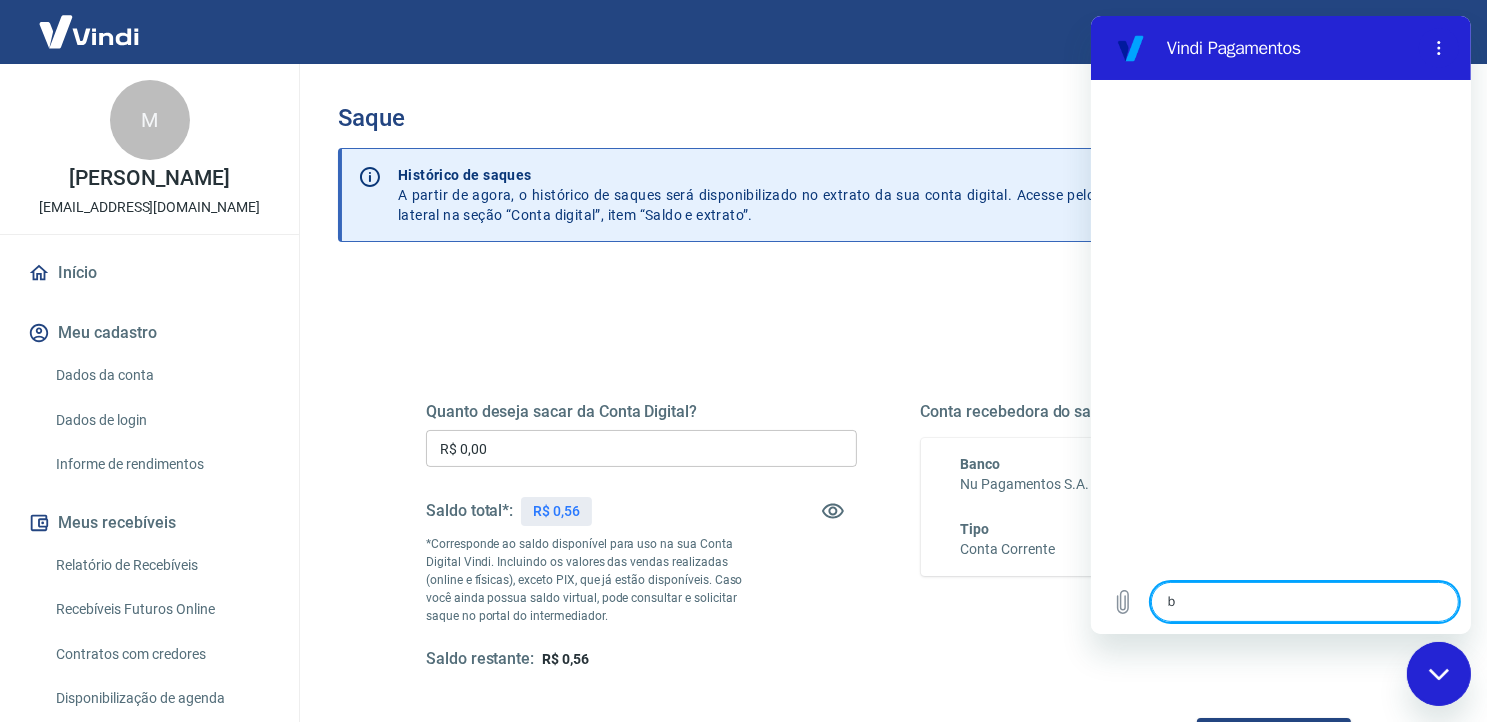 type on "bo" 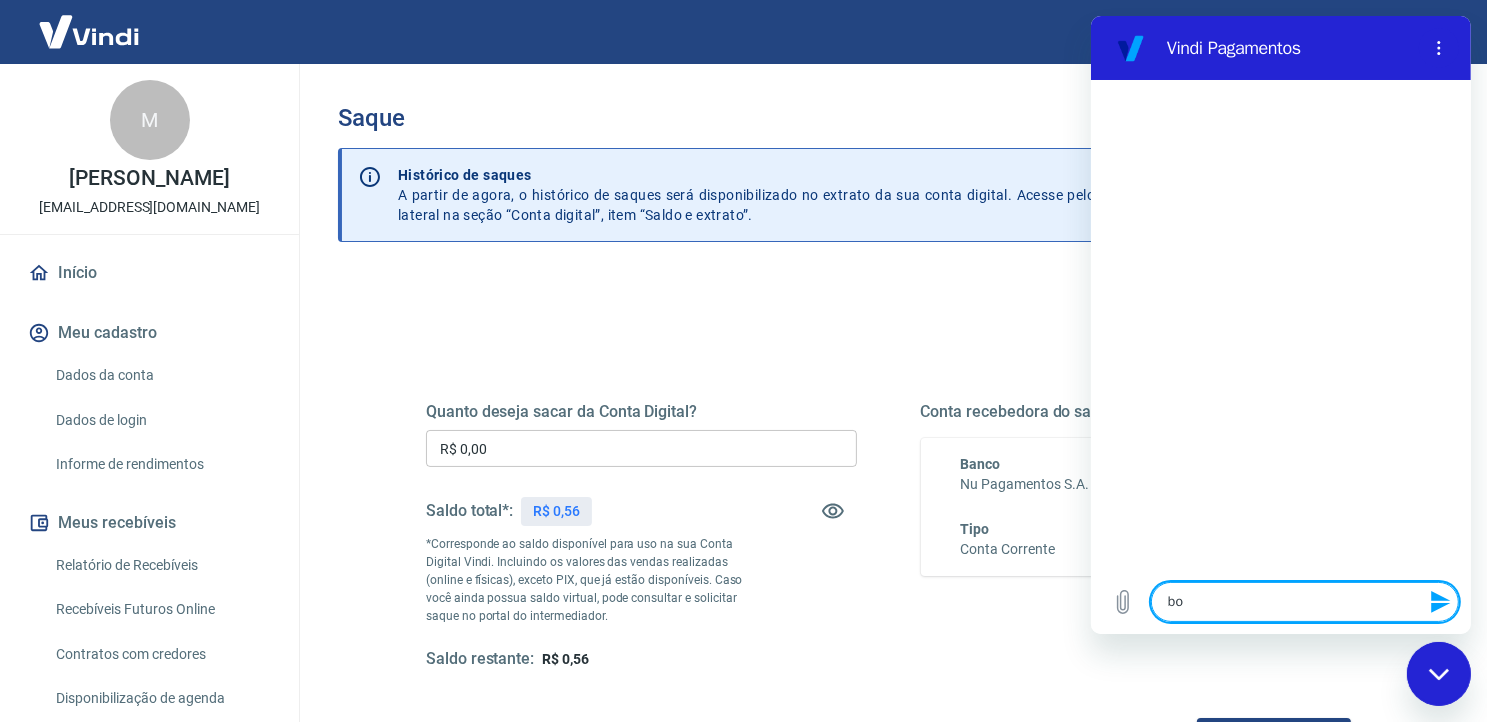 type on "bom" 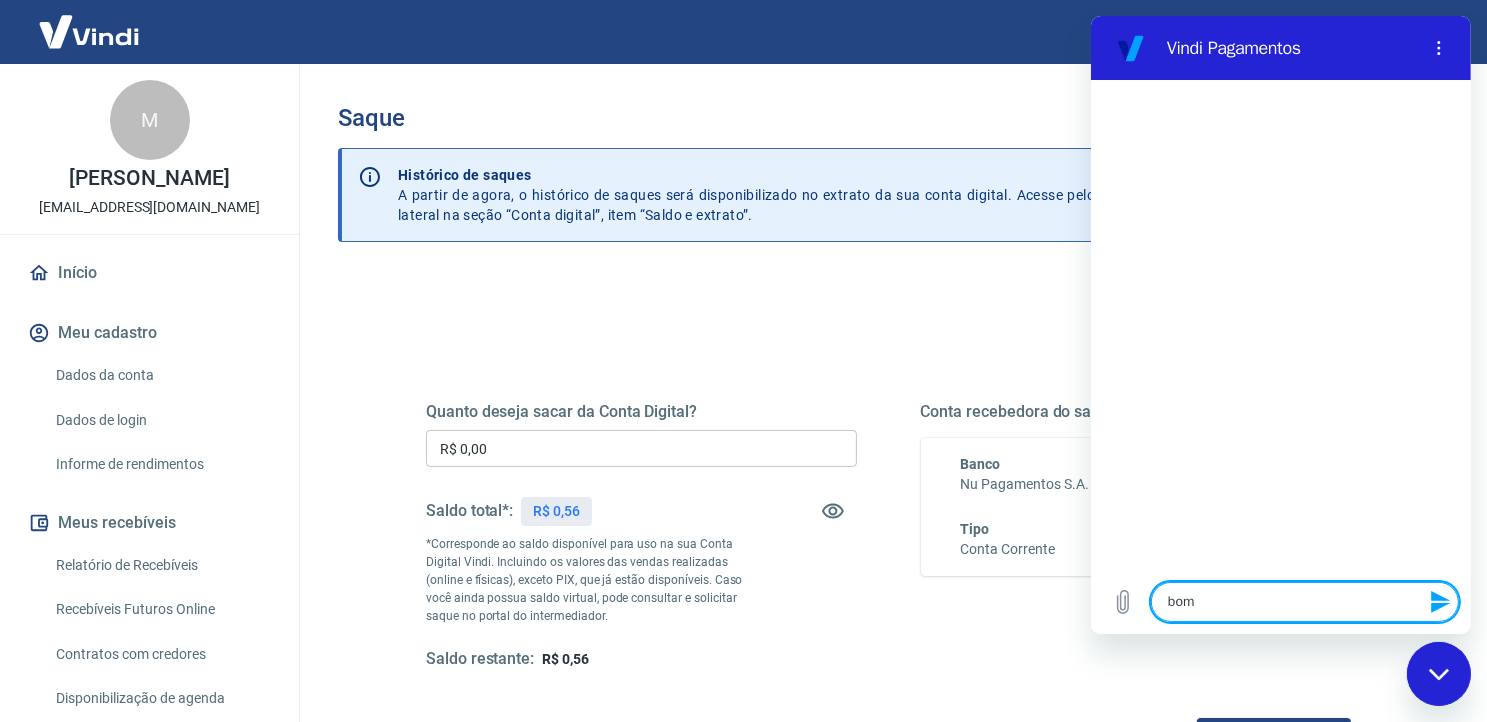type on "bomd" 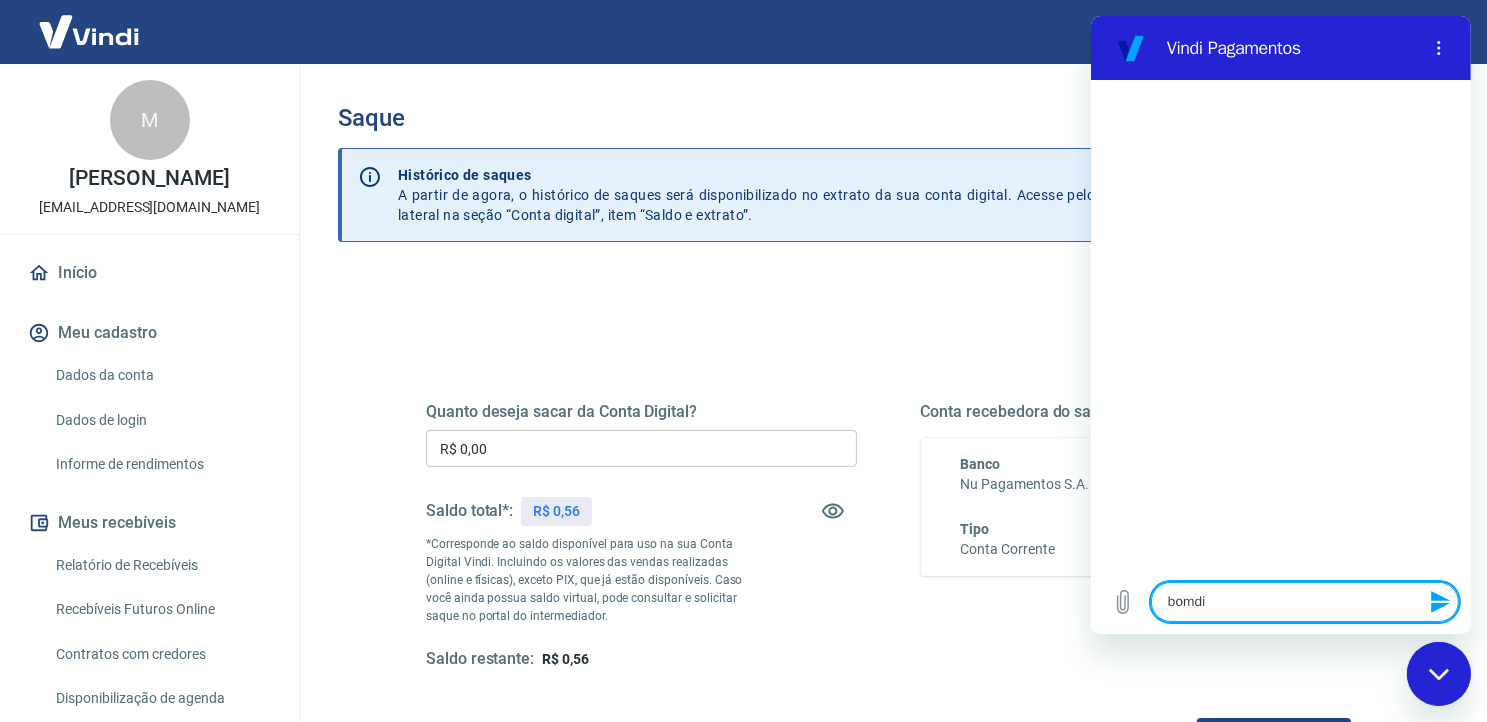 type on "bomdia" 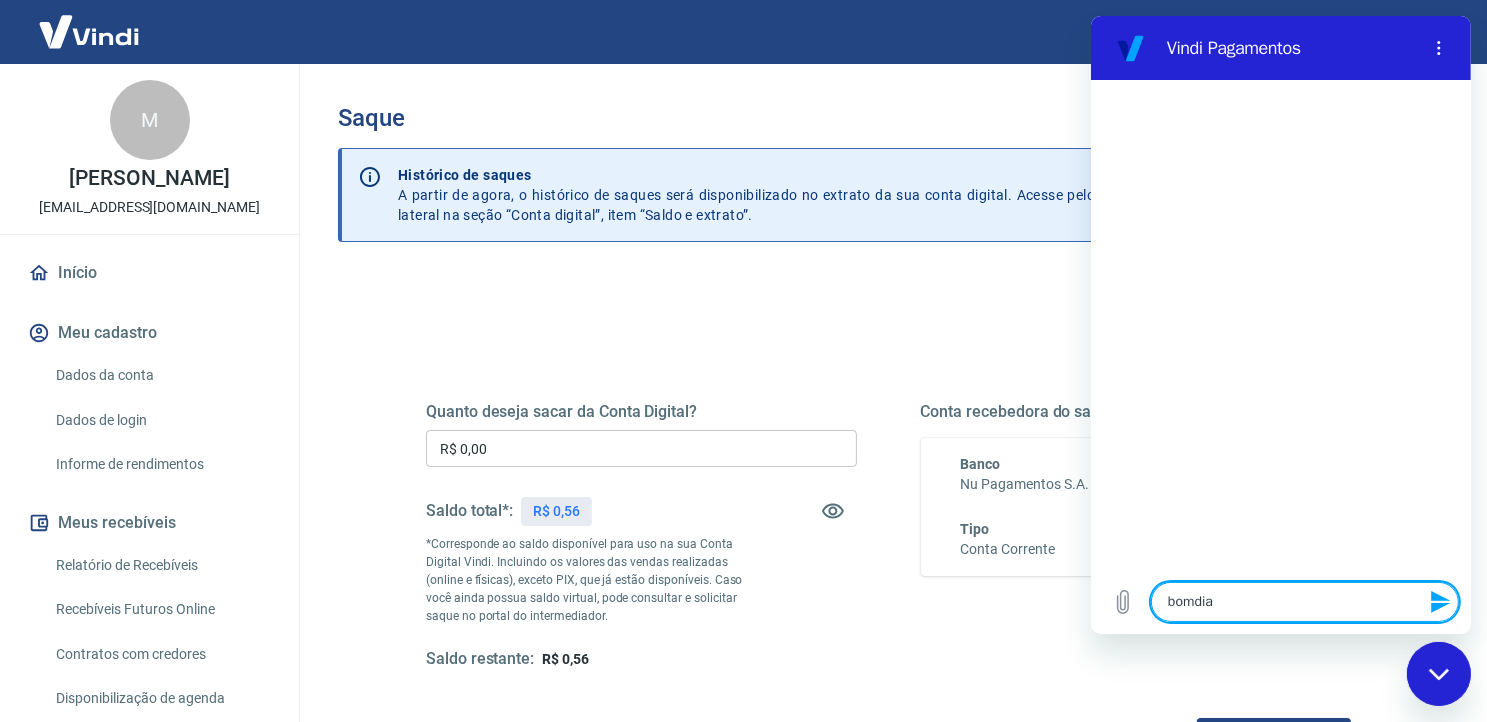 type on "bomdia" 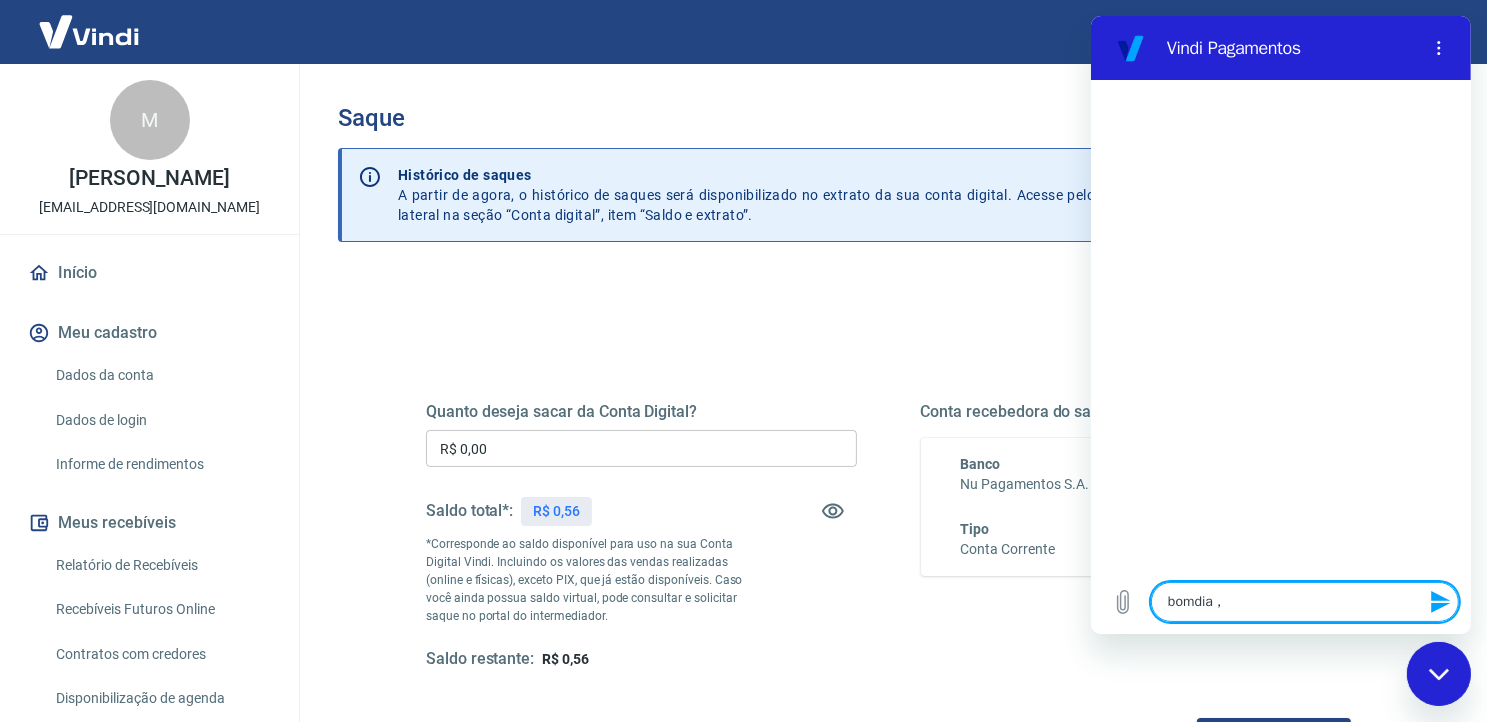 type on "bomdia" 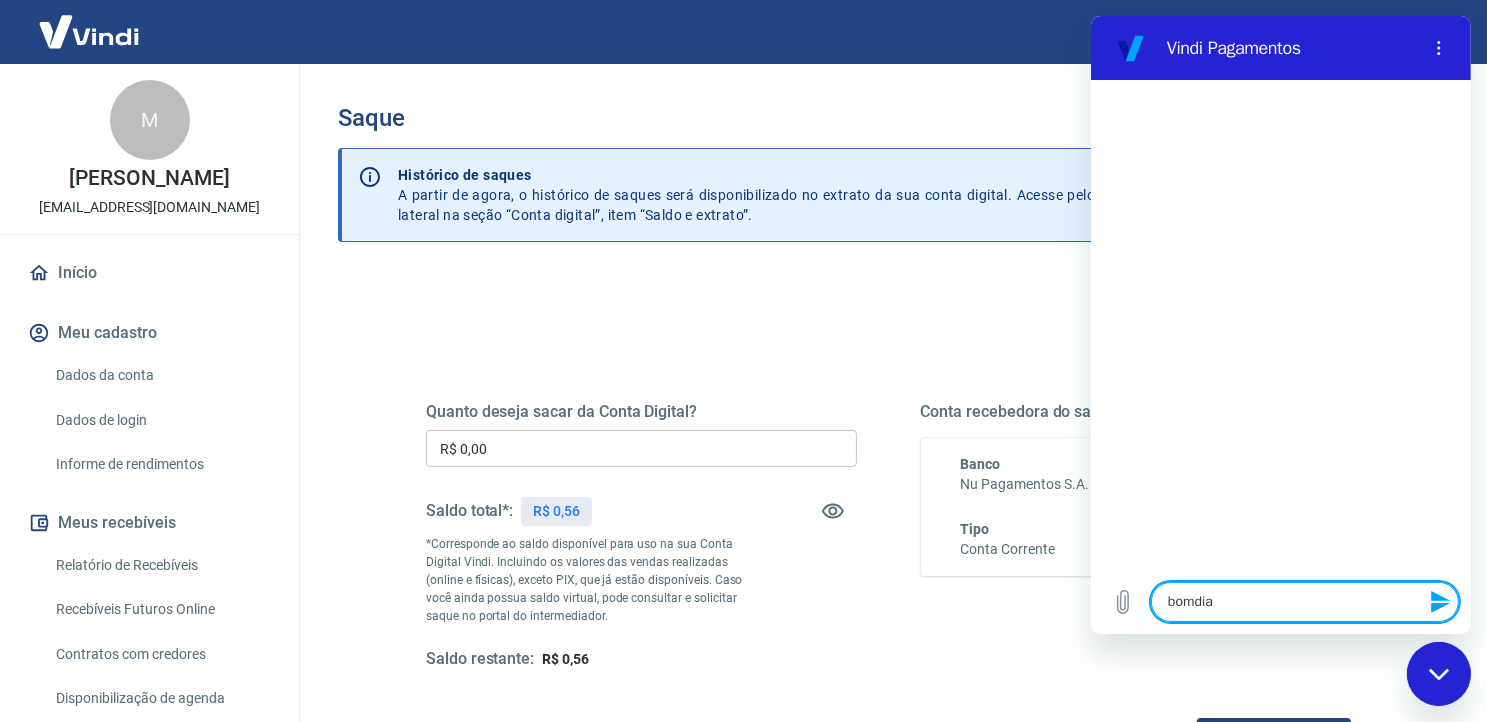 type on "bomdia" 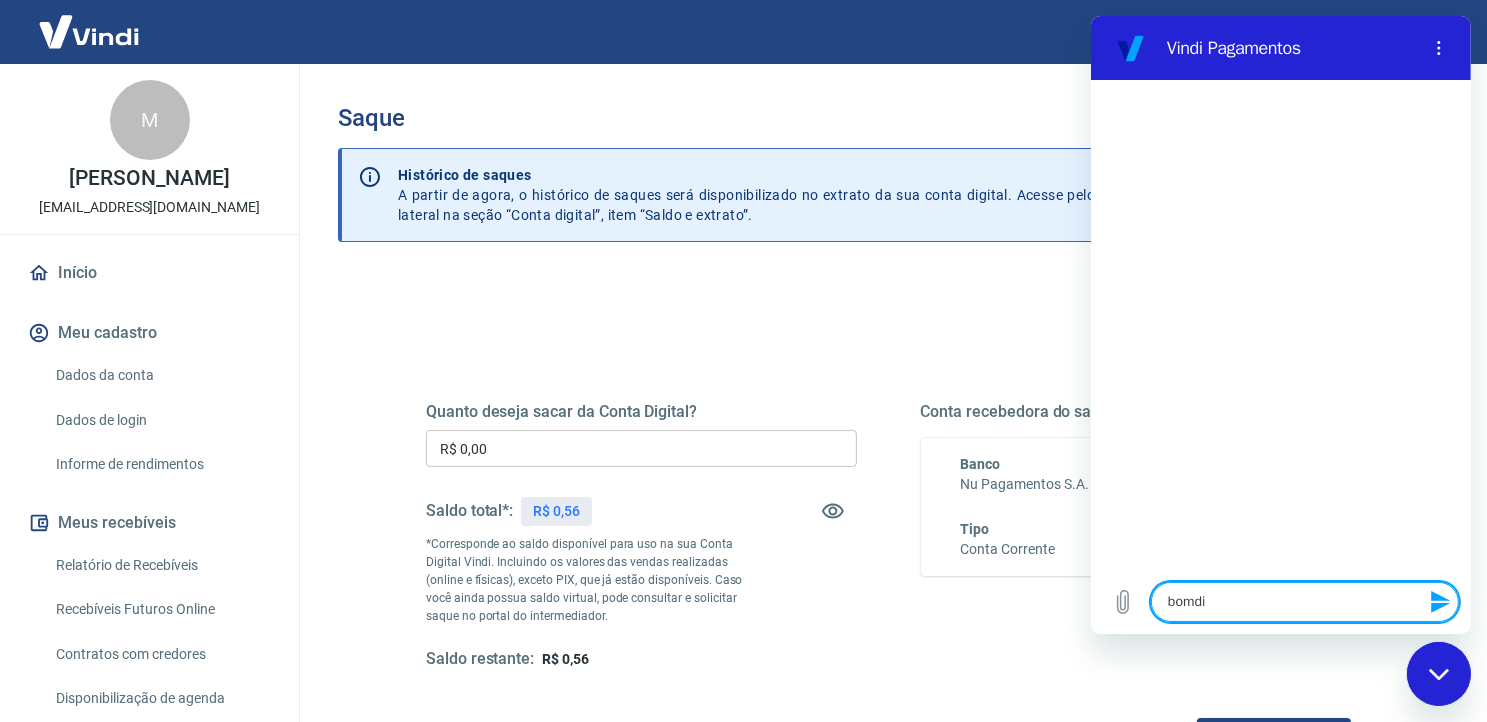 type on "bomd" 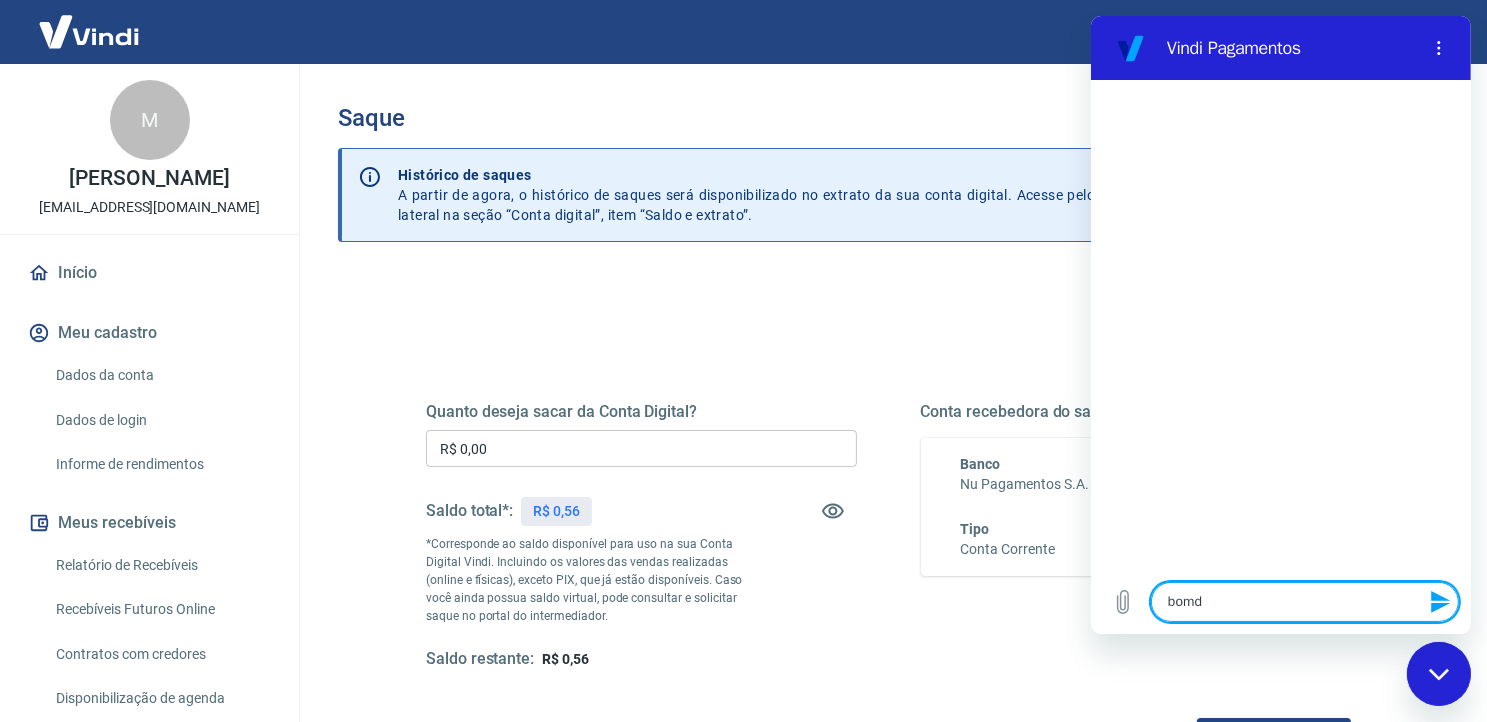 type on "bom" 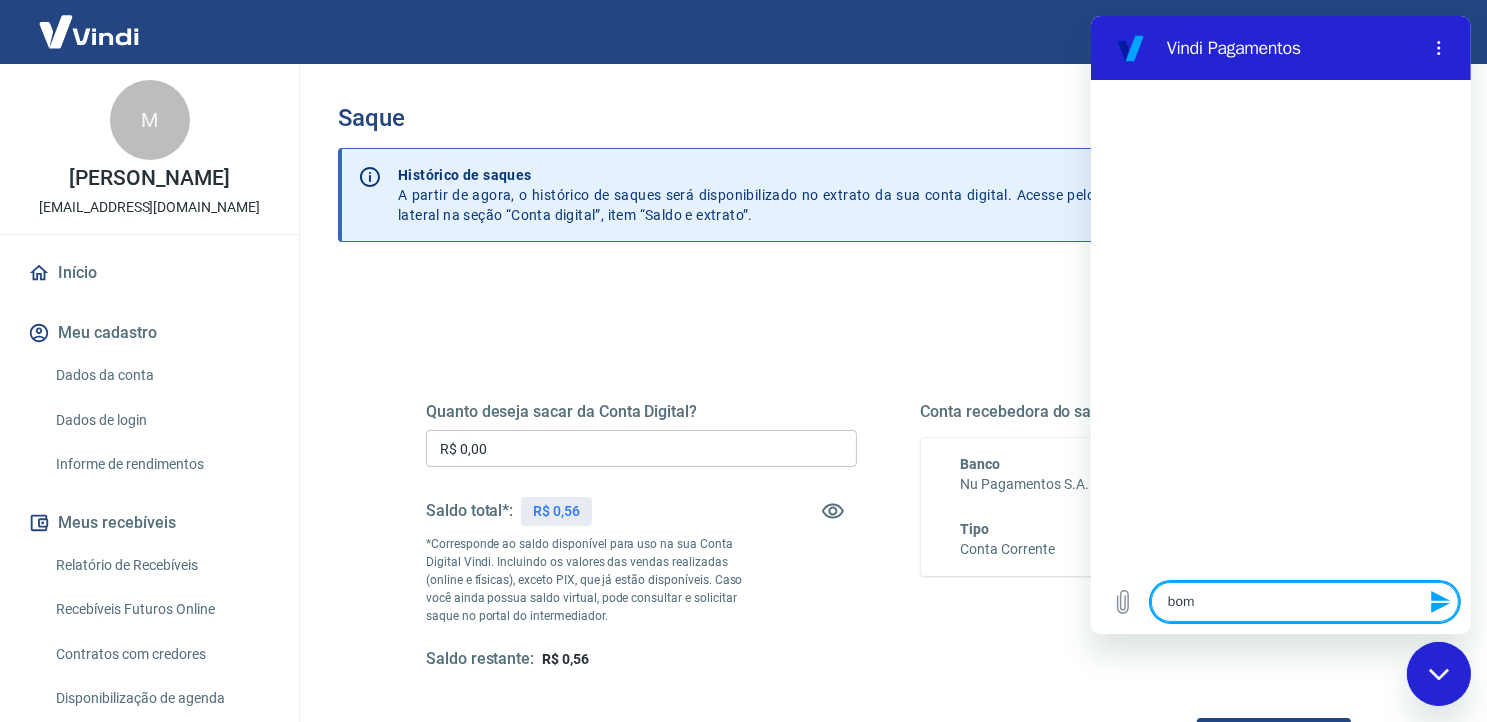 type on "bom" 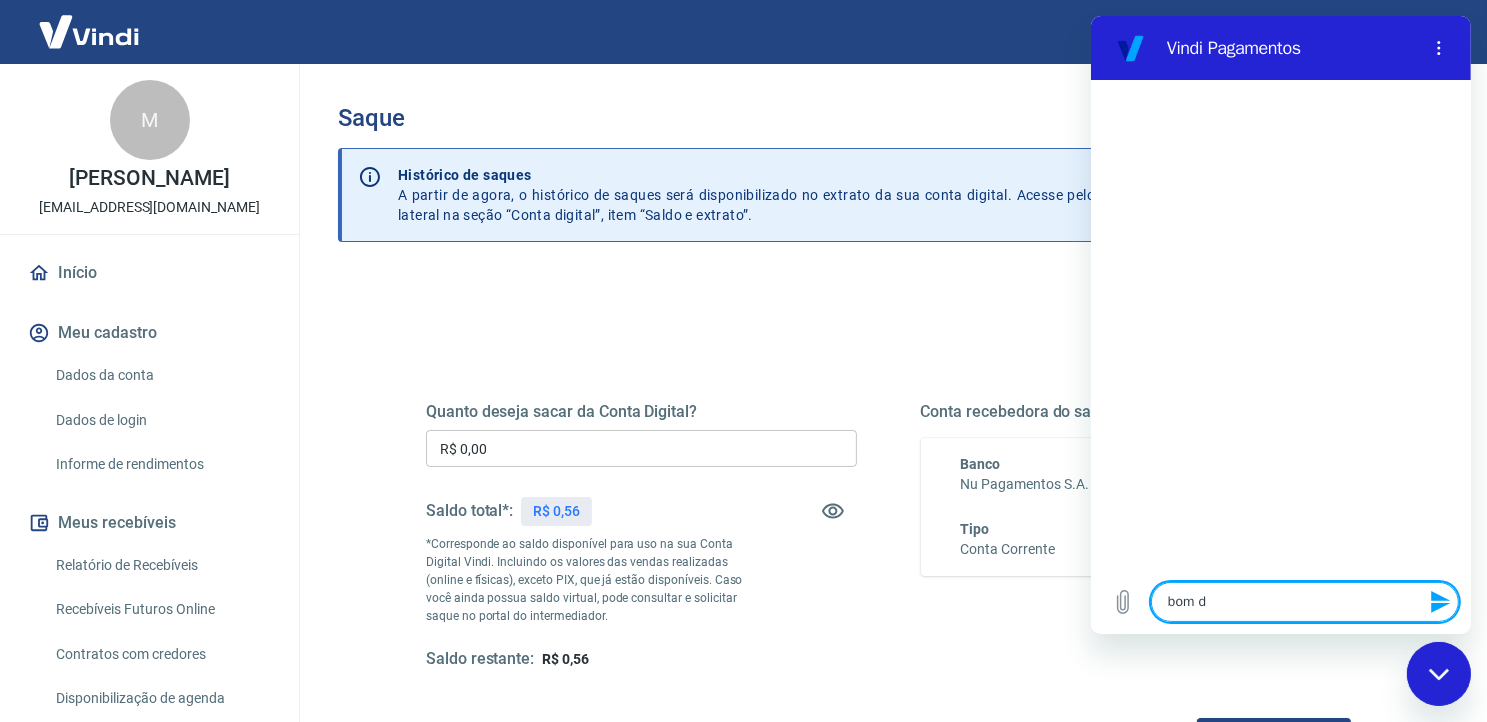type on "bom di" 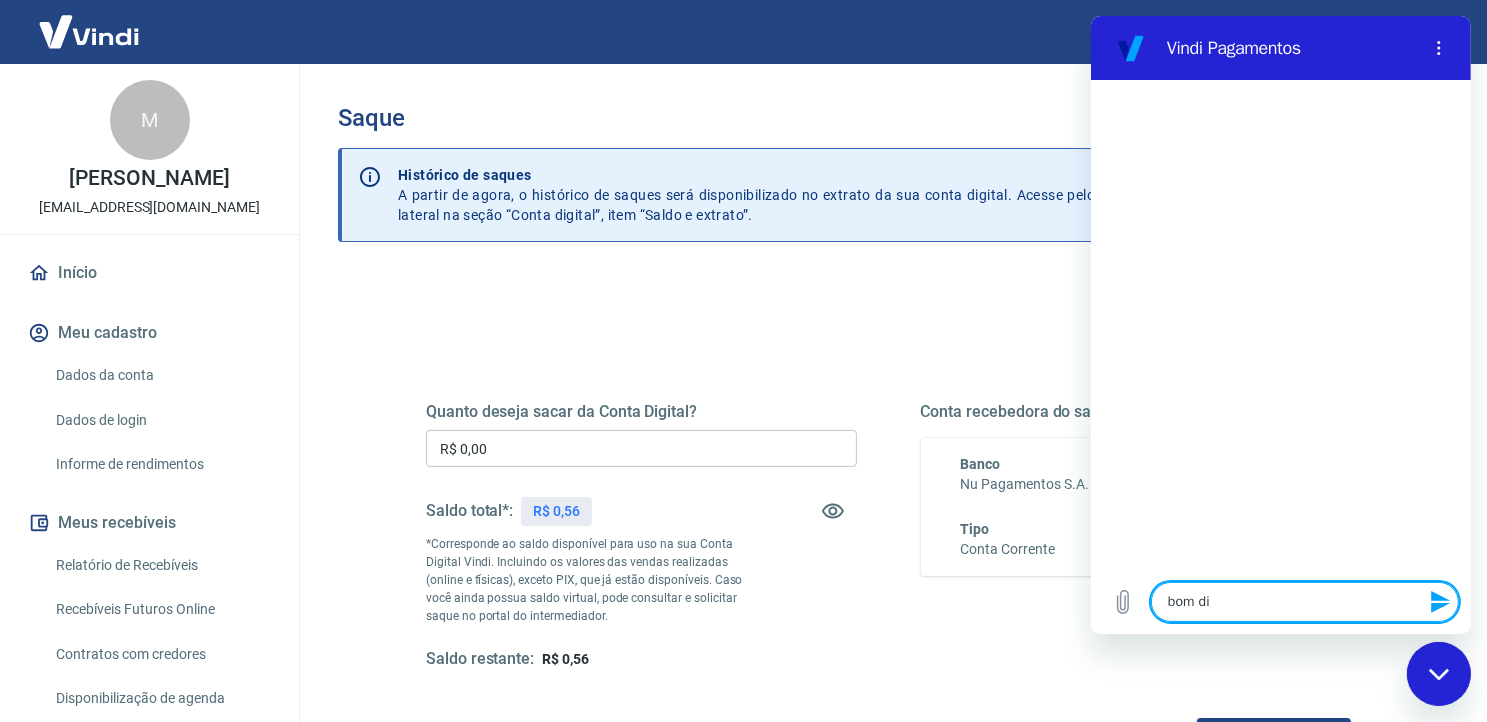 type on "x" 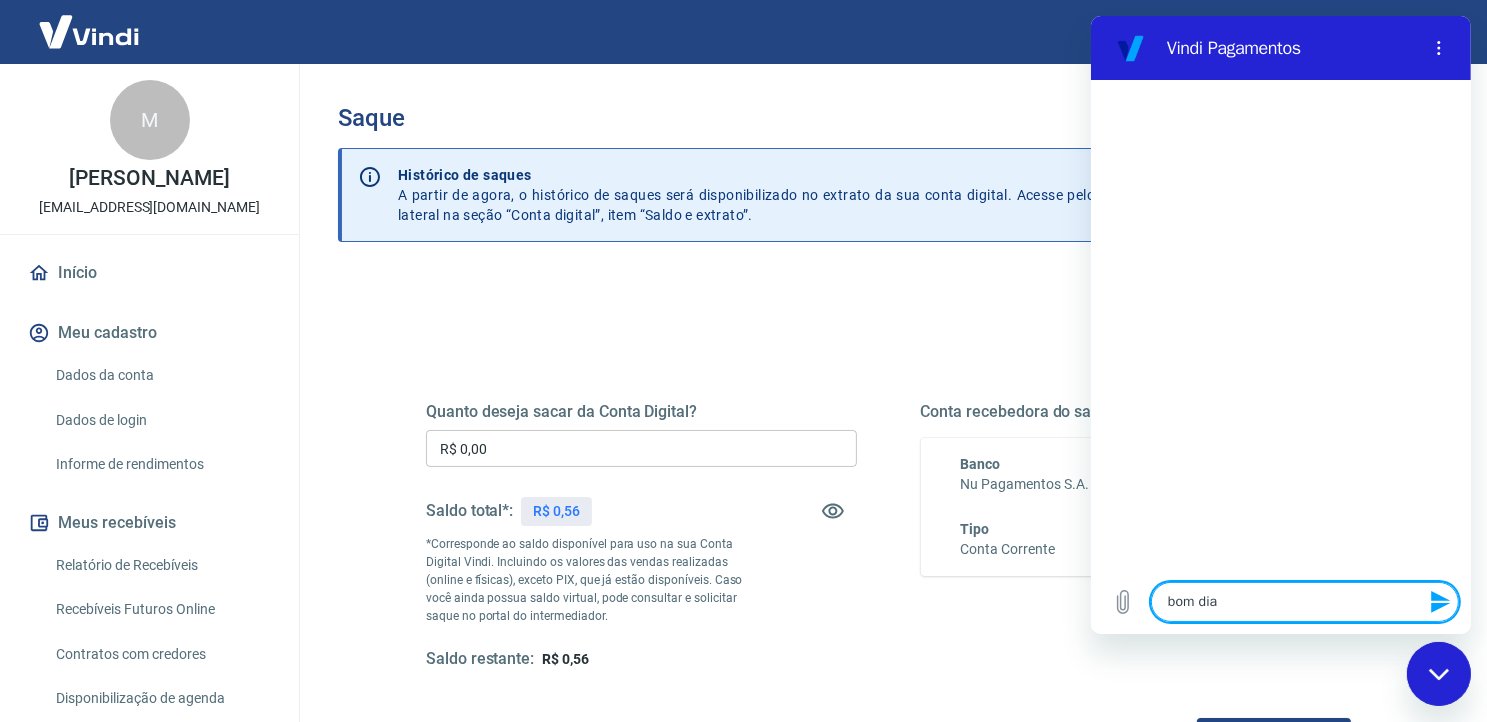 type on "x" 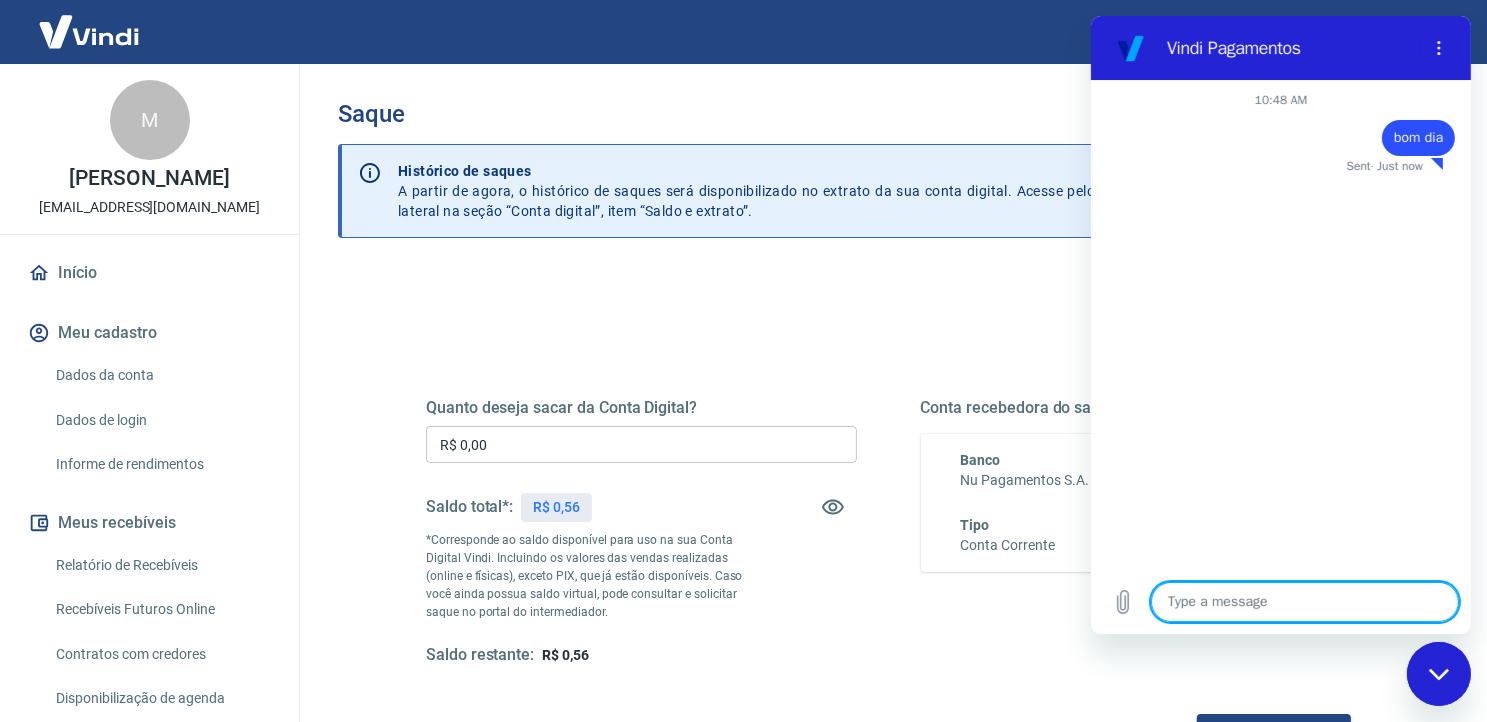 scroll, scrollTop: 0, scrollLeft: 0, axis: both 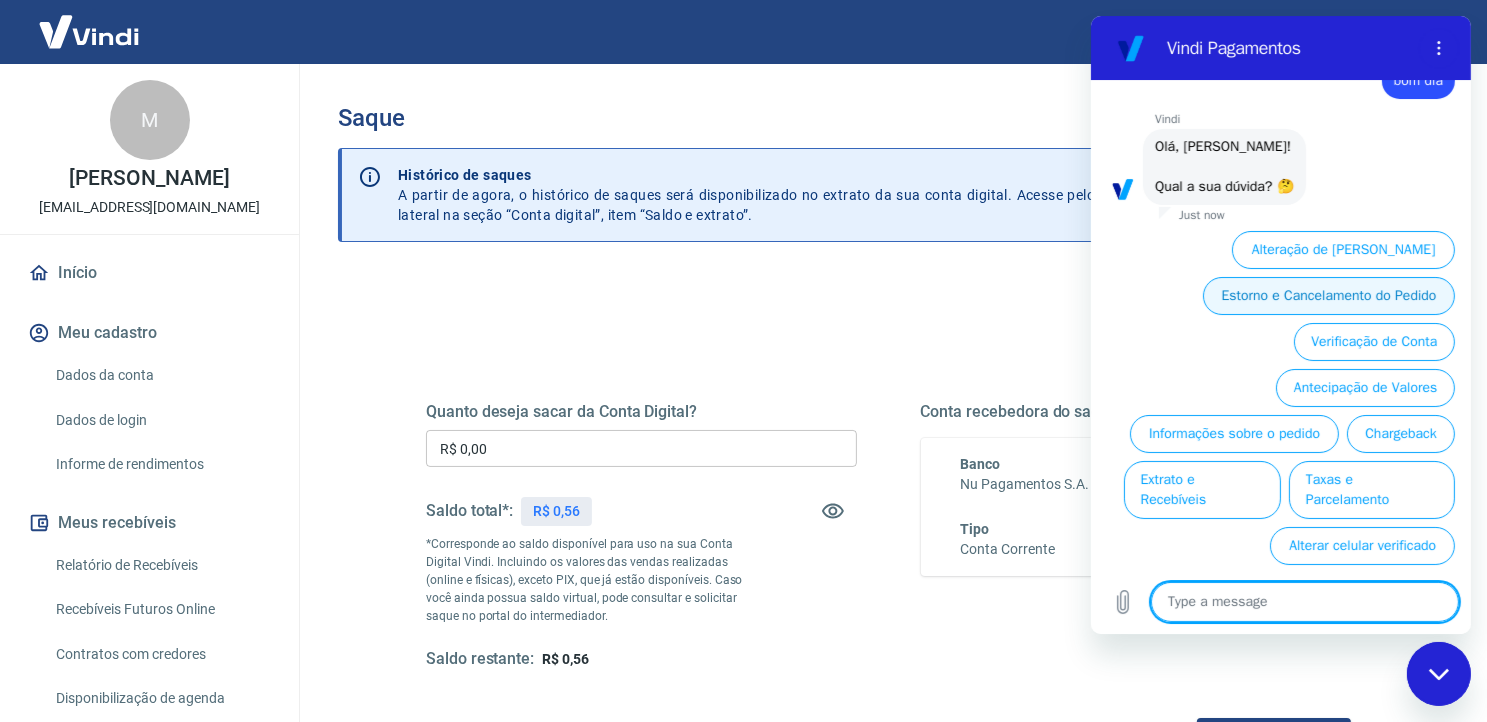 click on "Estorno e Cancelamento do Pedido" at bounding box center (1328, 296) 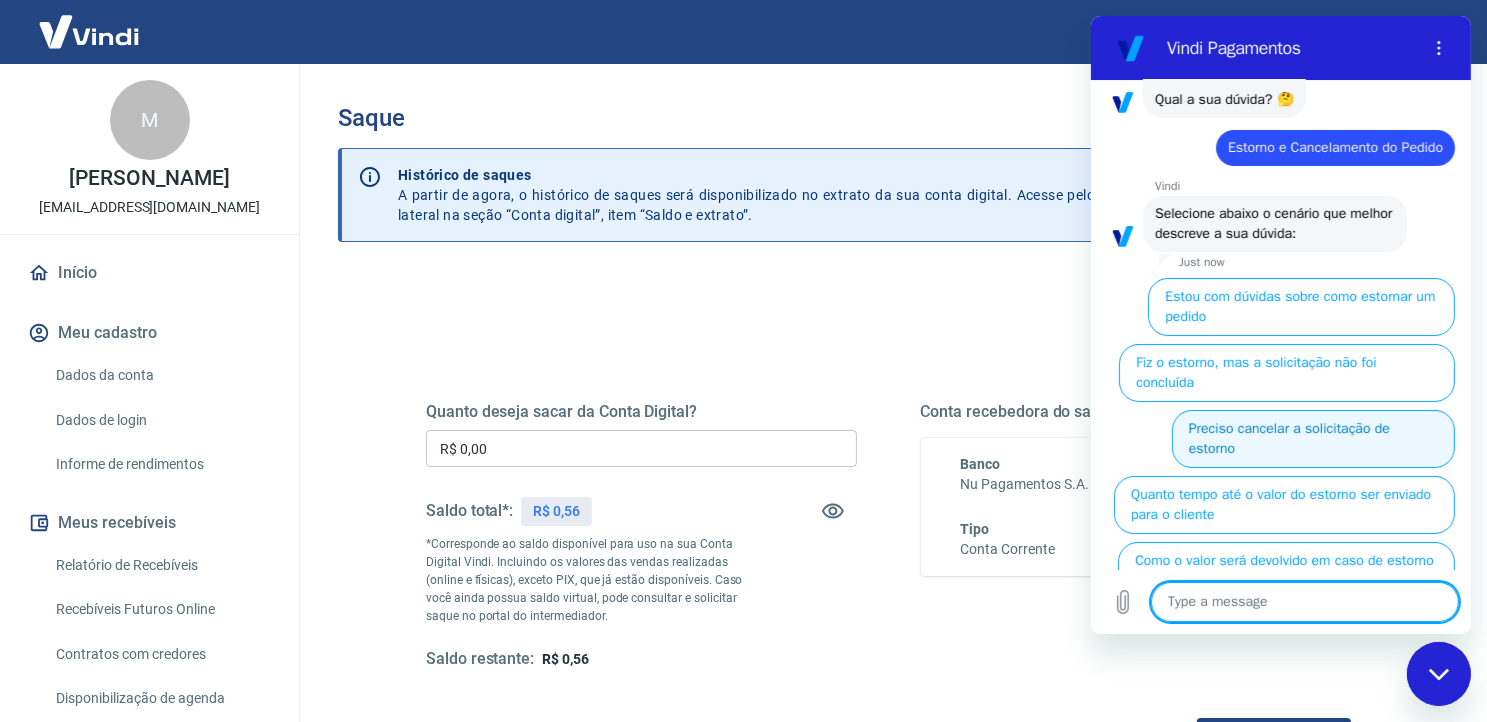scroll, scrollTop: 202, scrollLeft: 0, axis: vertical 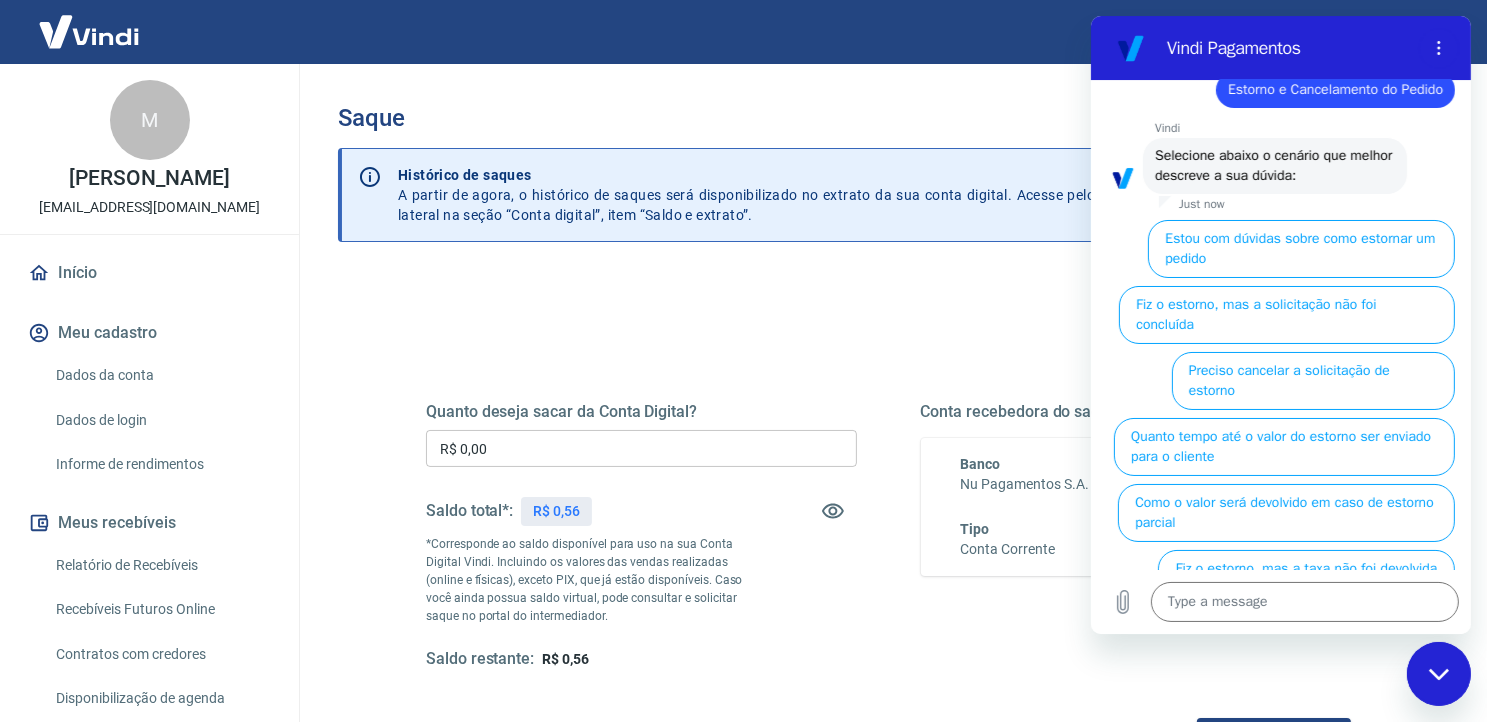 click at bounding box center [1438, 673] 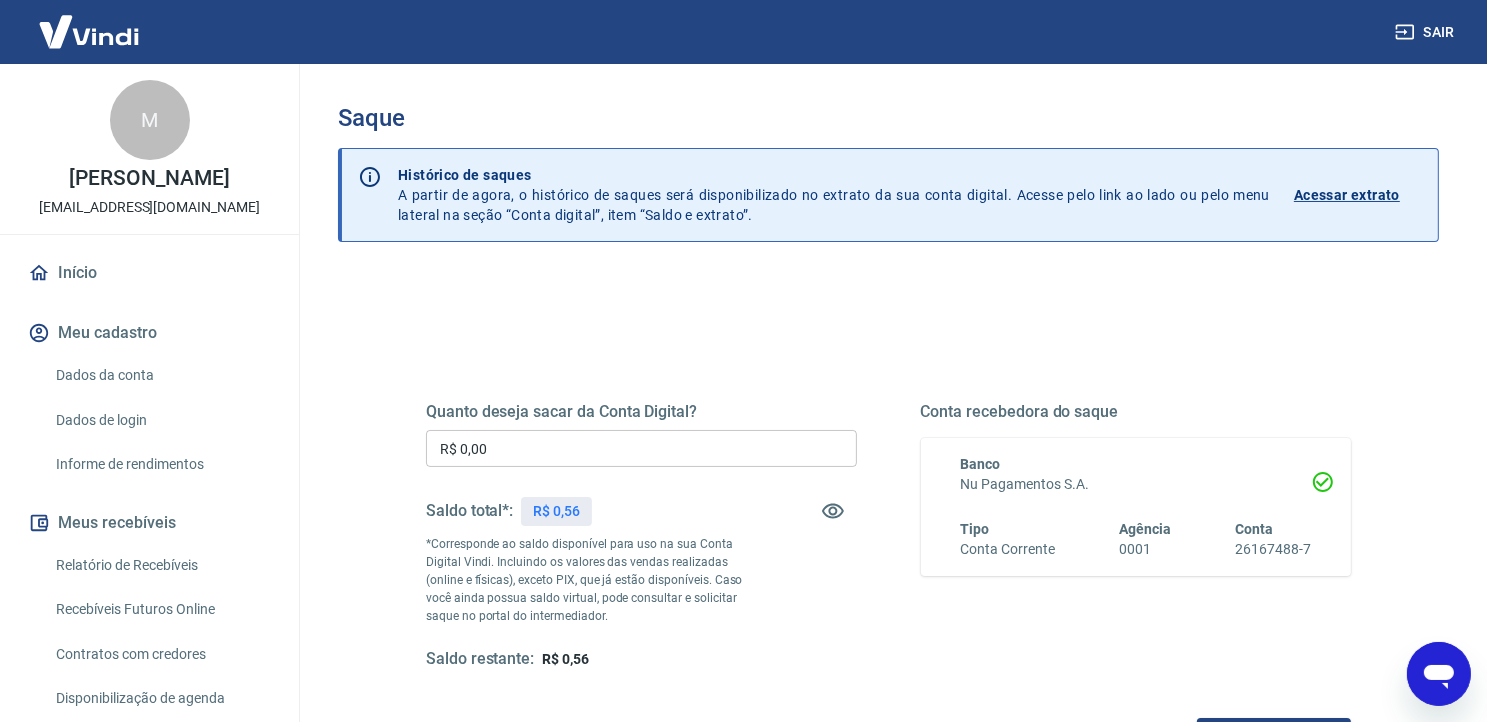 click 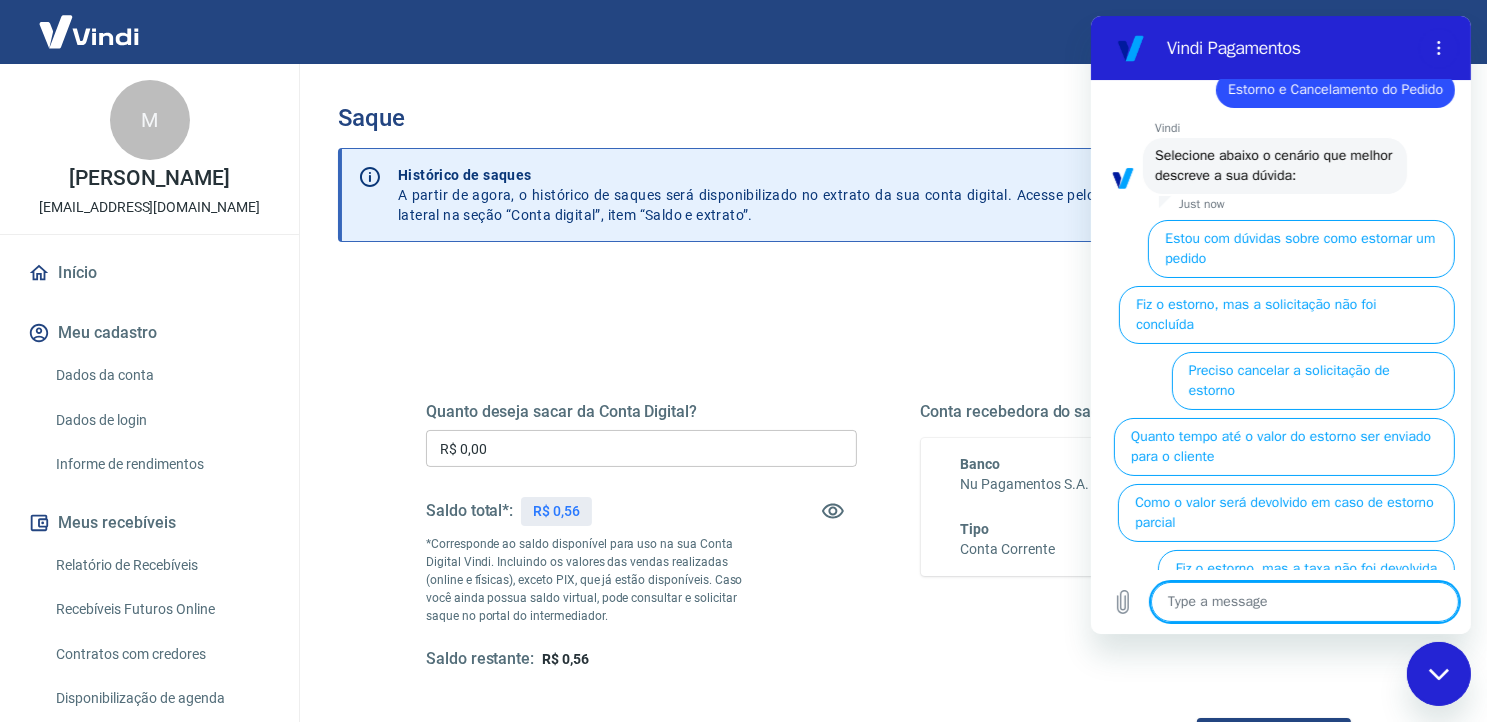 type on "a" 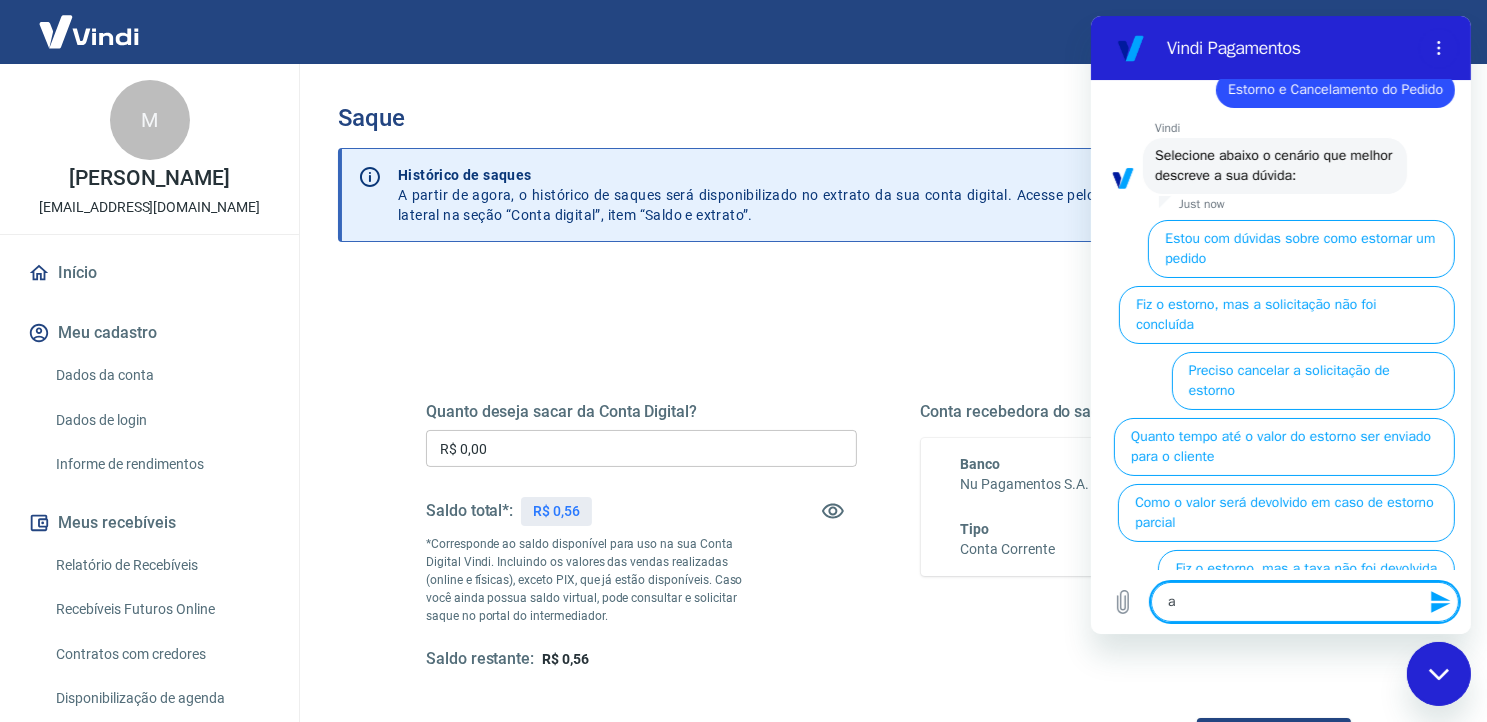 type on "at" 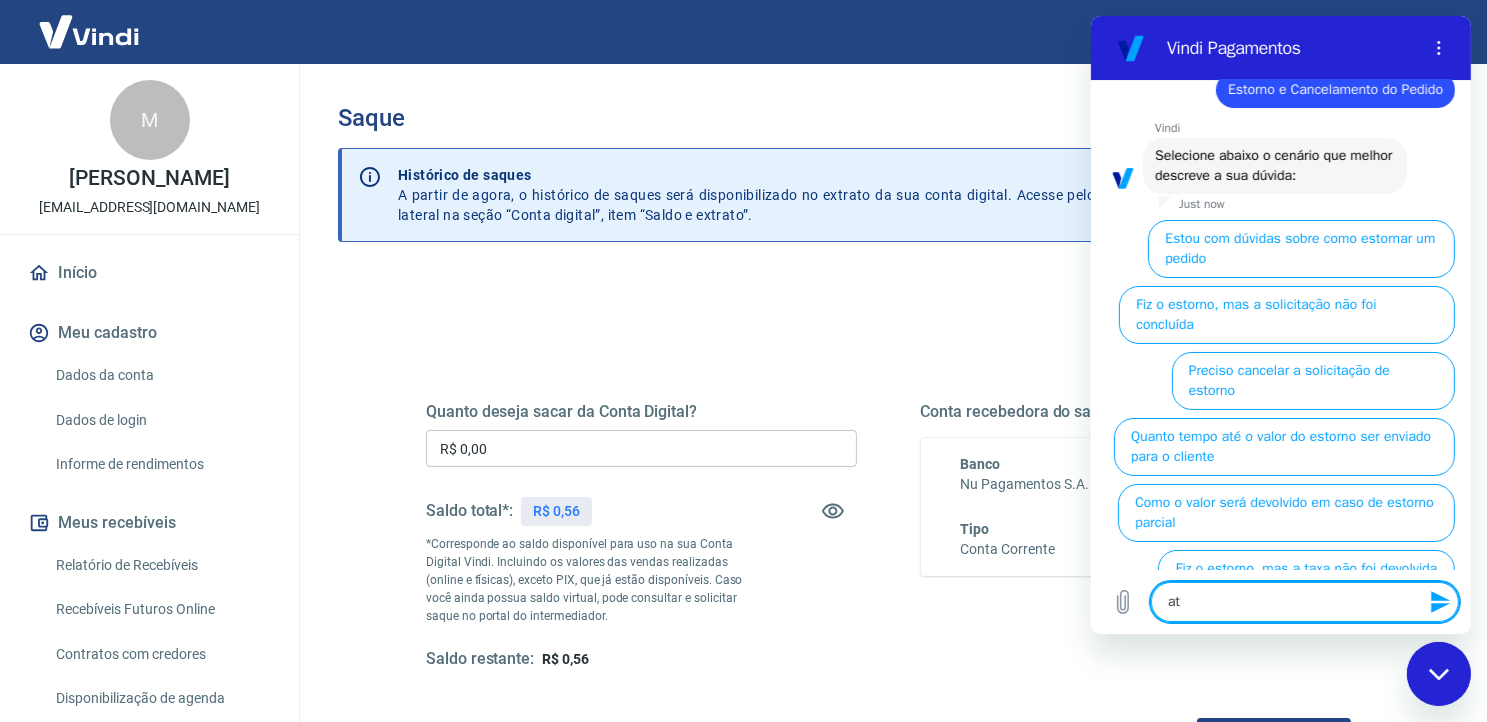 type on "ate" 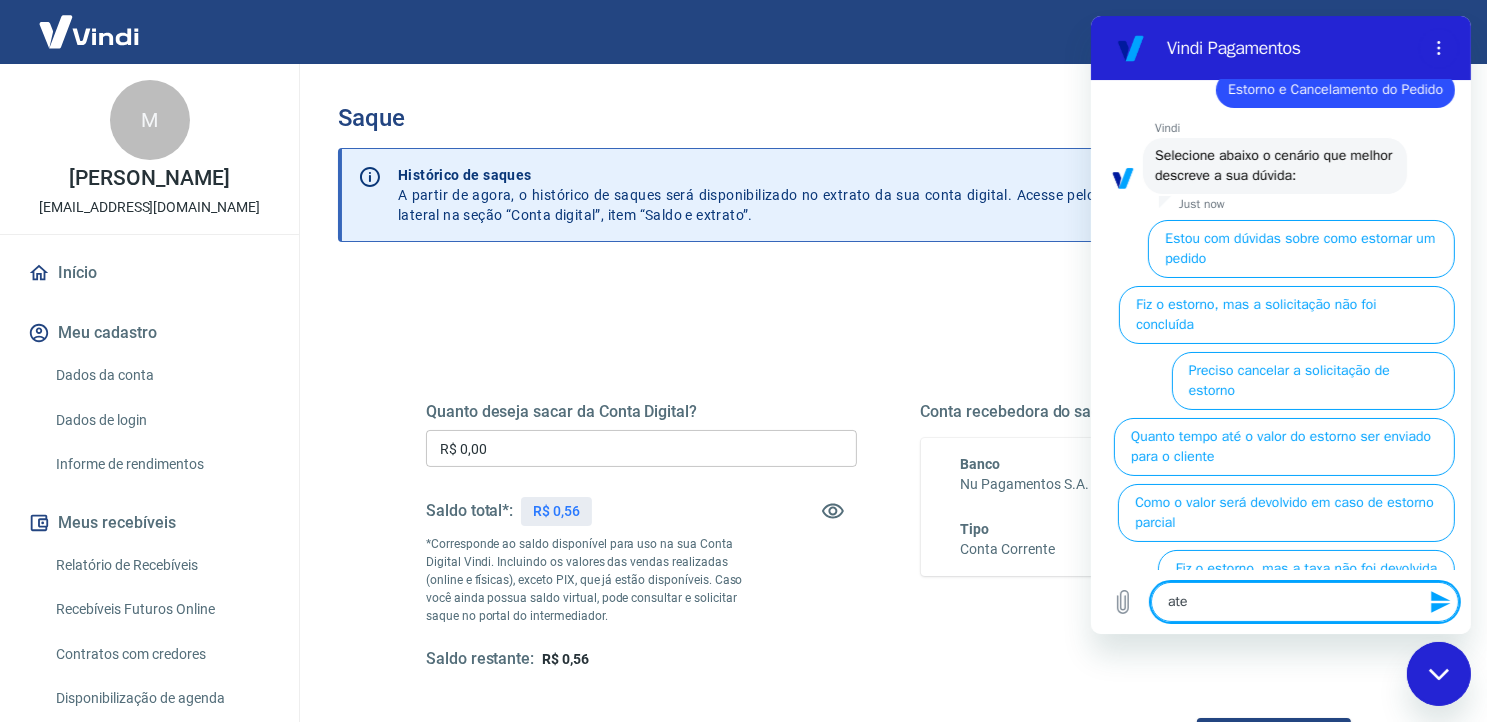 type on "aten" 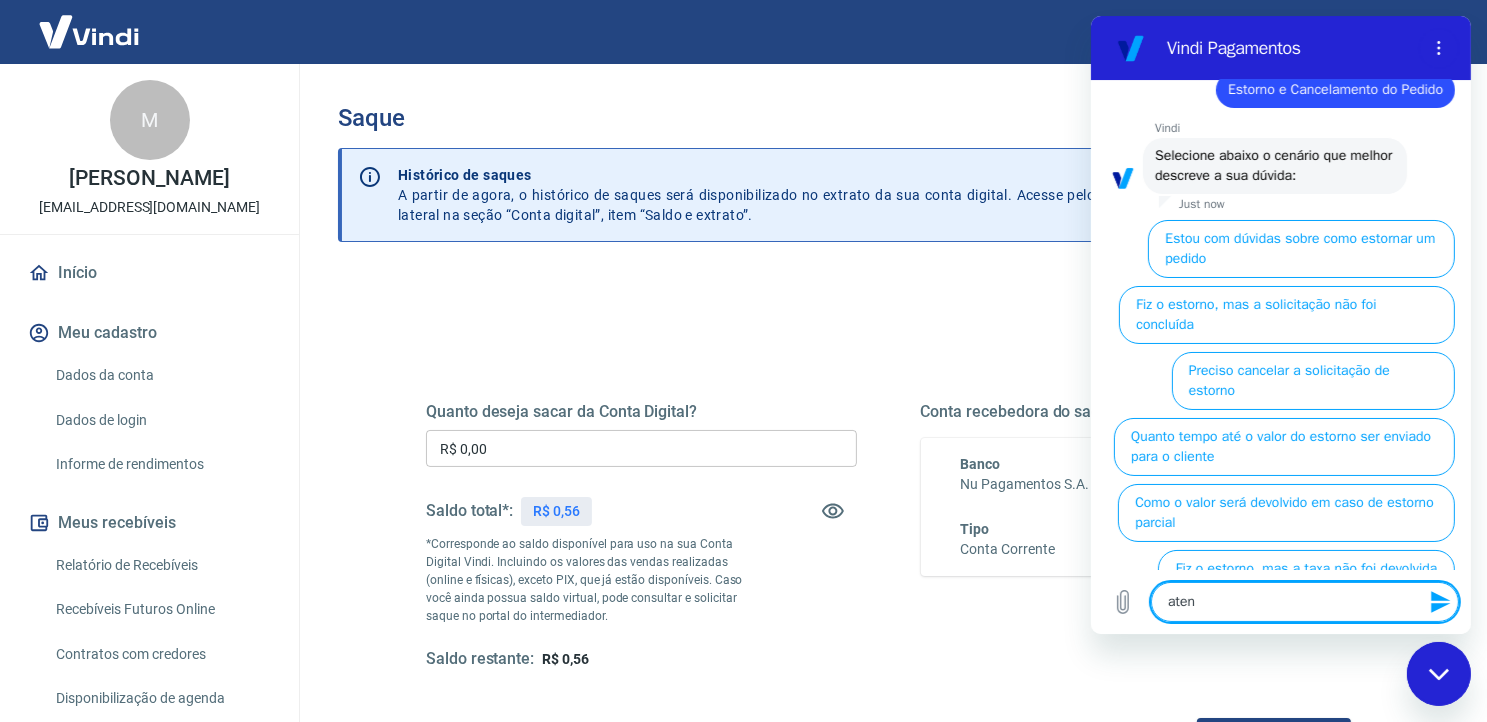 type on "atend" 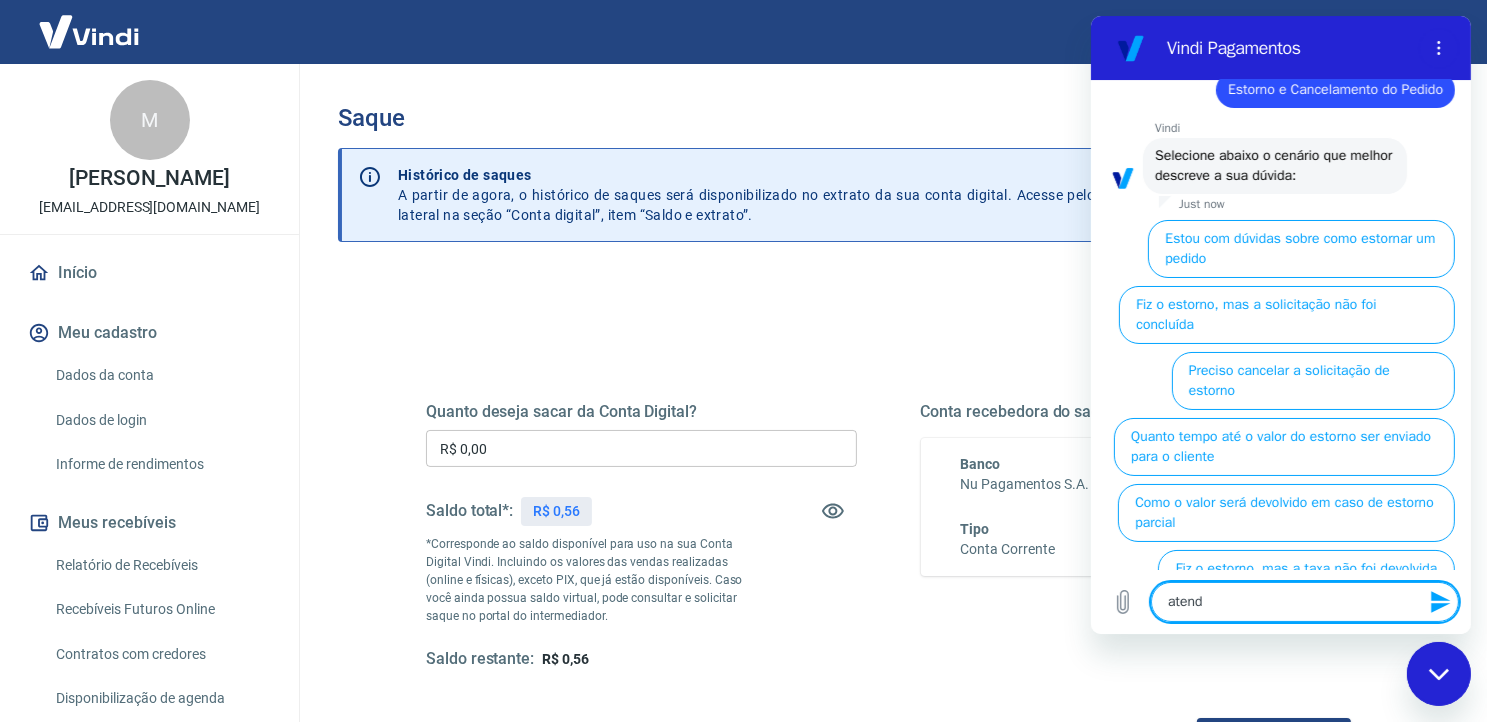 type on "atende" 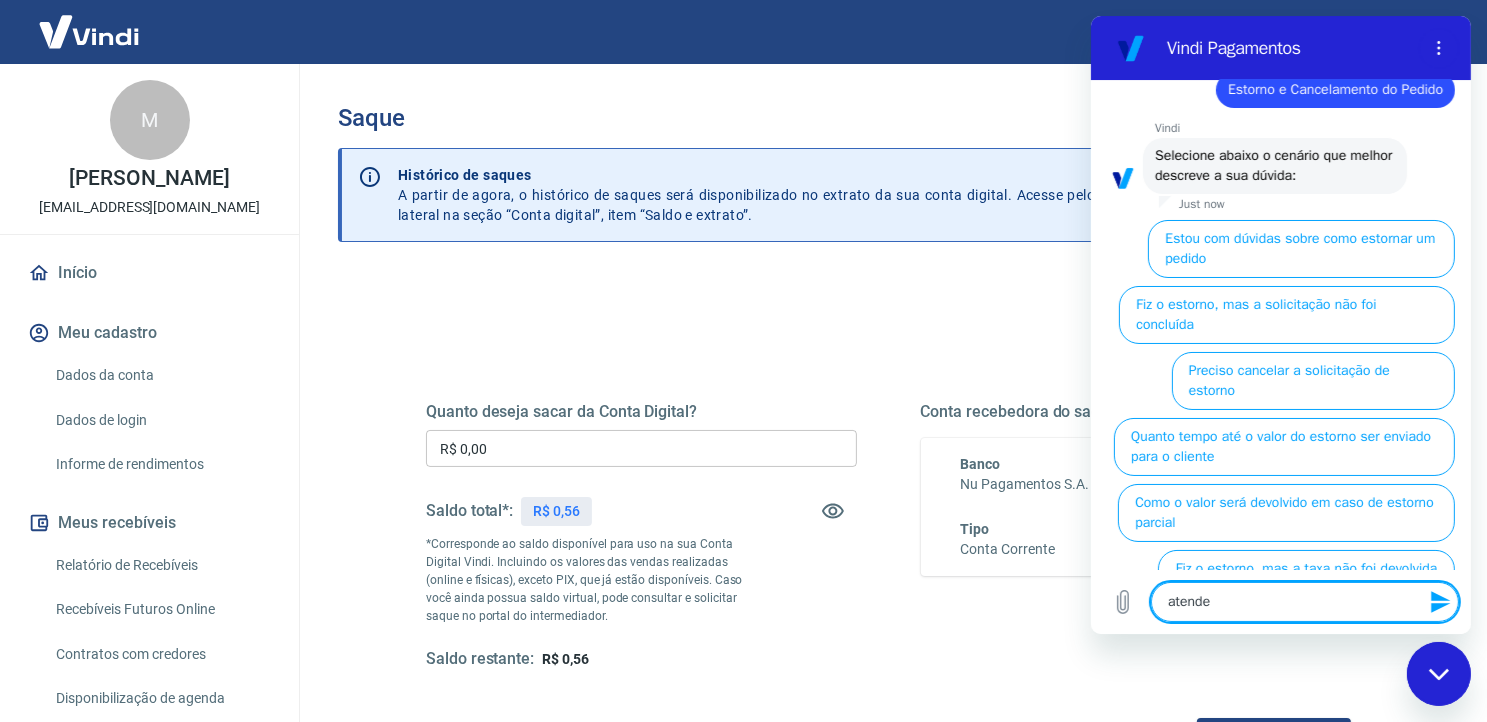 type on "atenden" 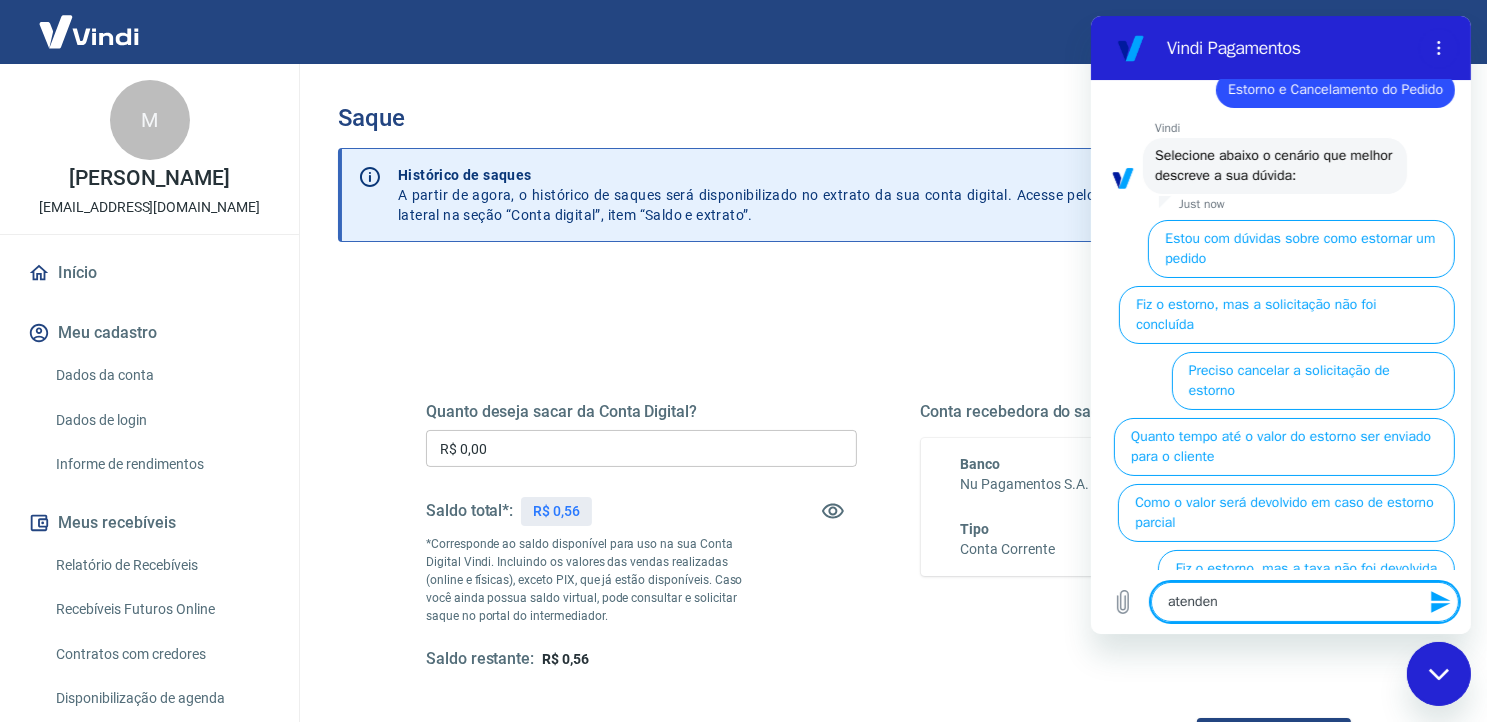 type on "atendent" 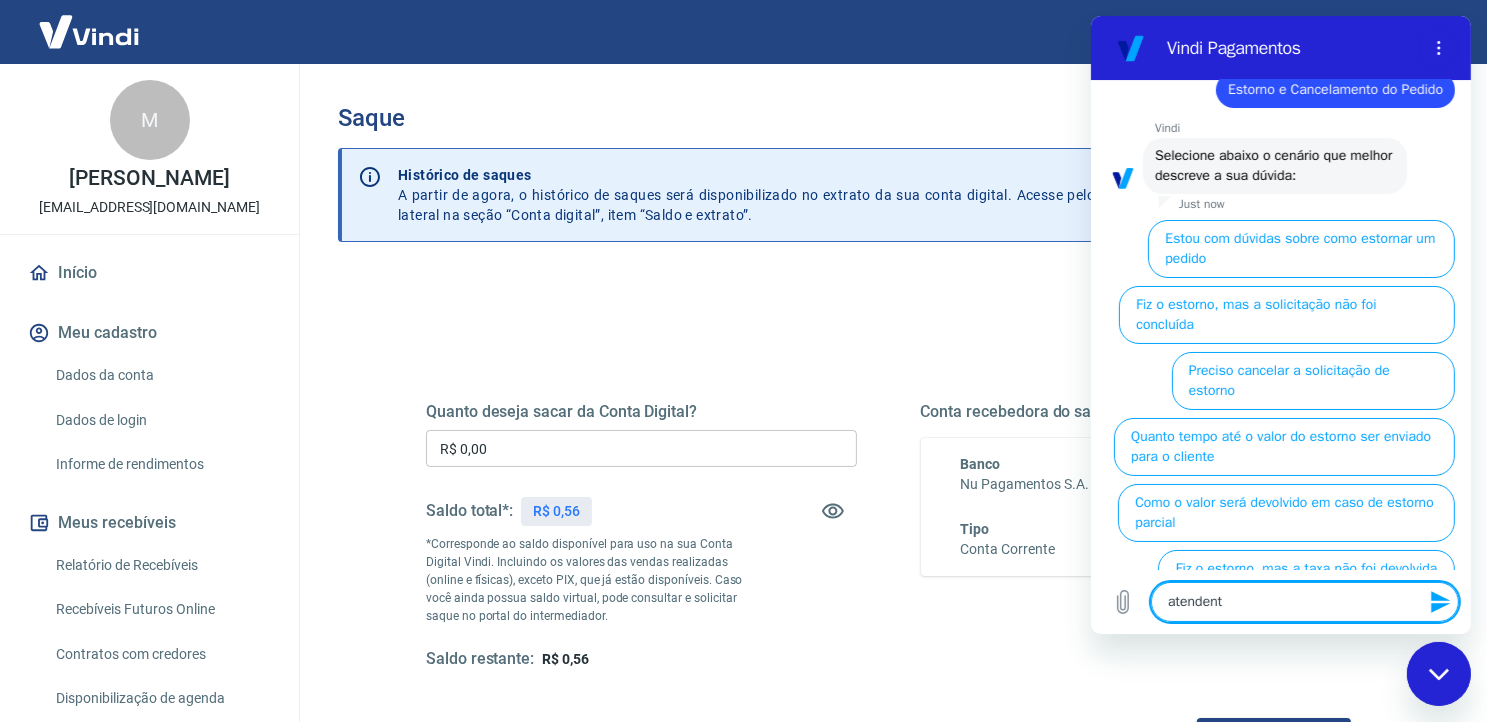 type on "atendente" 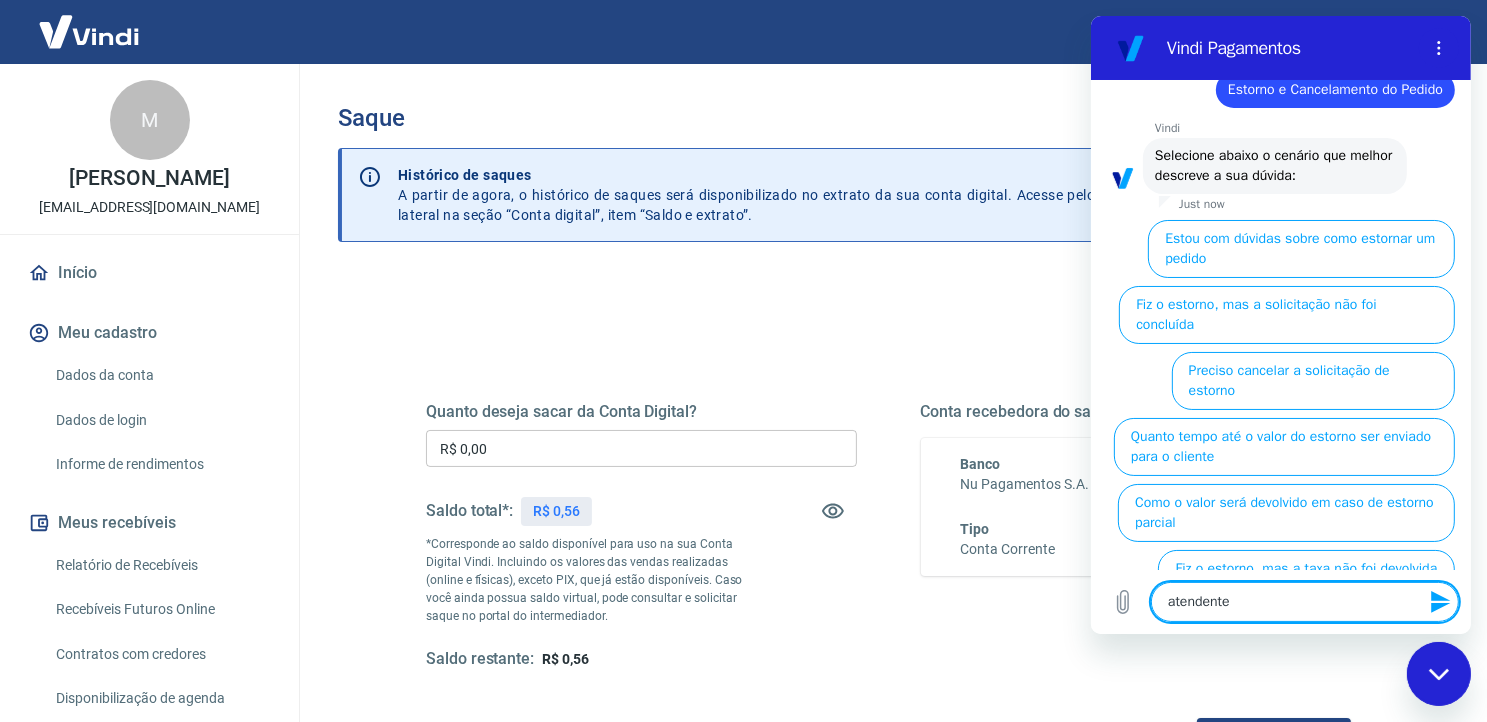 type 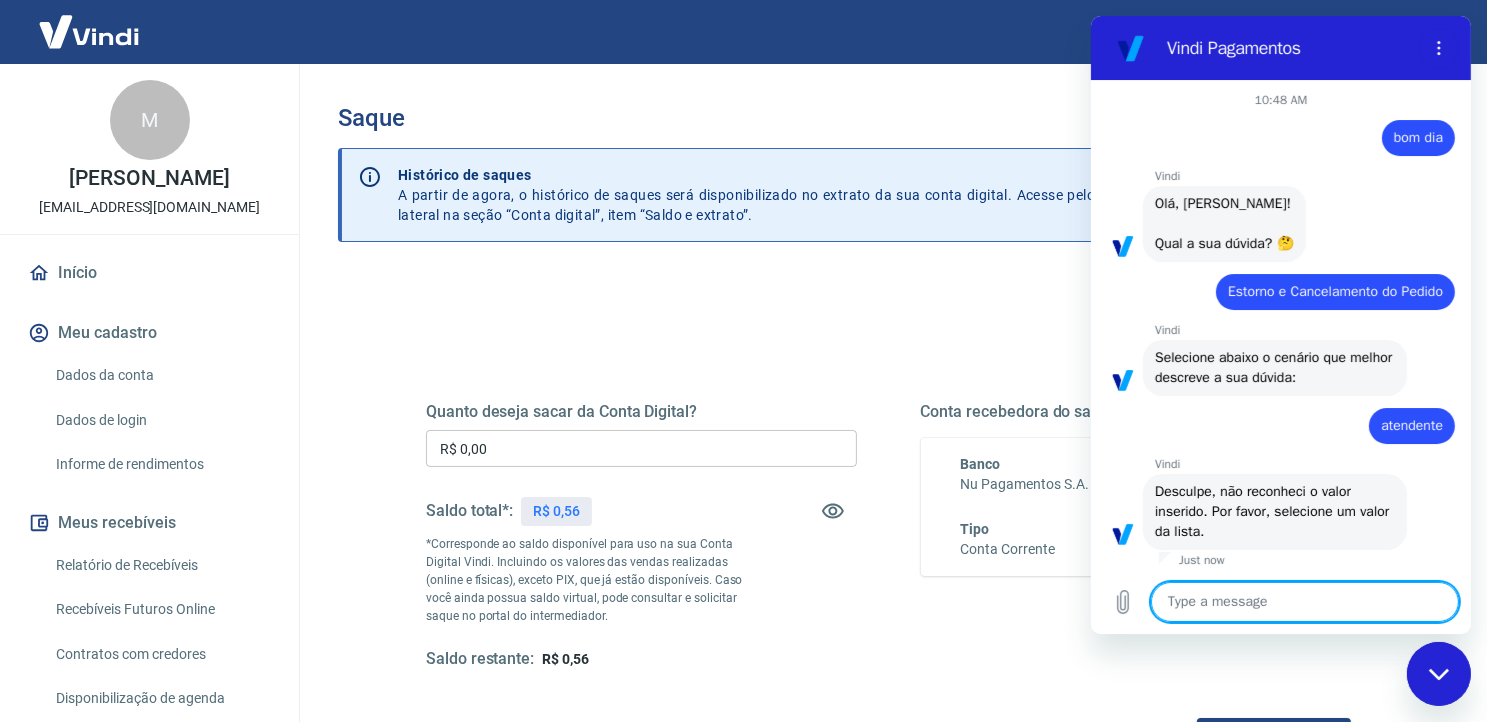 scroll, scrollTop: 22, scrollLeft: 0, axis: vertical 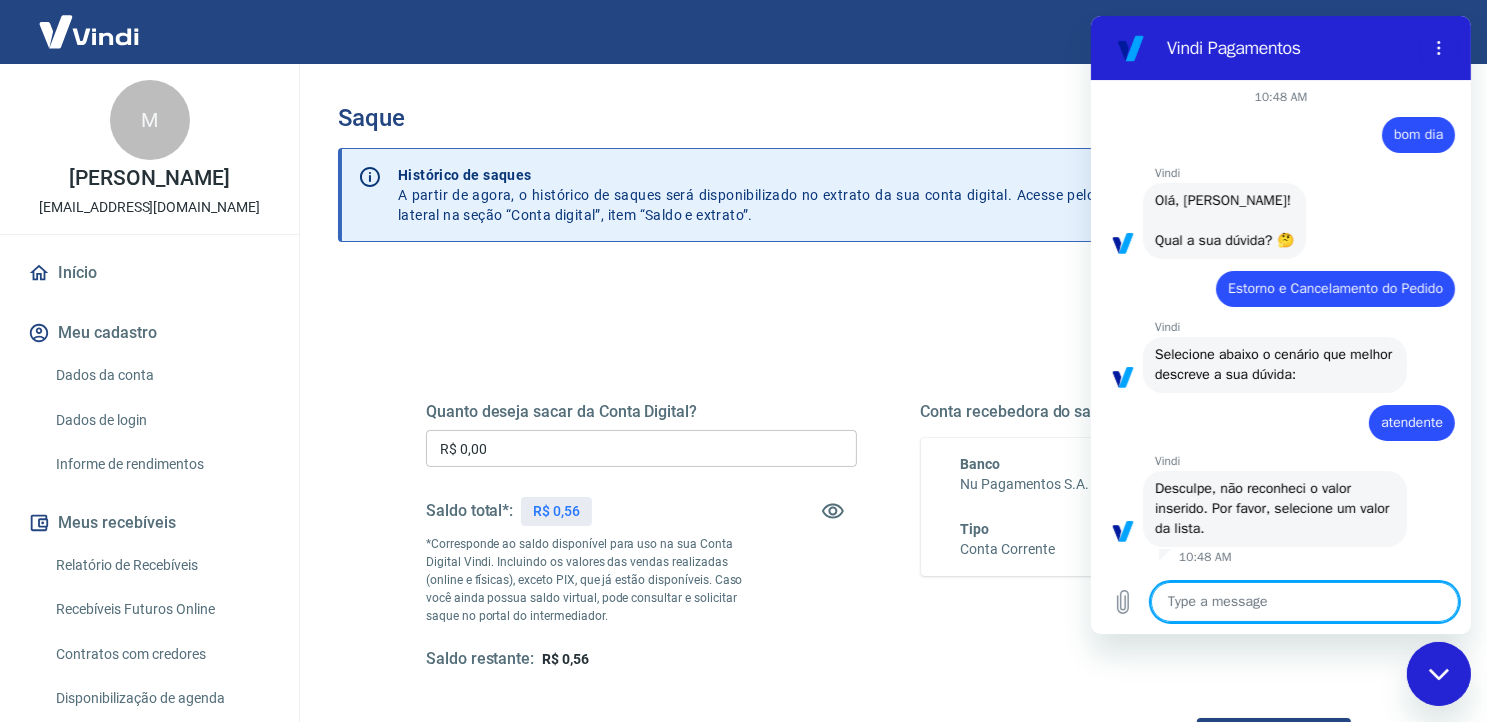 type on "x" 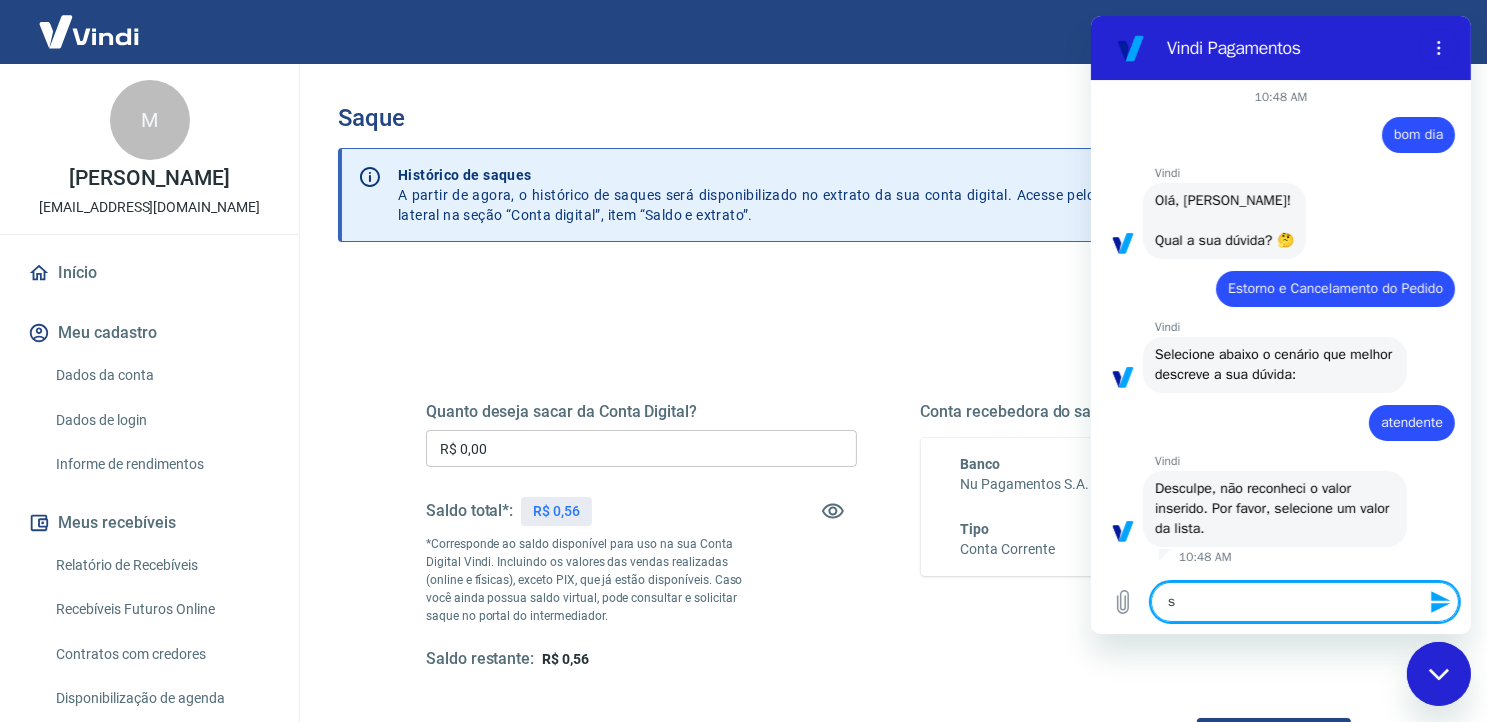 type on "sa" 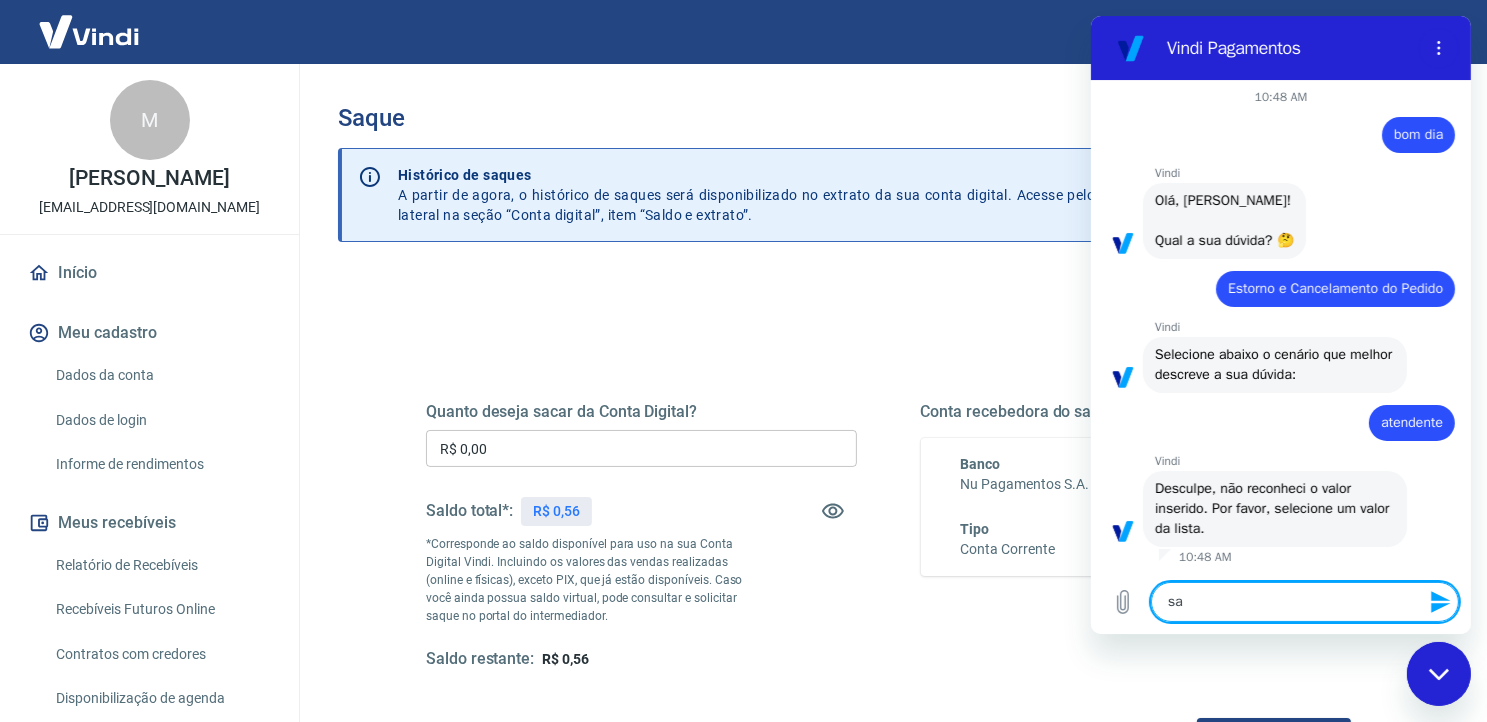 type on "saq" 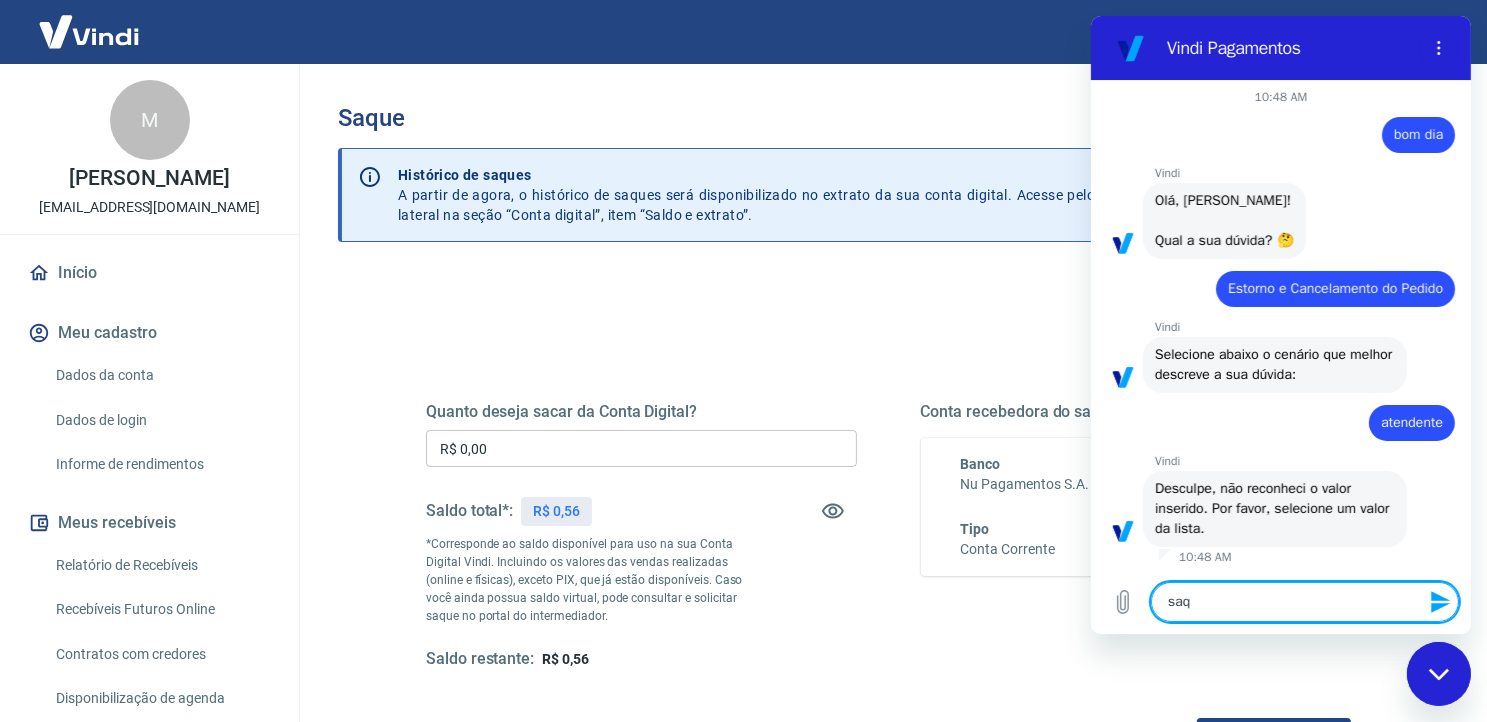 type on "saqu" 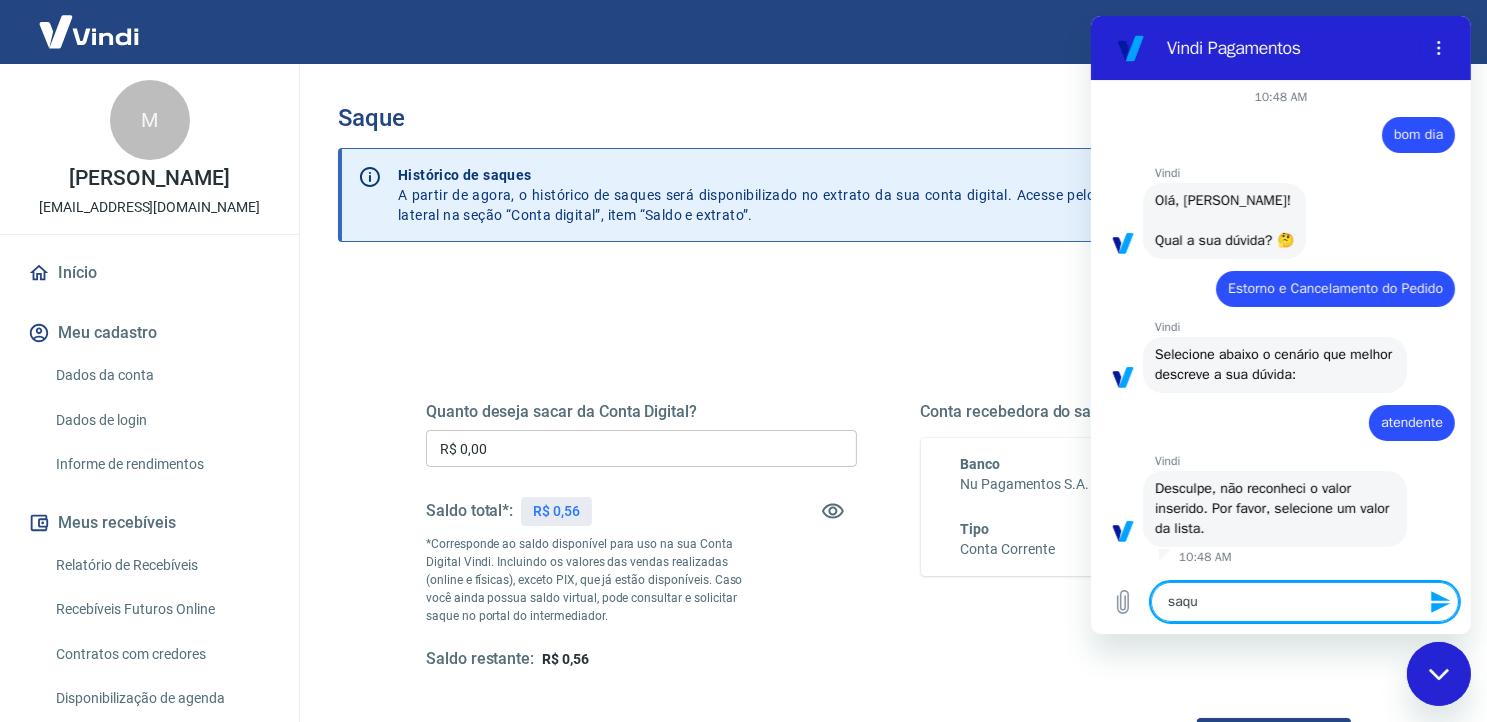 type on "saque" 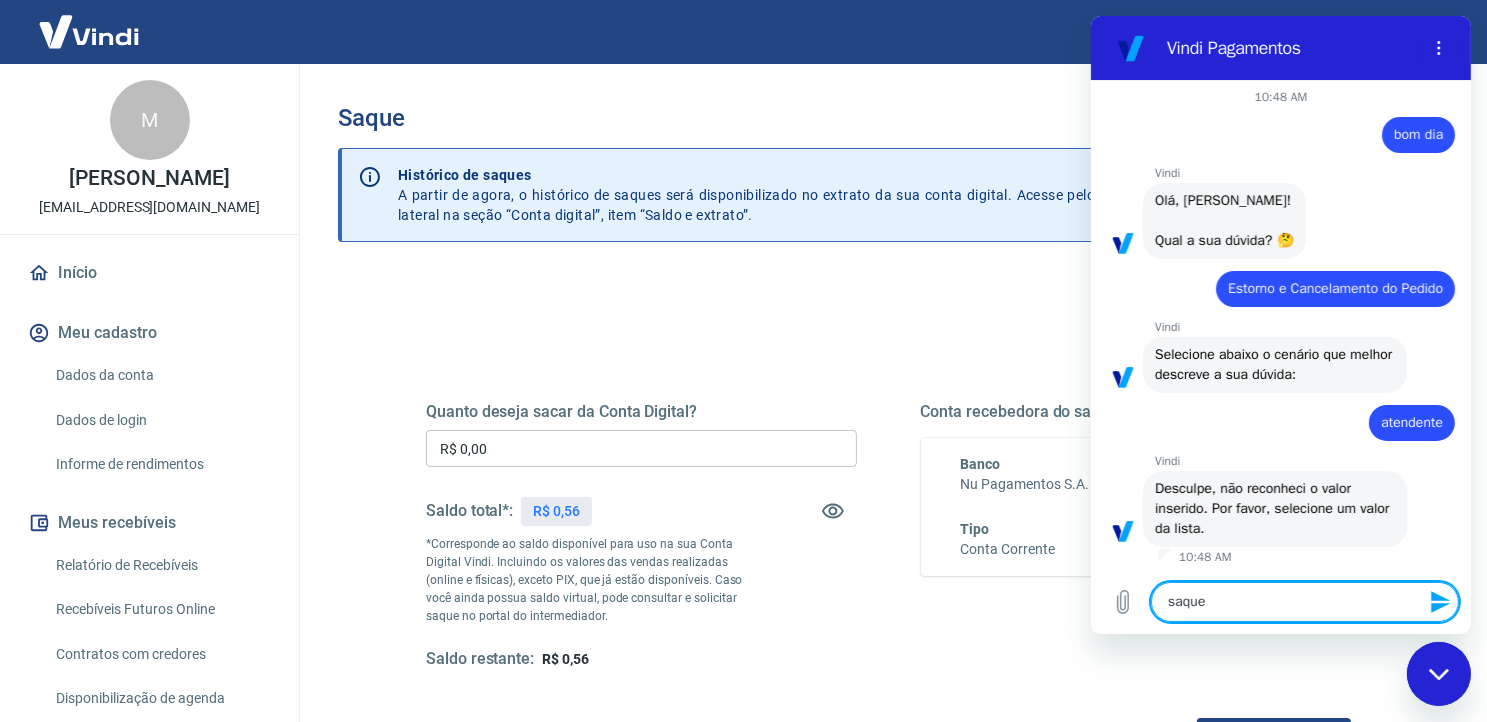 type on "x" 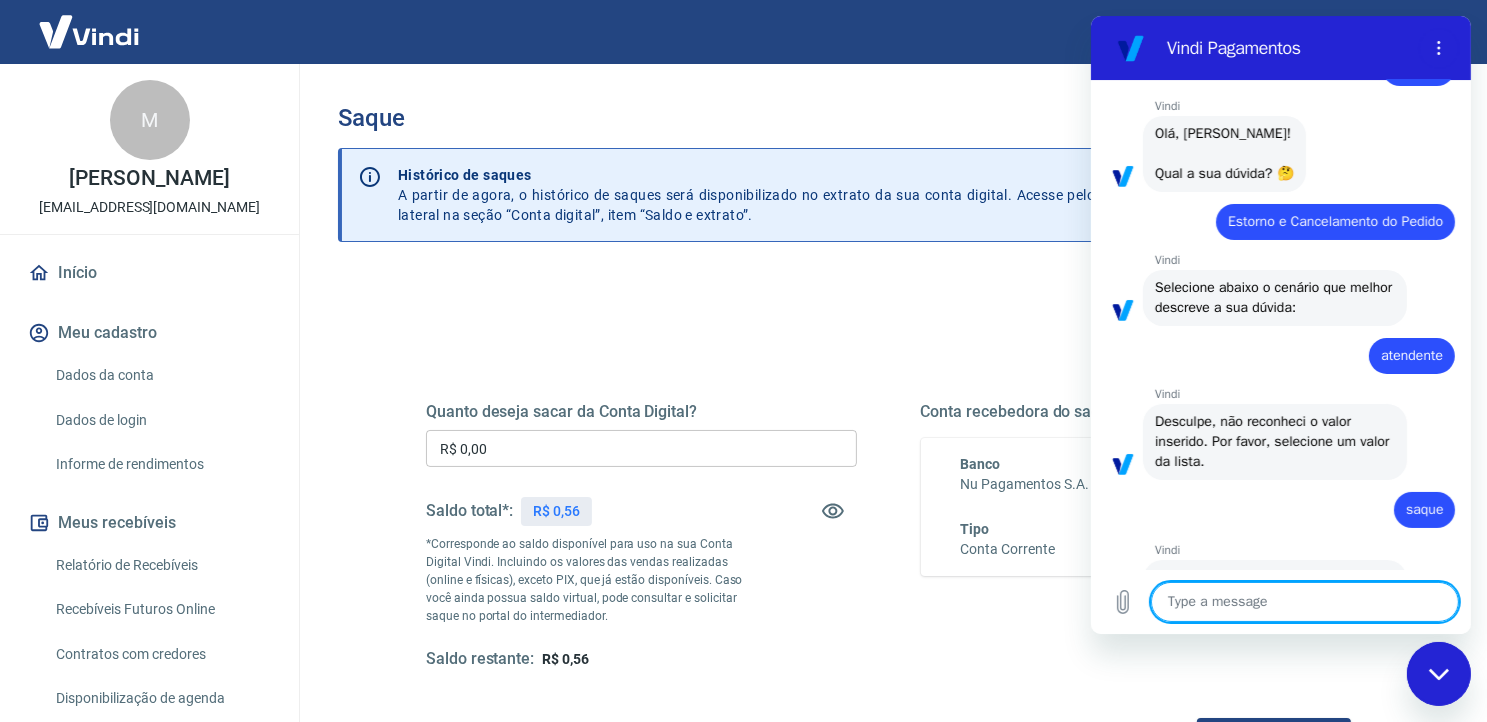 type on "x" 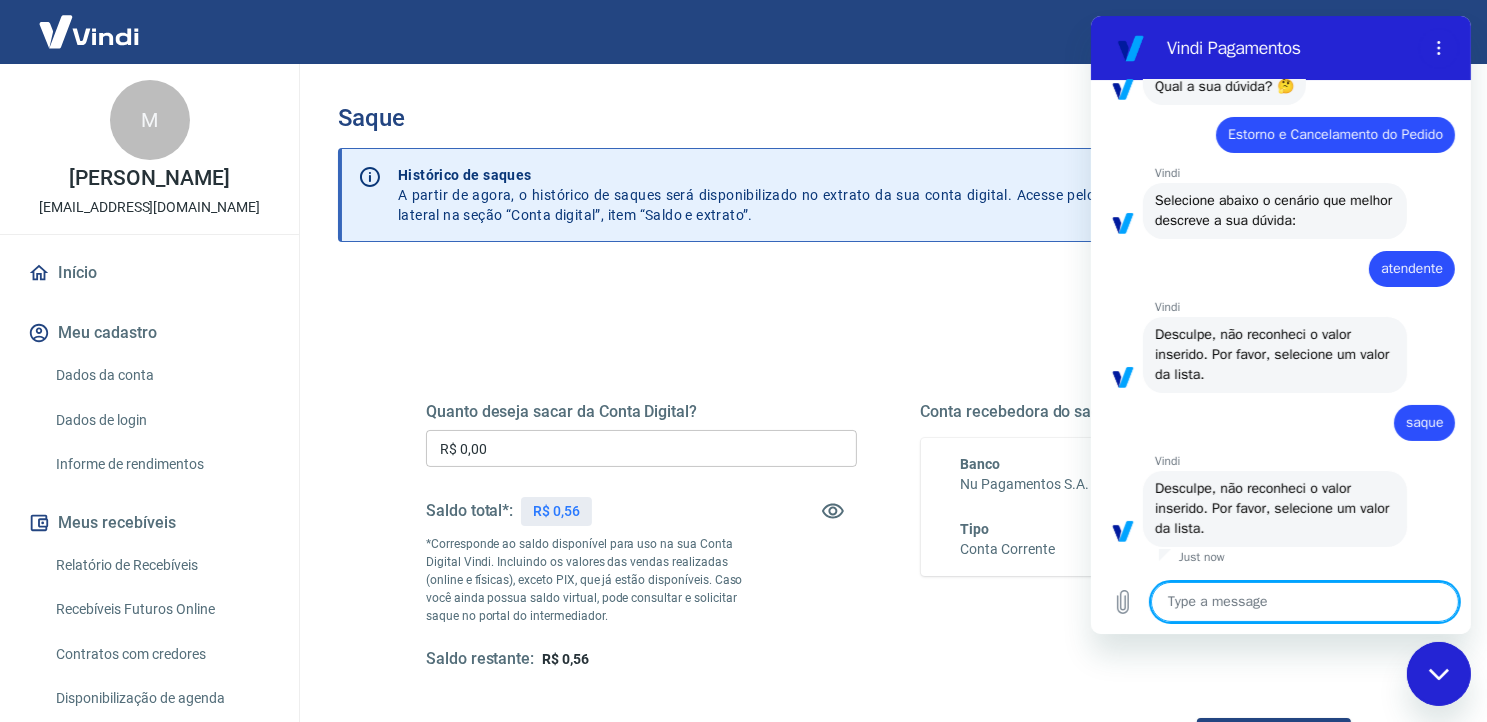 scroll, scrollTop: 176, scrollLeft: 0, axis: vertical 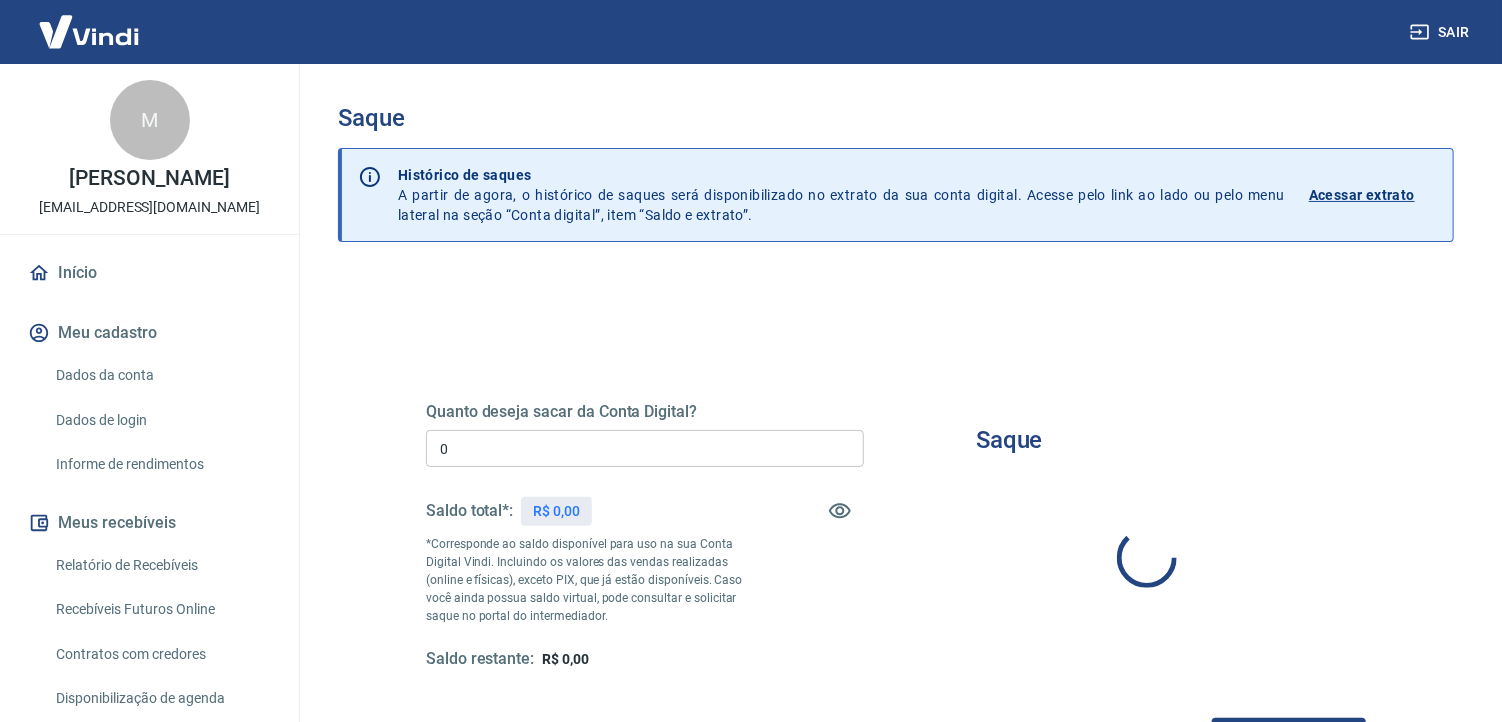 type on "R$ 0,00" 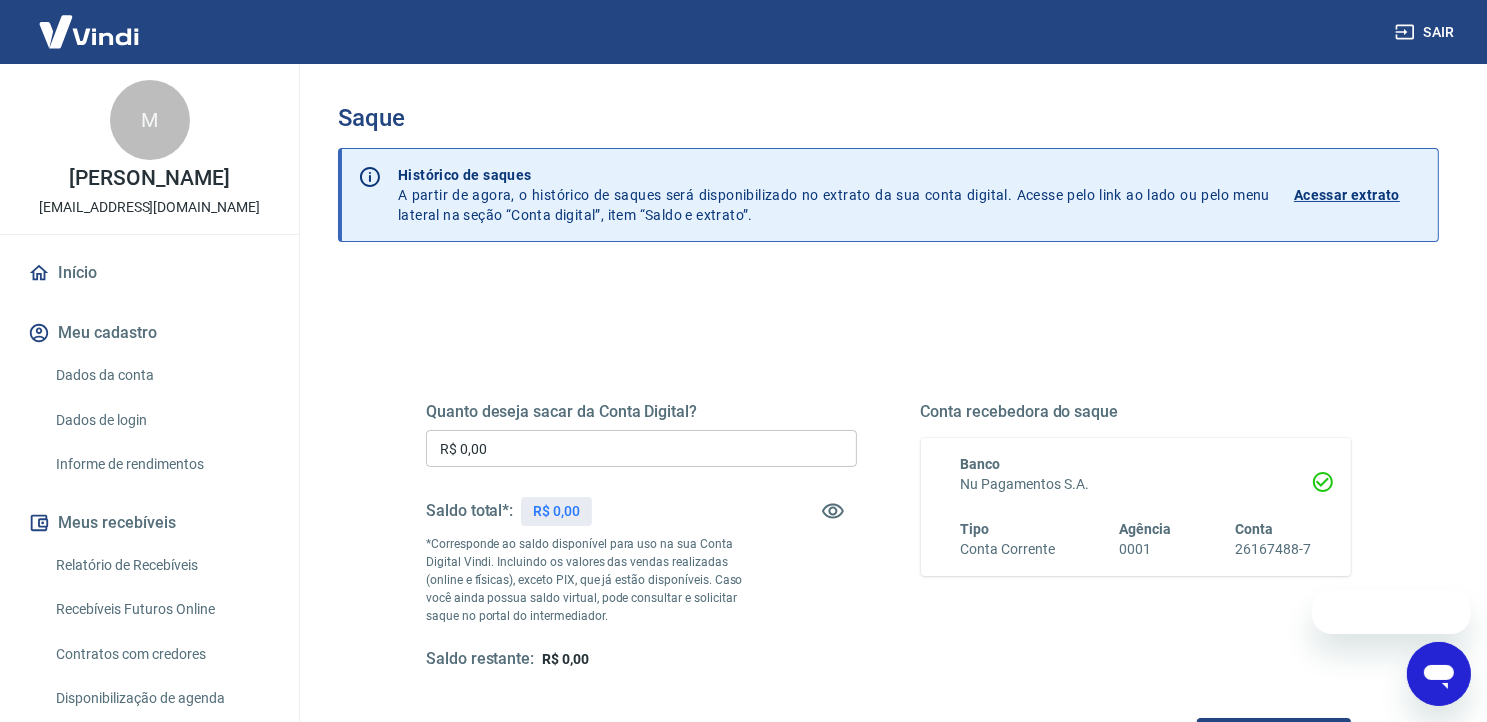 scroll, scrollTop: 0, scrollLeft: 0, axis: both 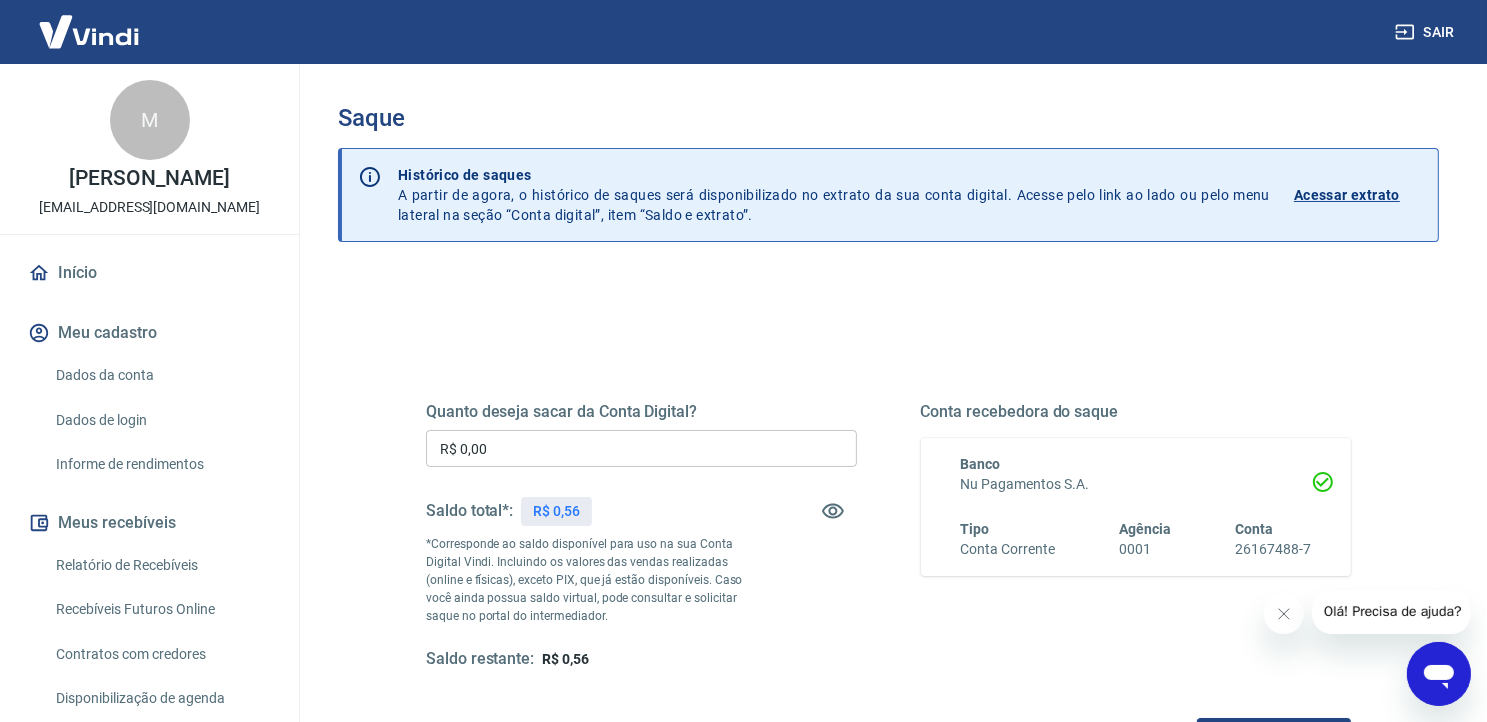 click 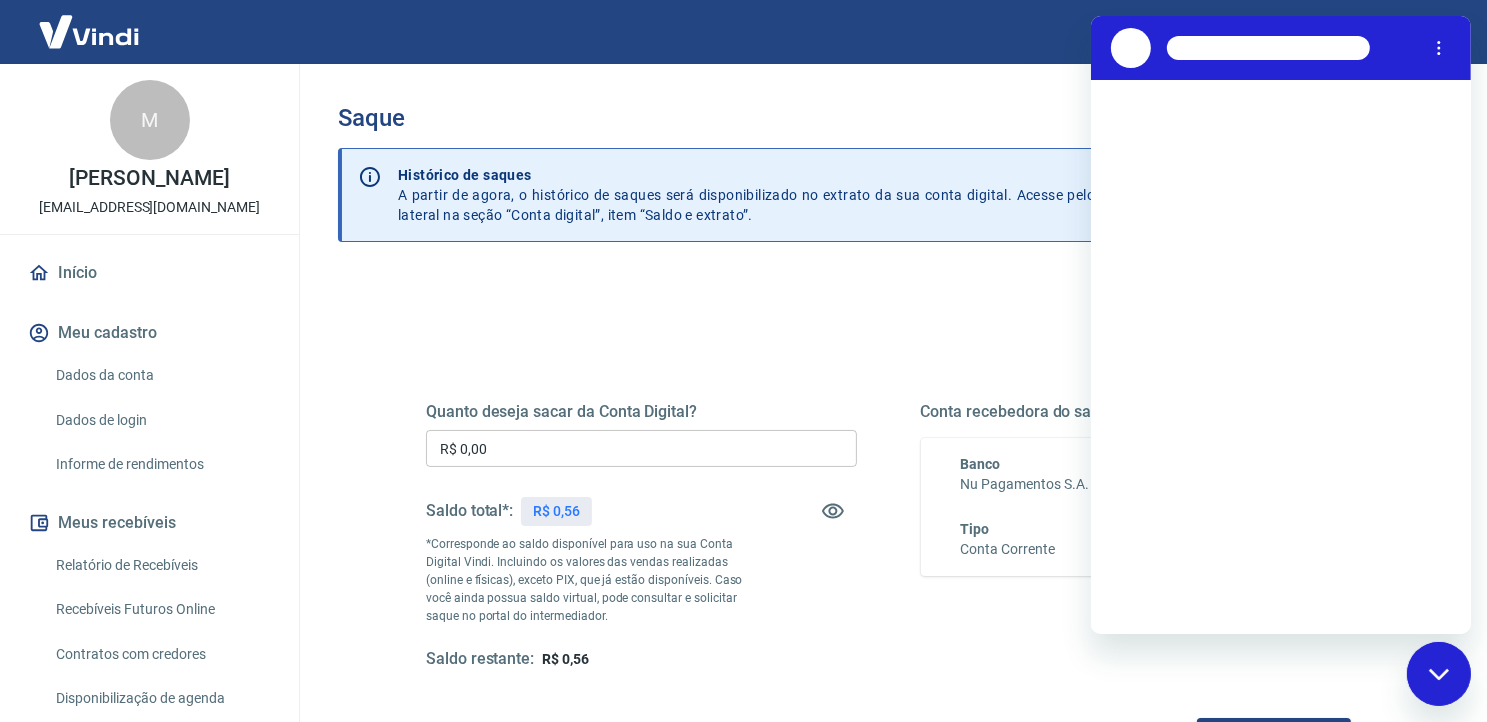 scroll, scrollTop: 0, scrollLeft: 0, axis: both 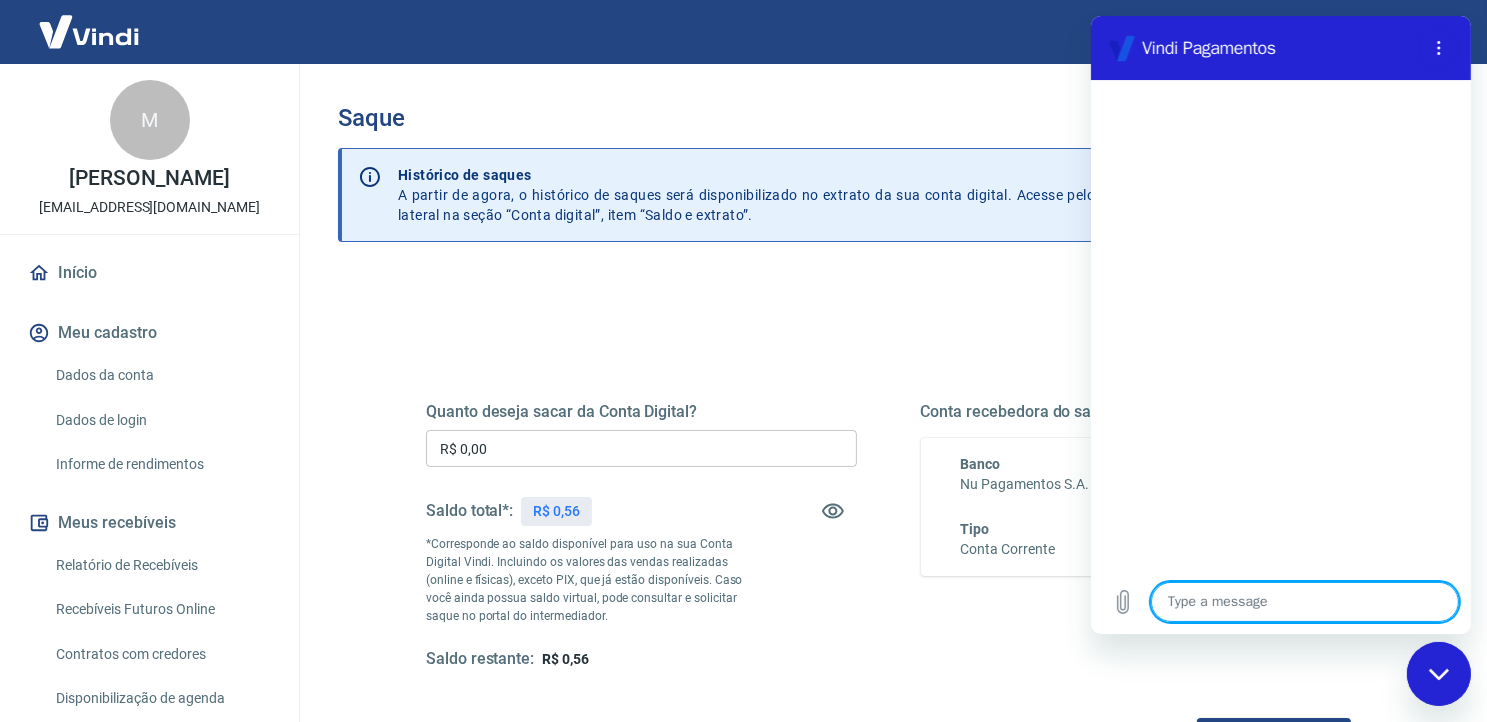 click at bounding box center [1304, 602] 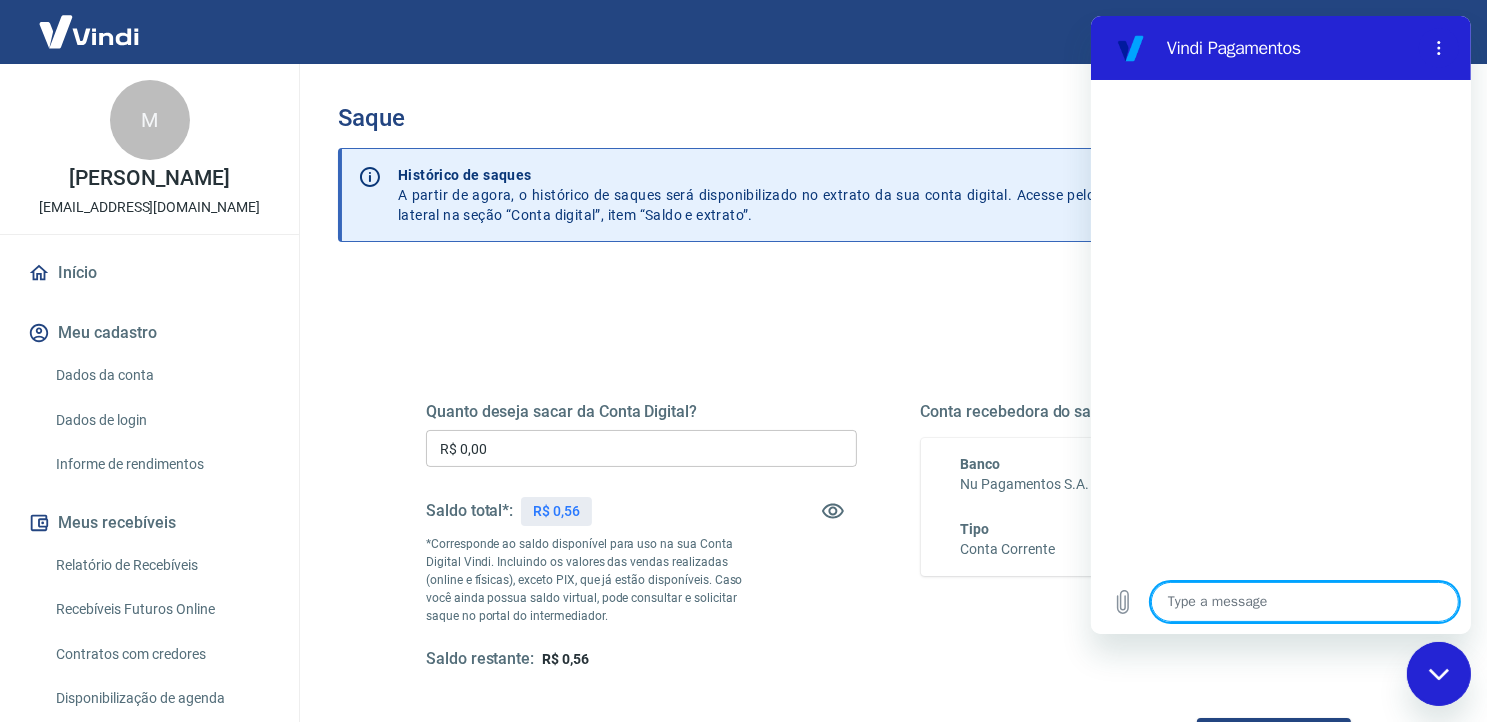 type on "b" 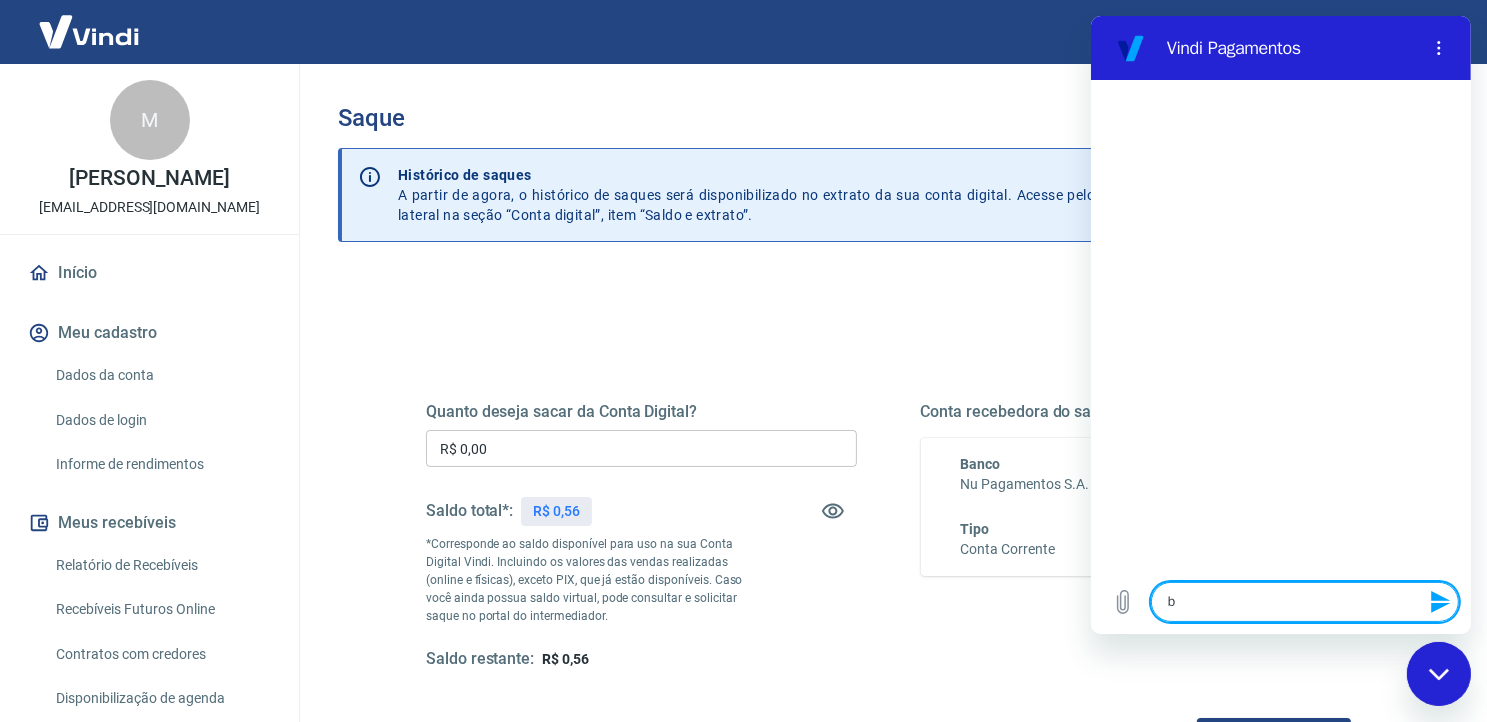 type on "bo" 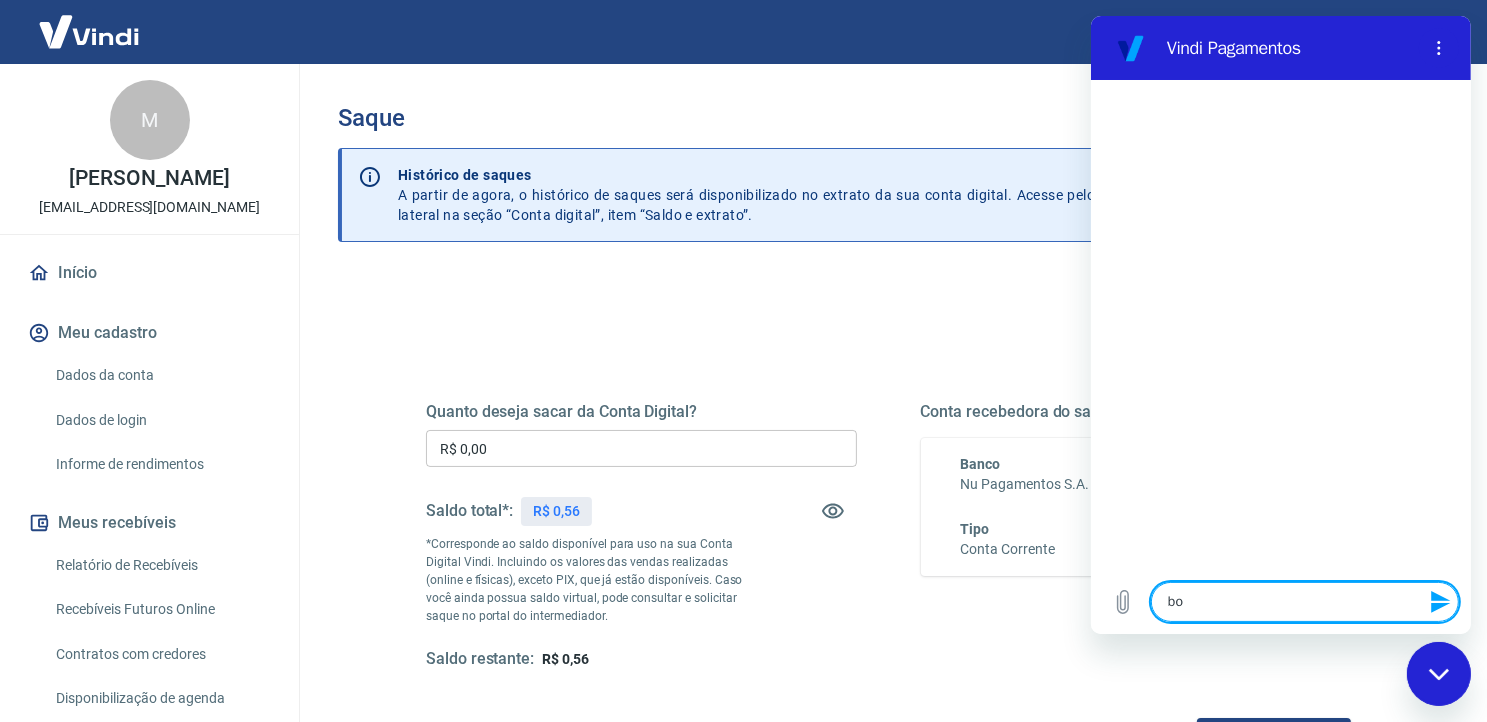 type on "bom" 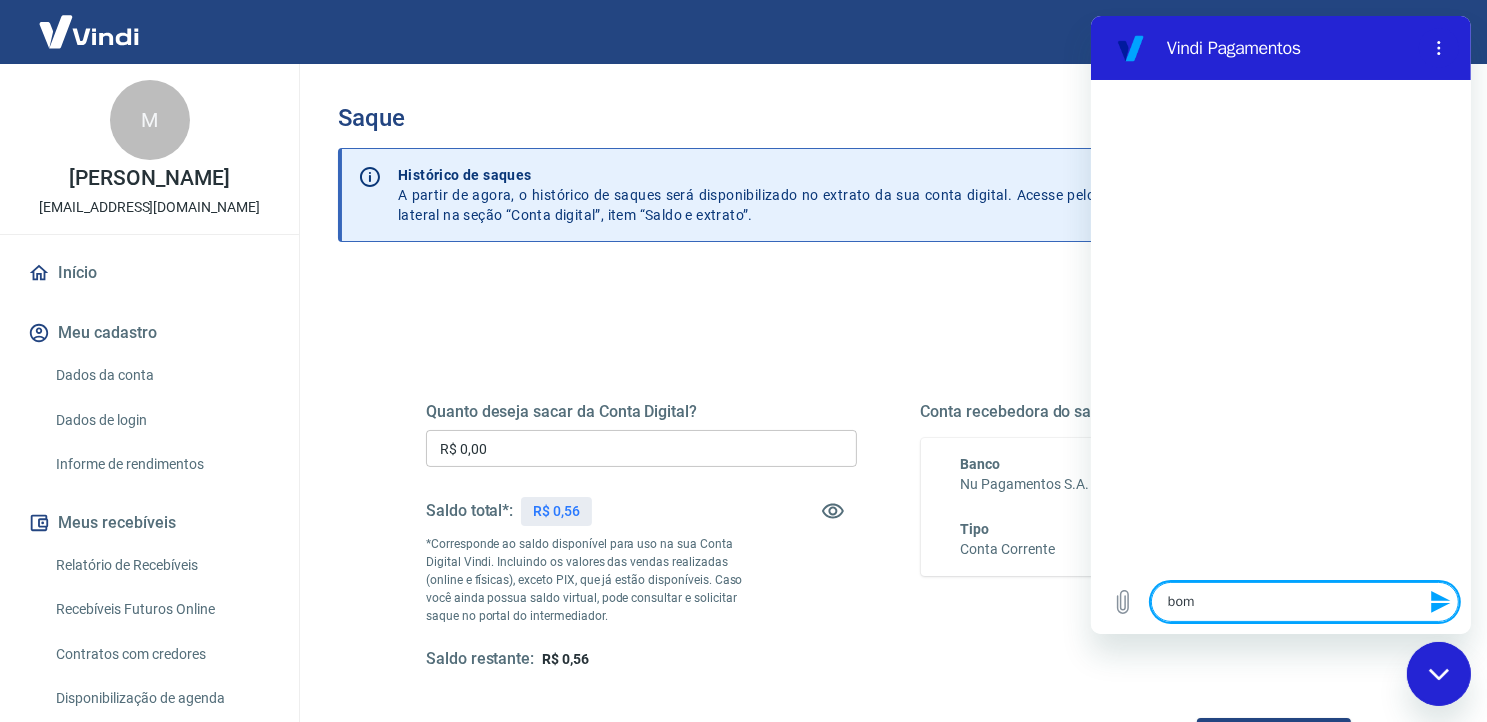 type on "bom" 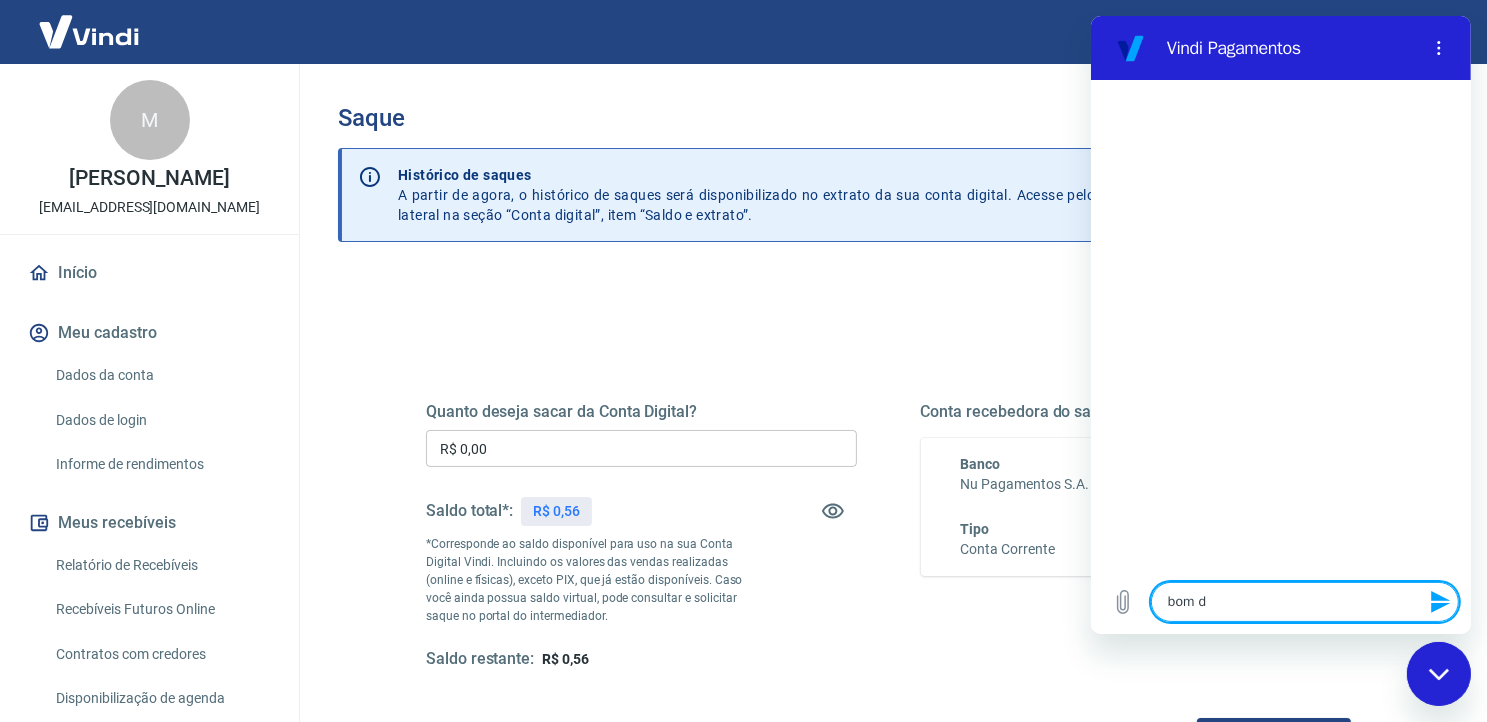 type on "x" 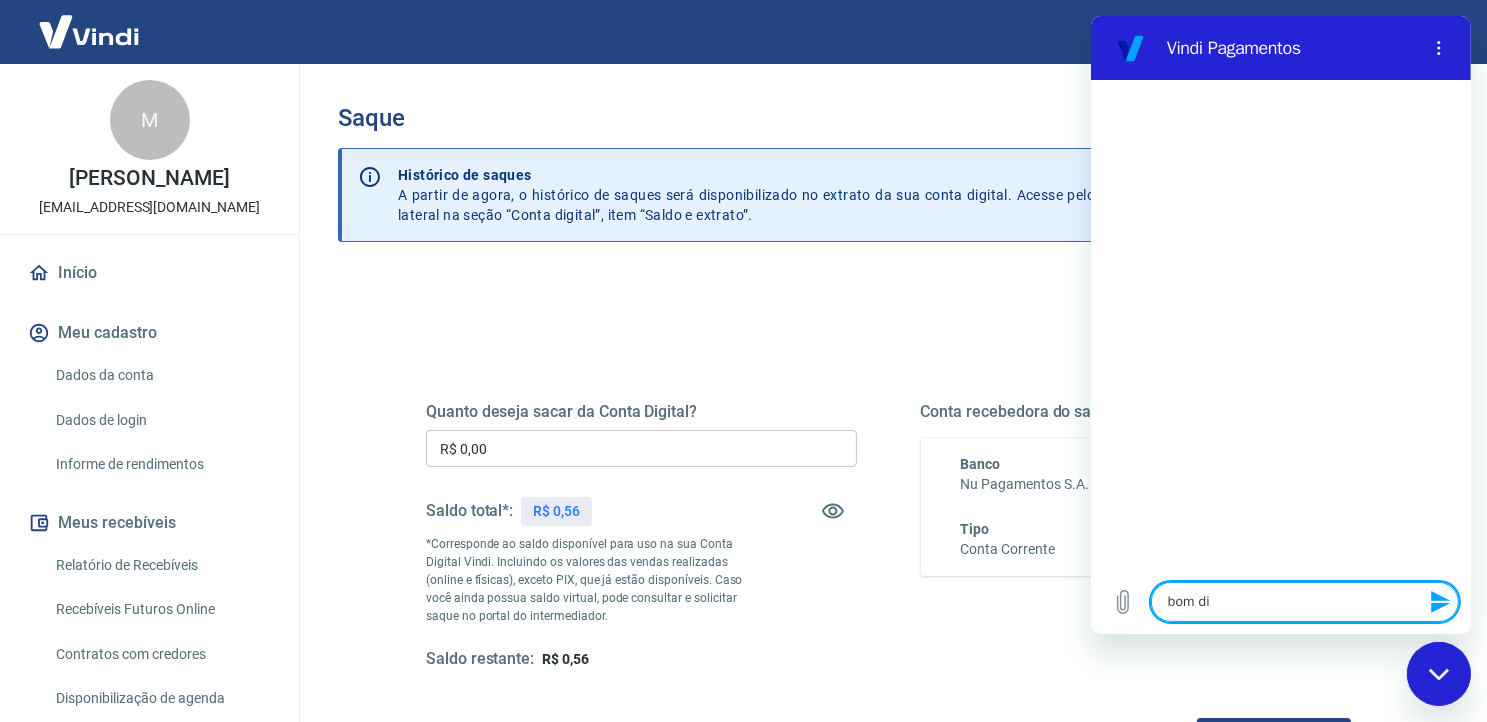type on "bom dia" 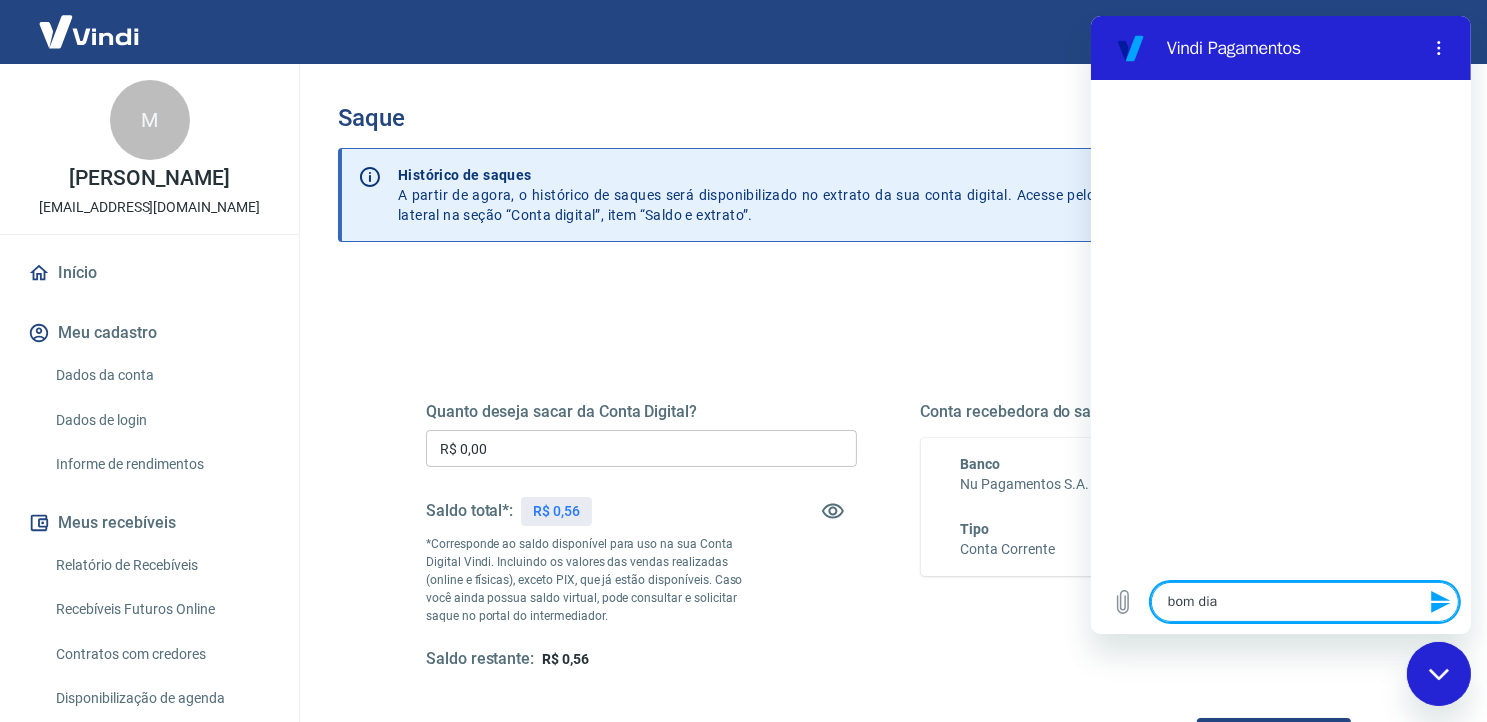 type on "x" 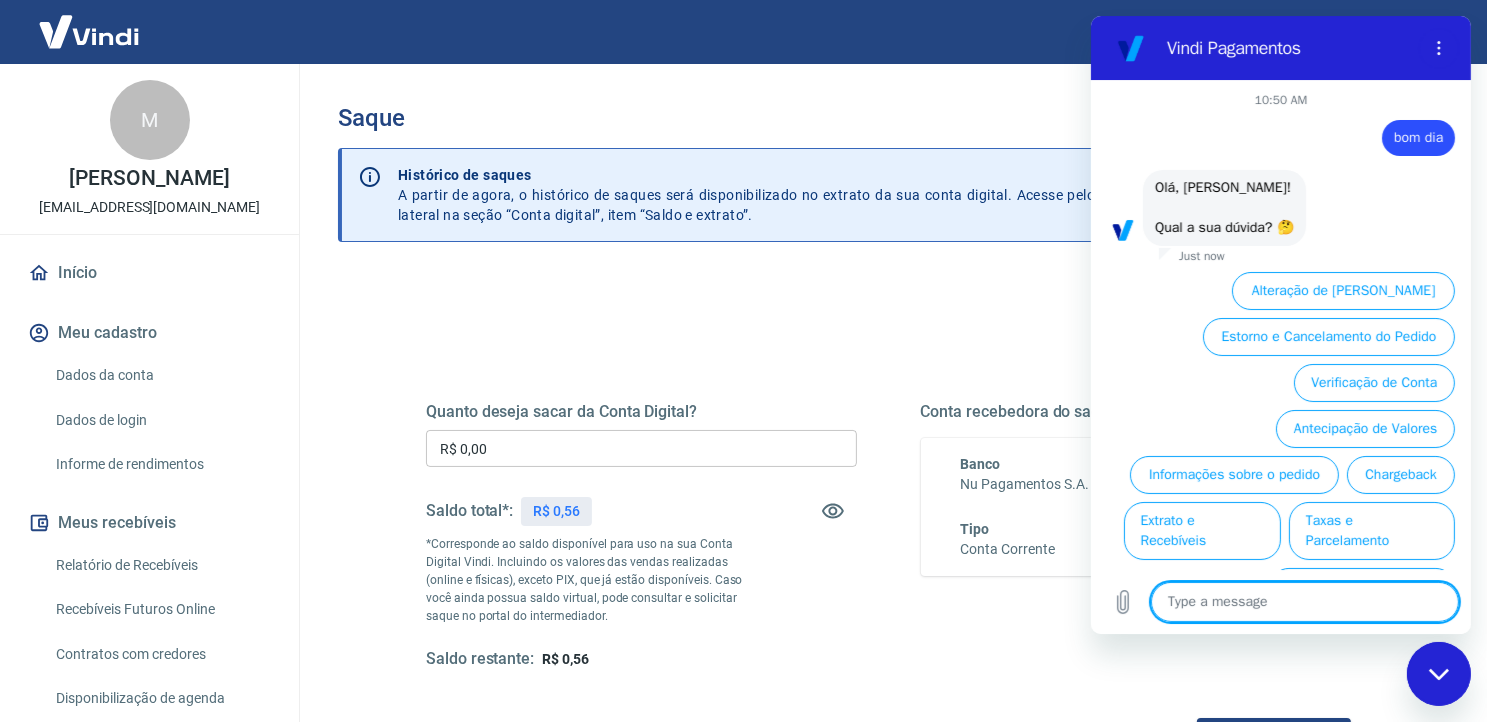 scroll, scrollTop: 83, scrollLeft: 0, axis: vertical 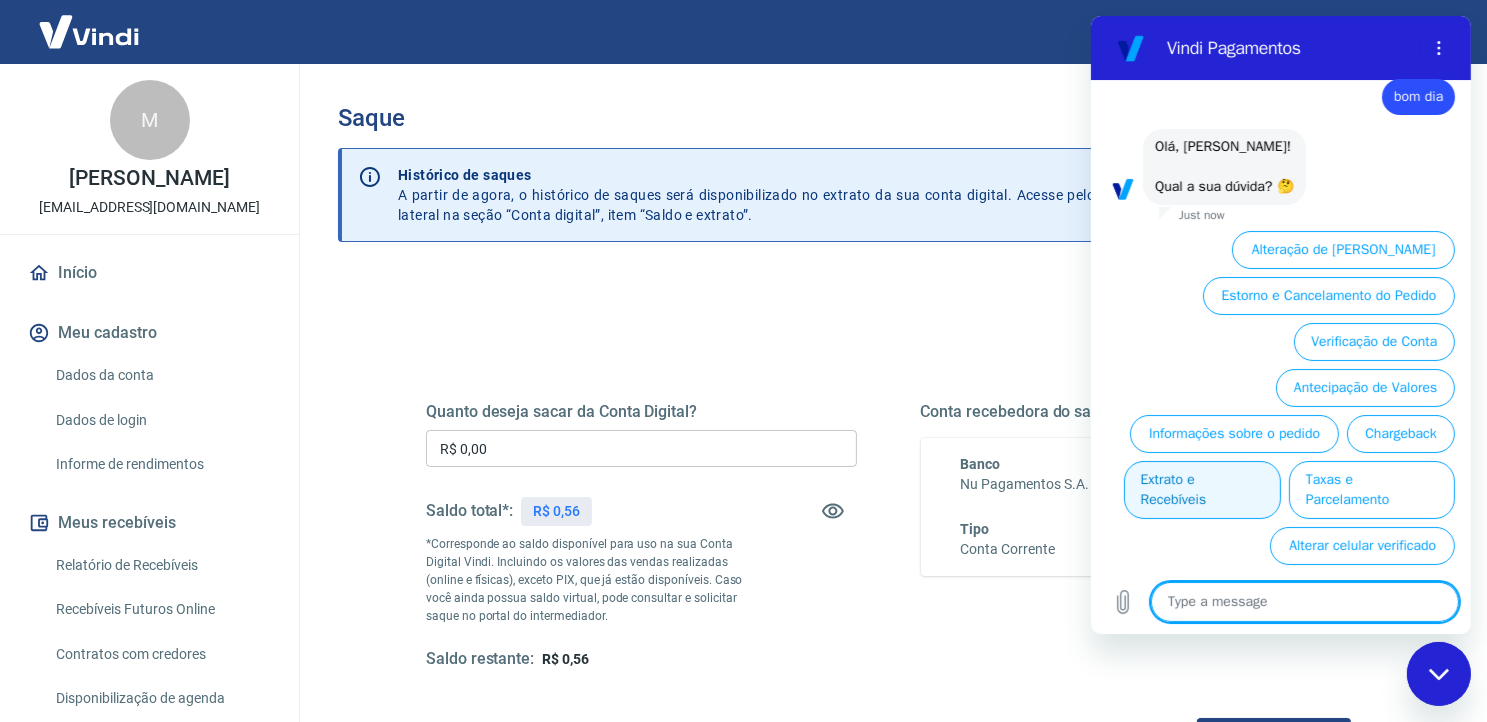 click on "Extrato e Recebíveis" at bounding box center [1201, 490] 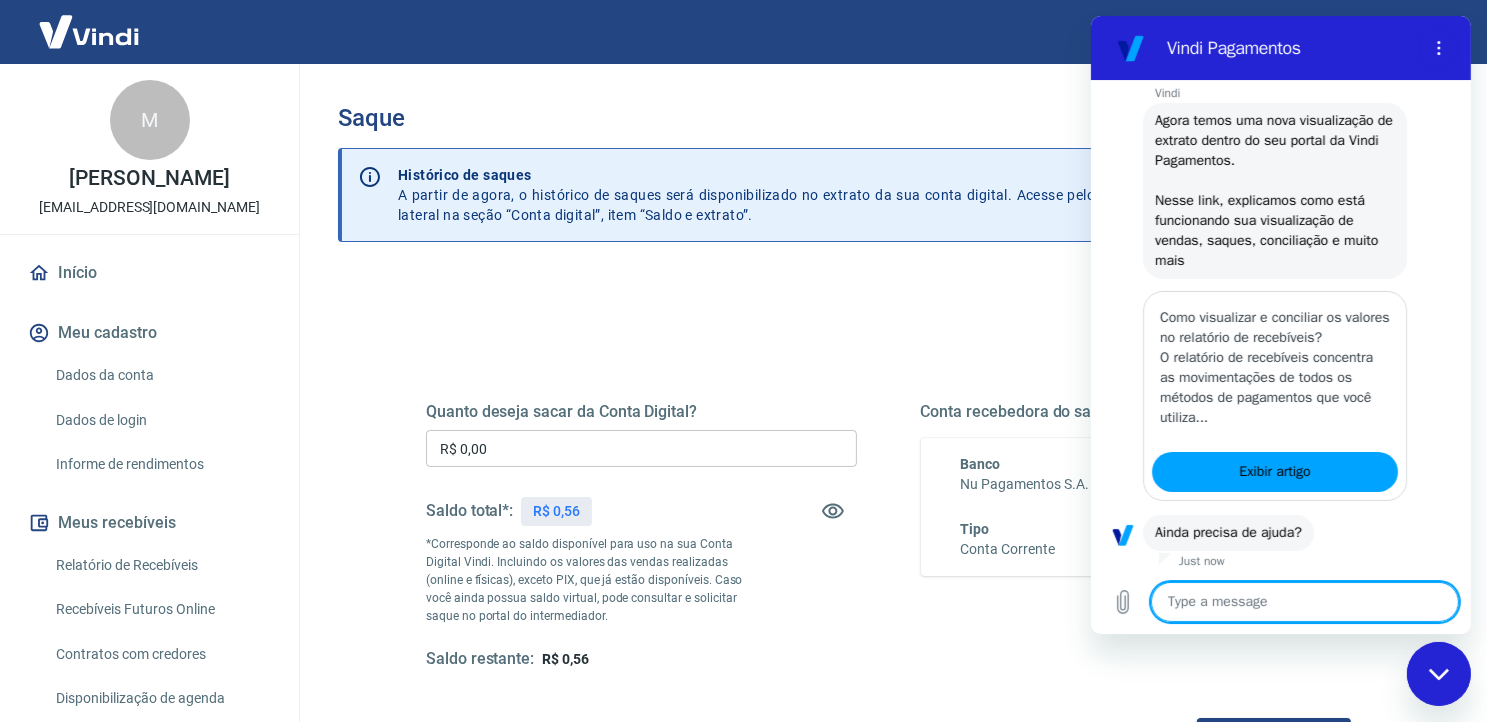 scroll, scrollTop: 309, scrollLeft: 0, axis: vertical 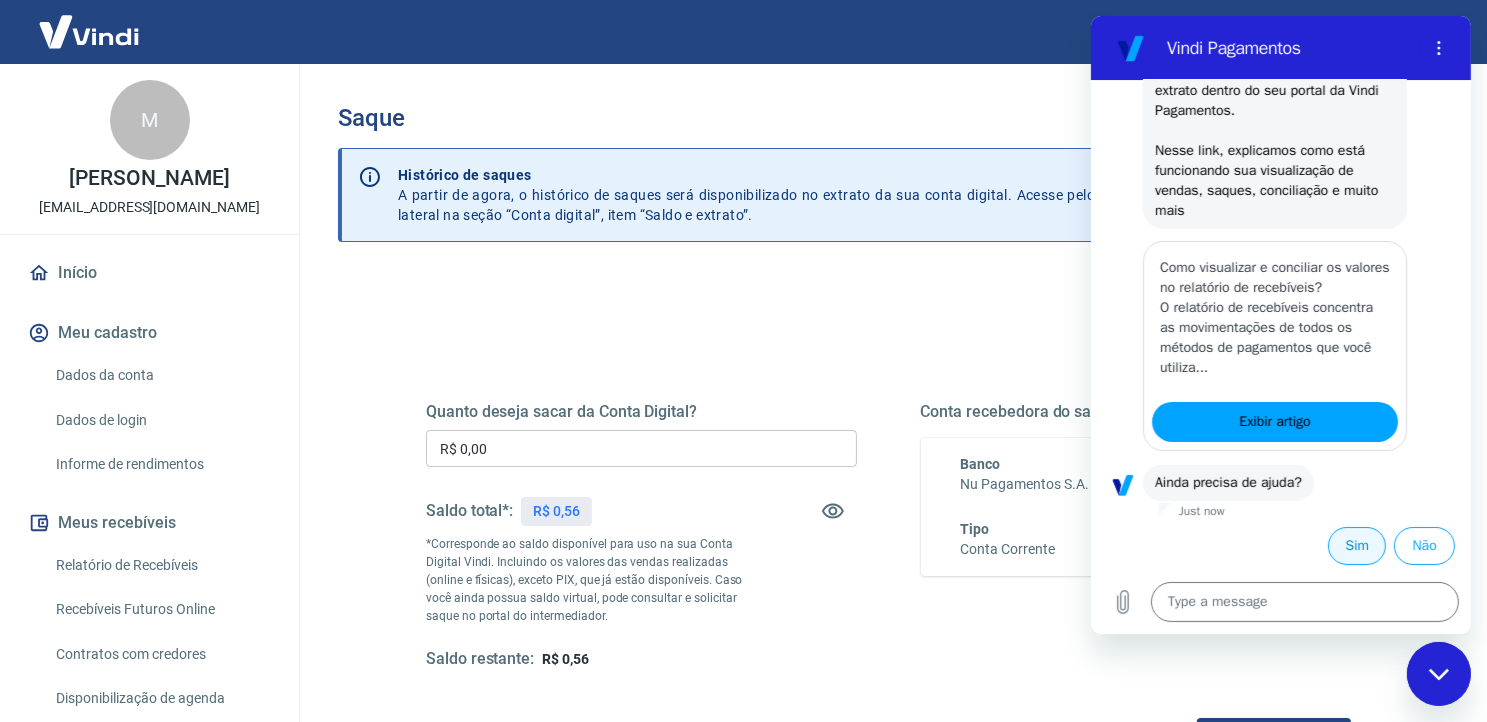 click on "Sim" at bounding box center [1356, 546] 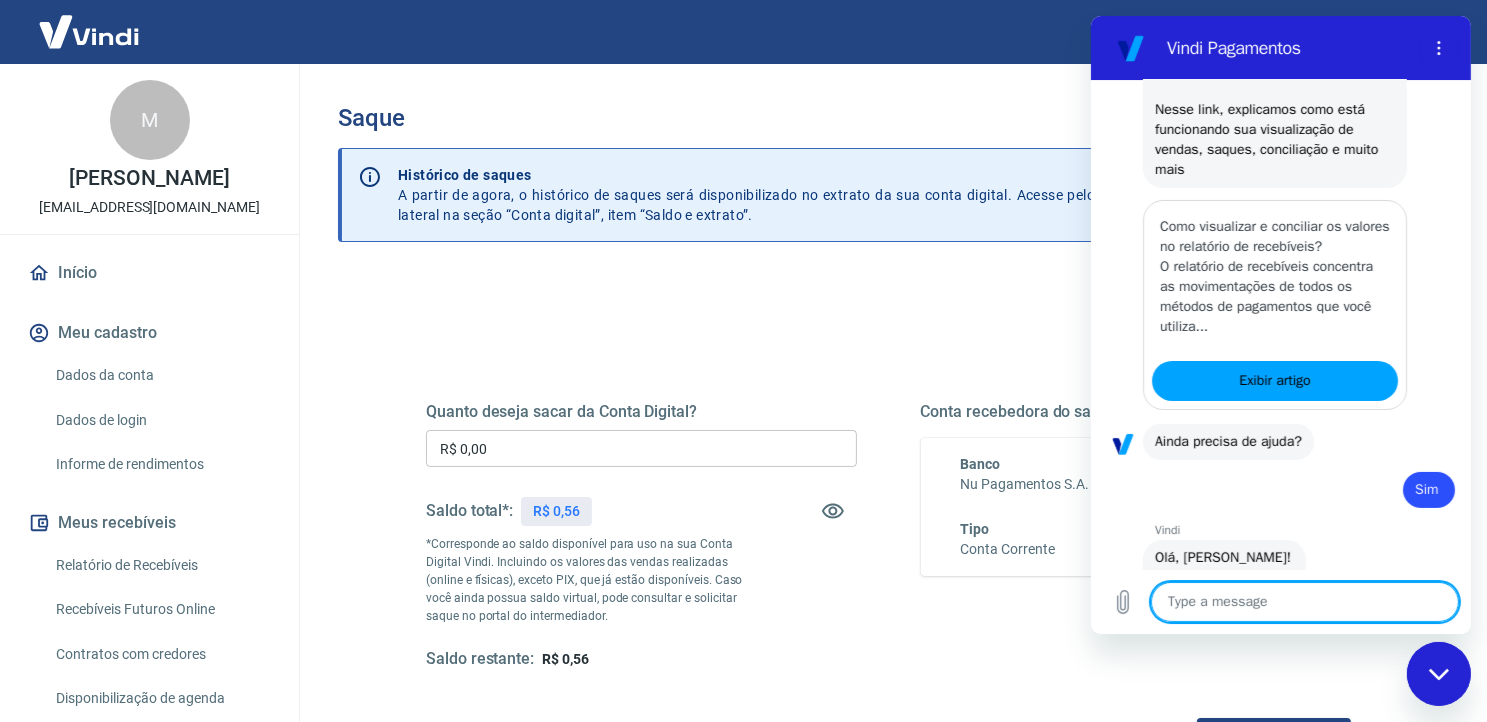 type on "x" 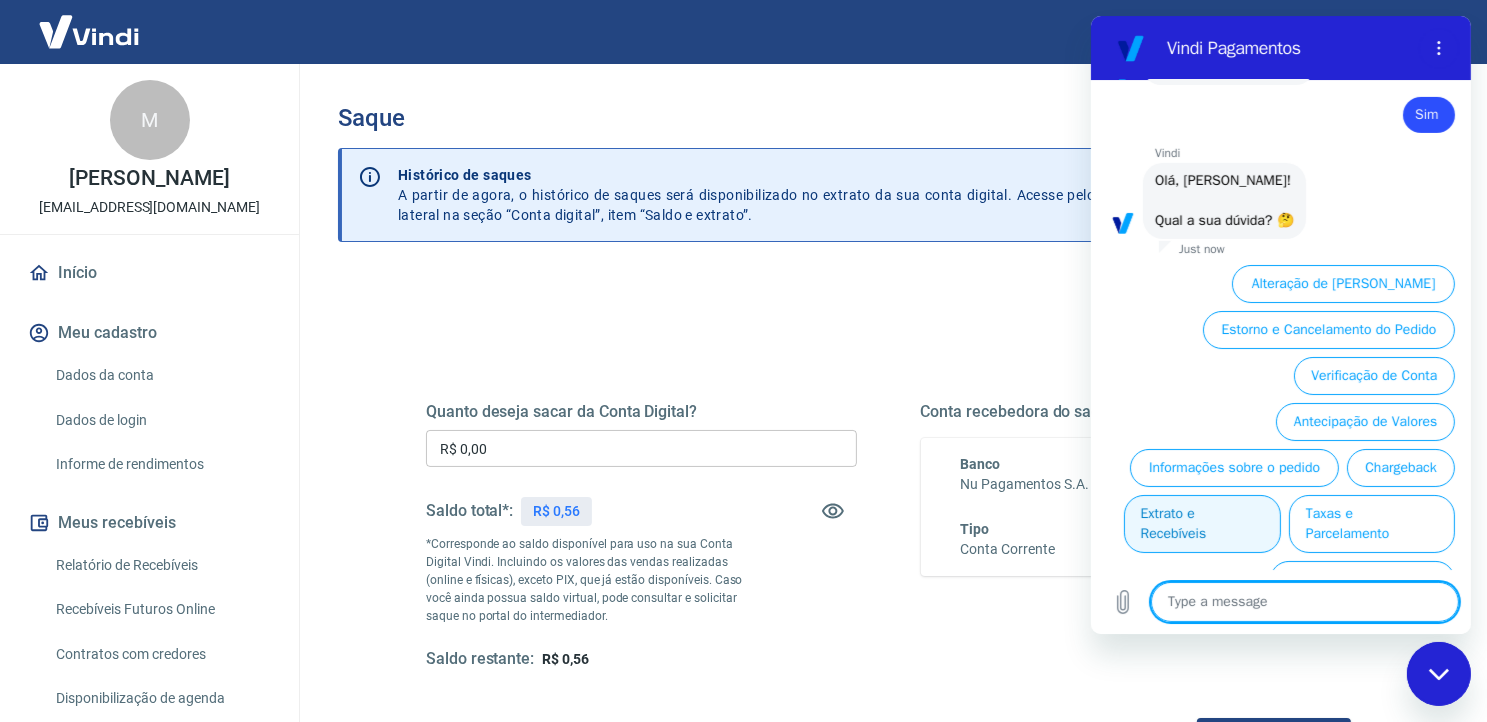 scroll, scrollTop: 803, scrollLeft: 0, axis: vertical 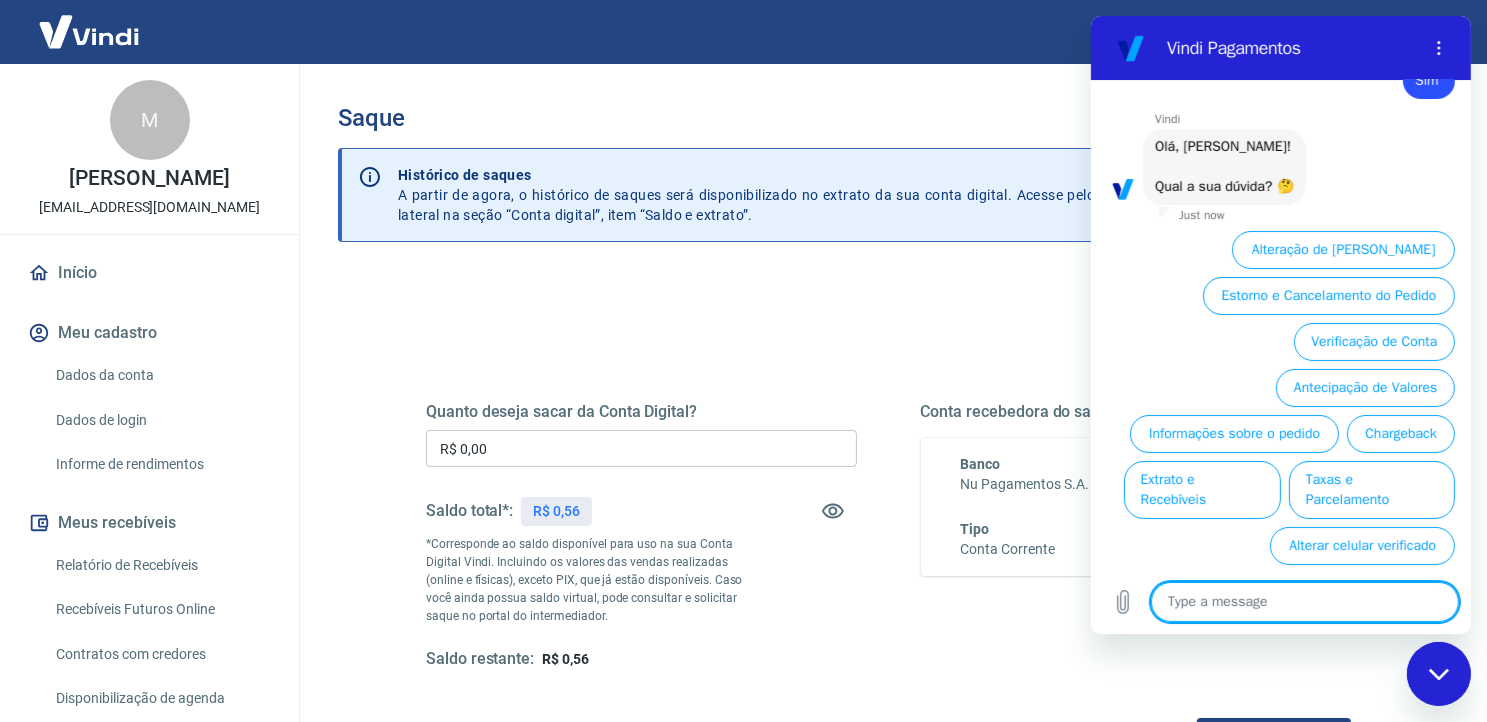 click at bounding box center [1304, 602] 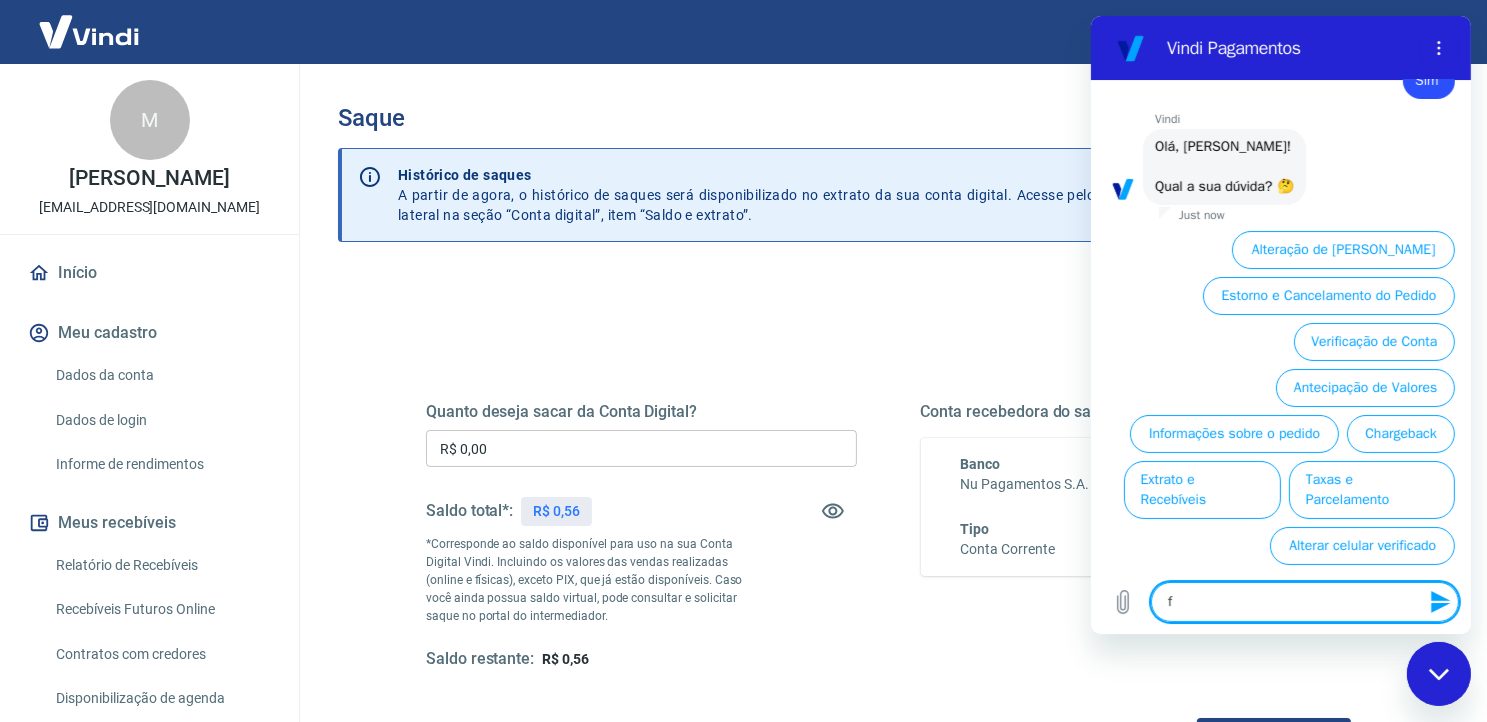 type on "fi" 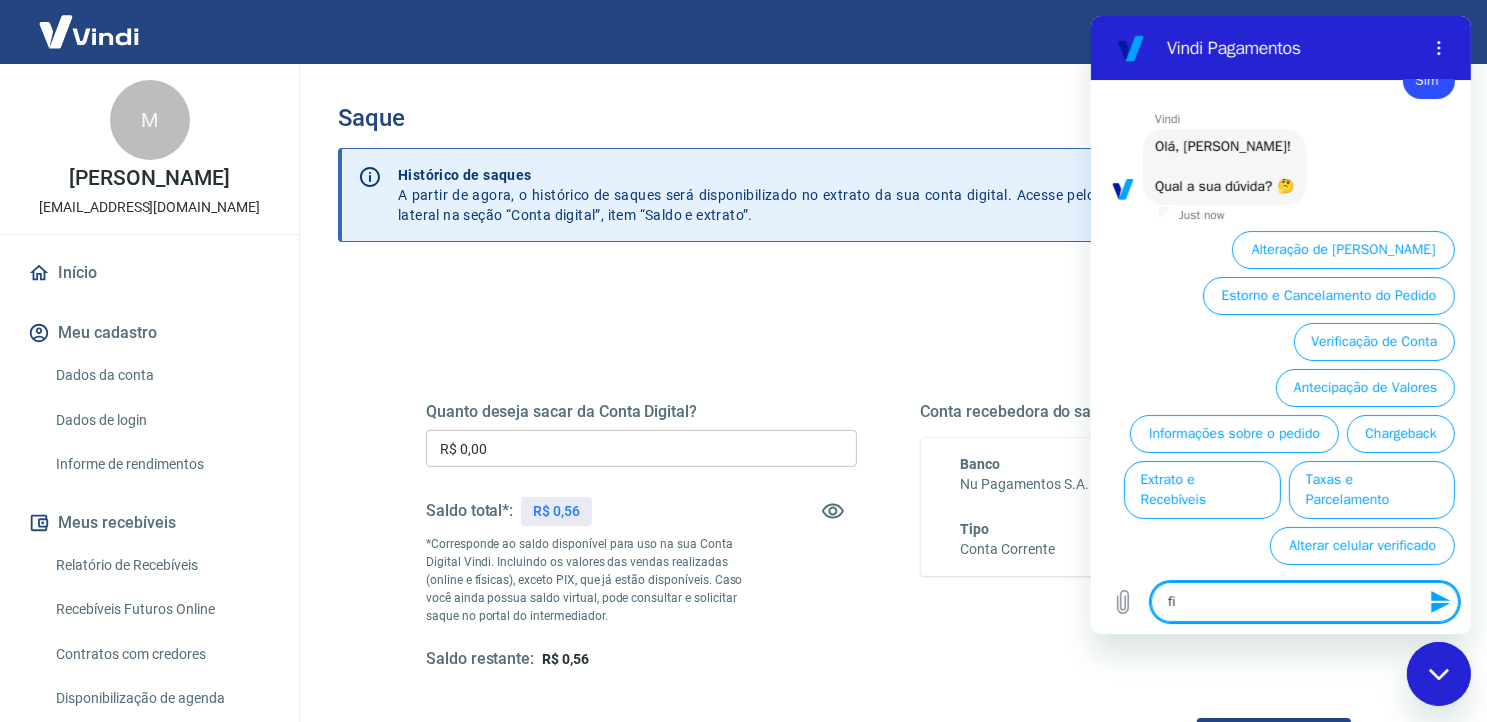 type on "fiz" 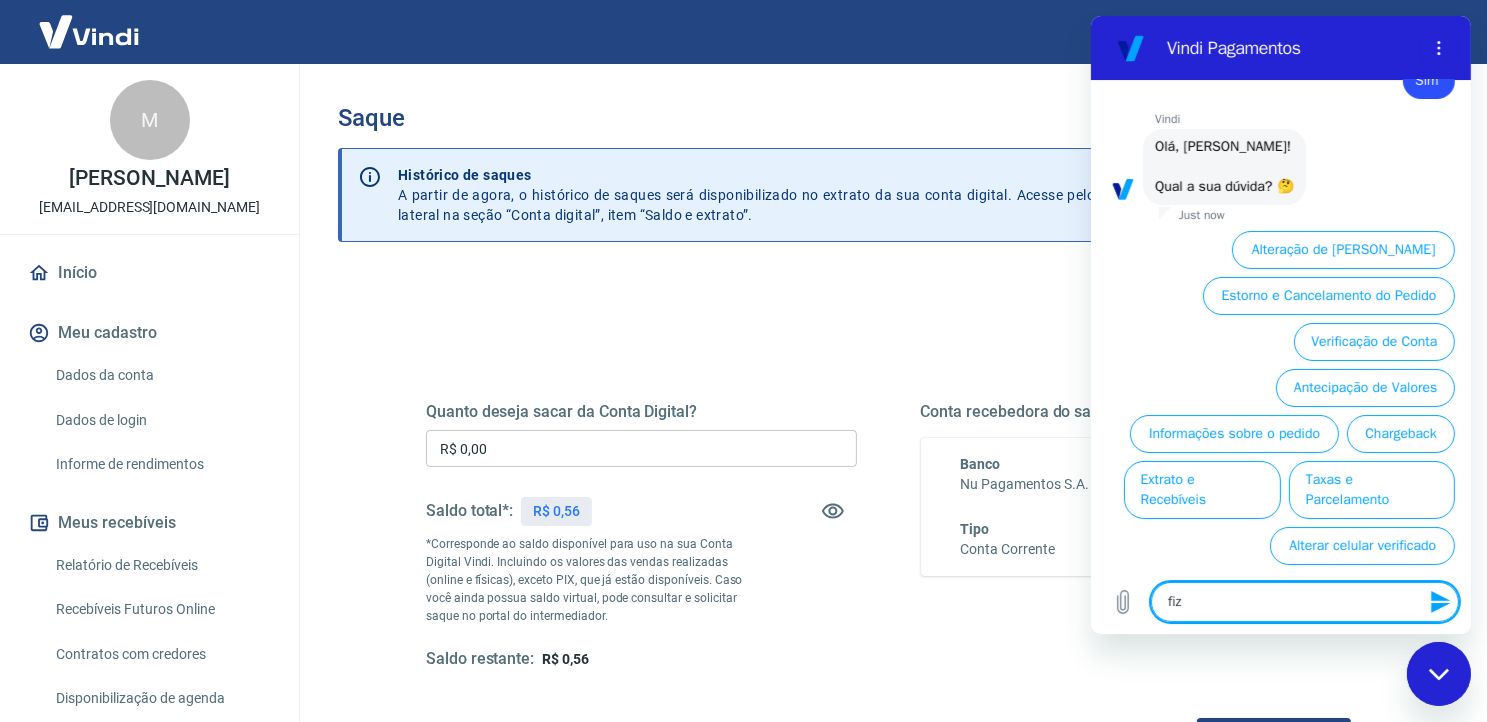 type on "fiz" 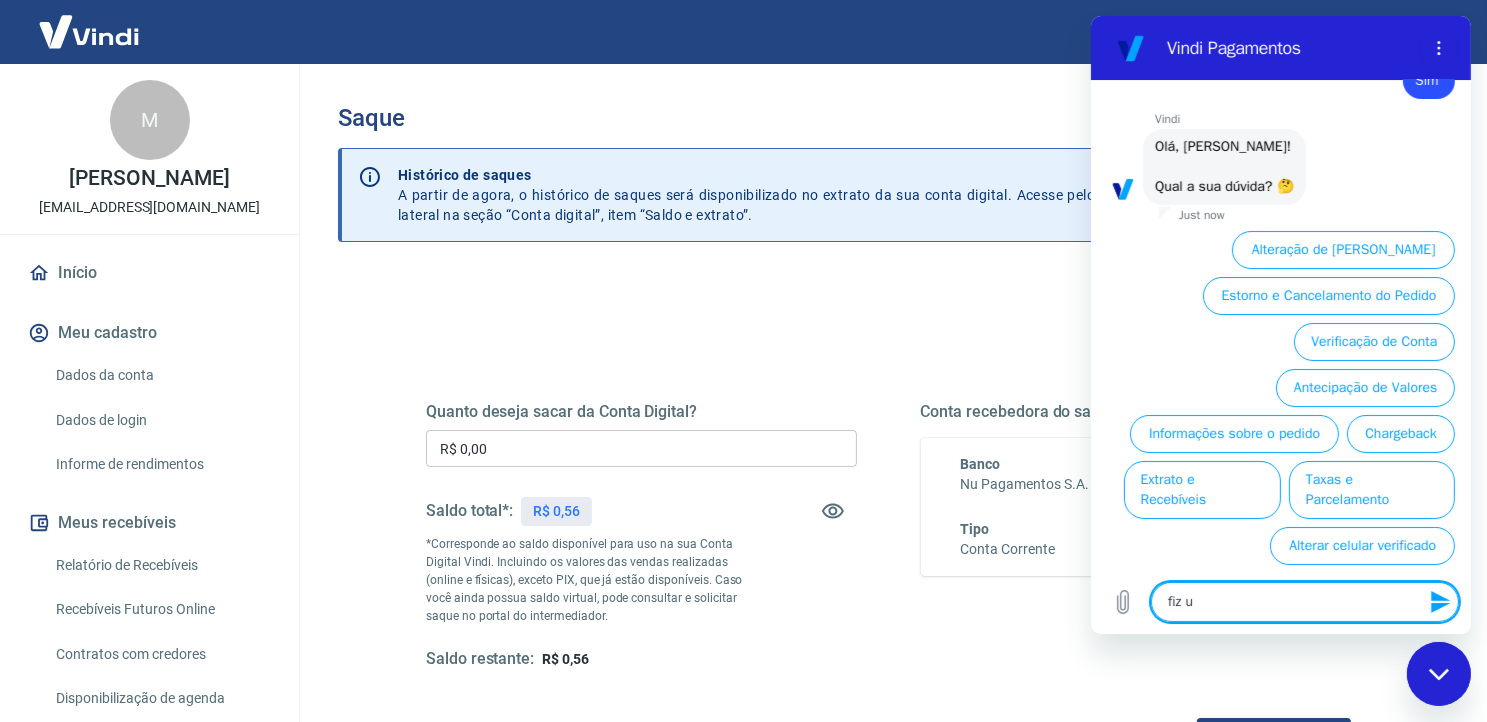 type on "fiz um" 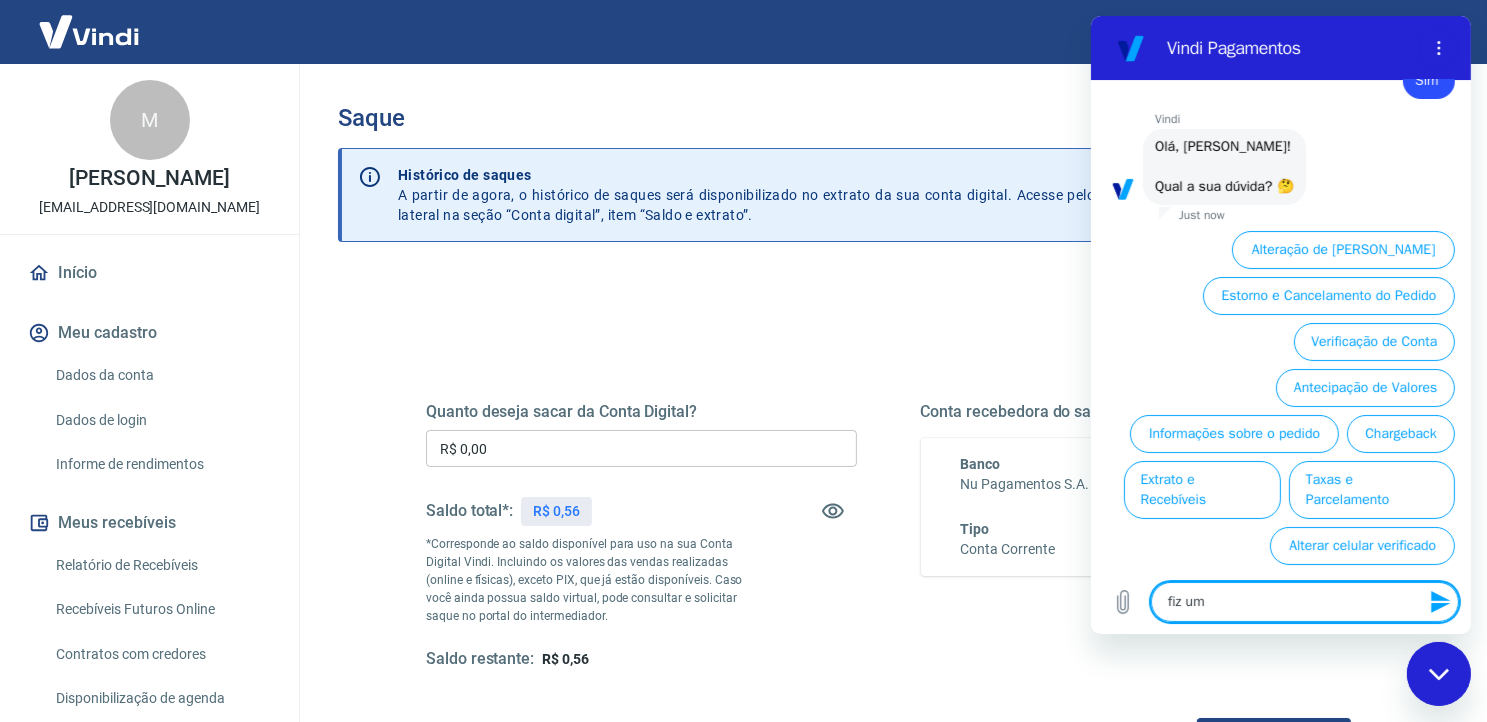 type on "fiz um" 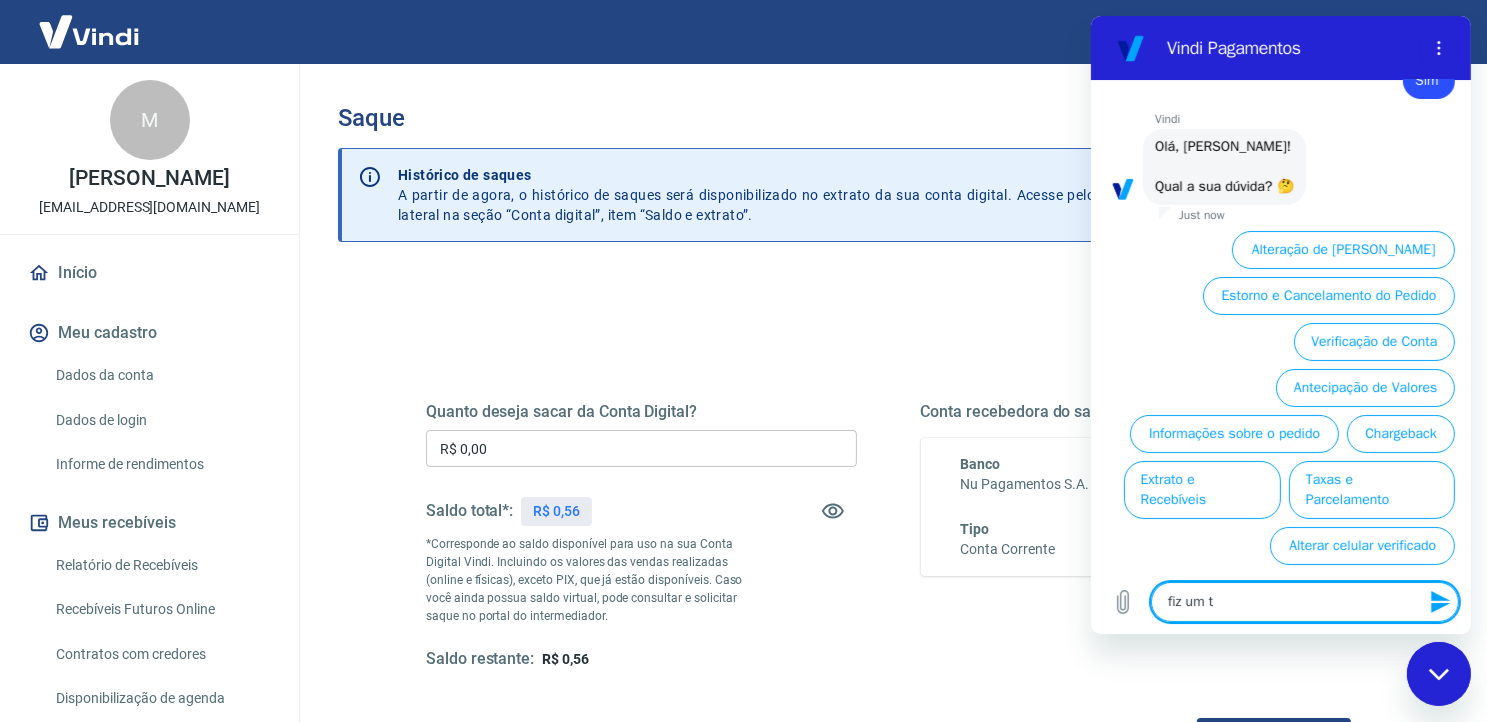 type on "fiz um te" 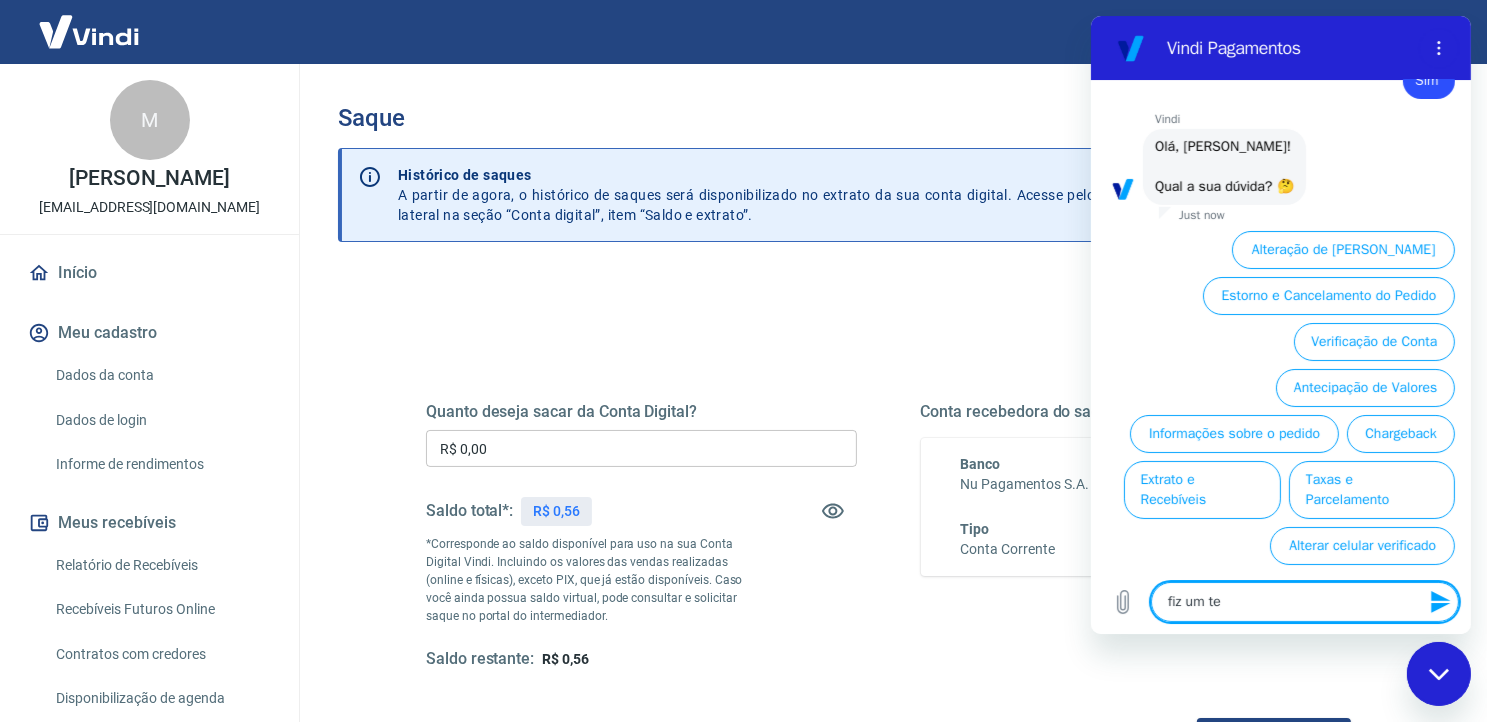 type on "x" 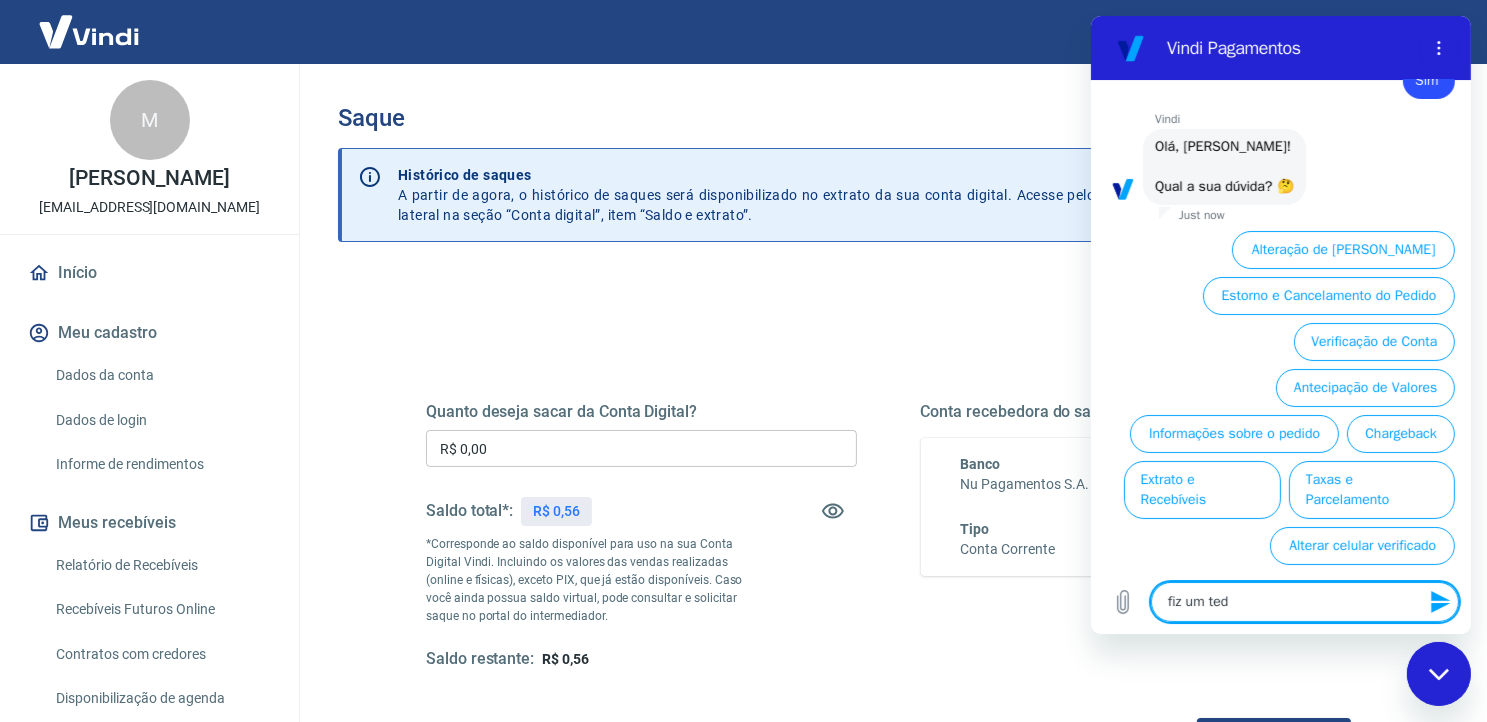 type on "fiz um ted" 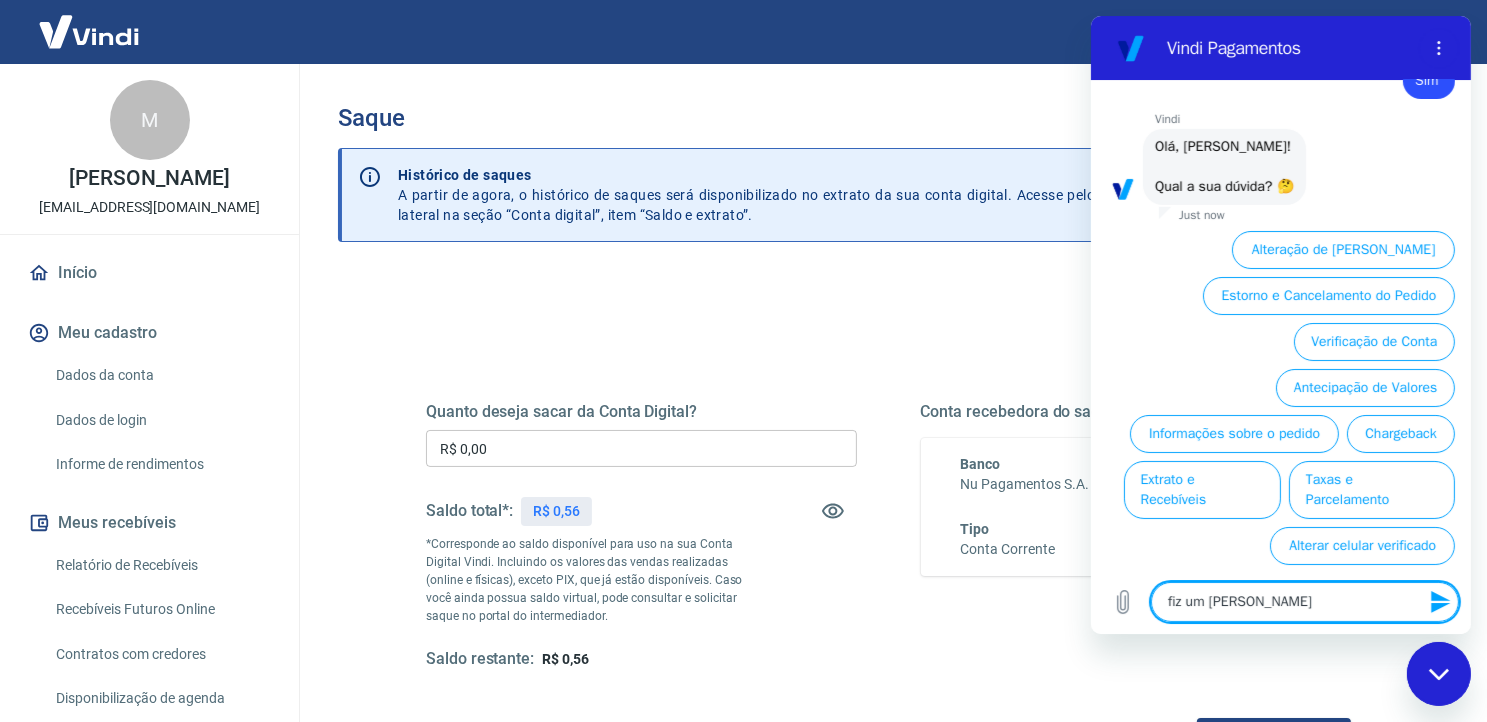 type on "fiz um ted pa" 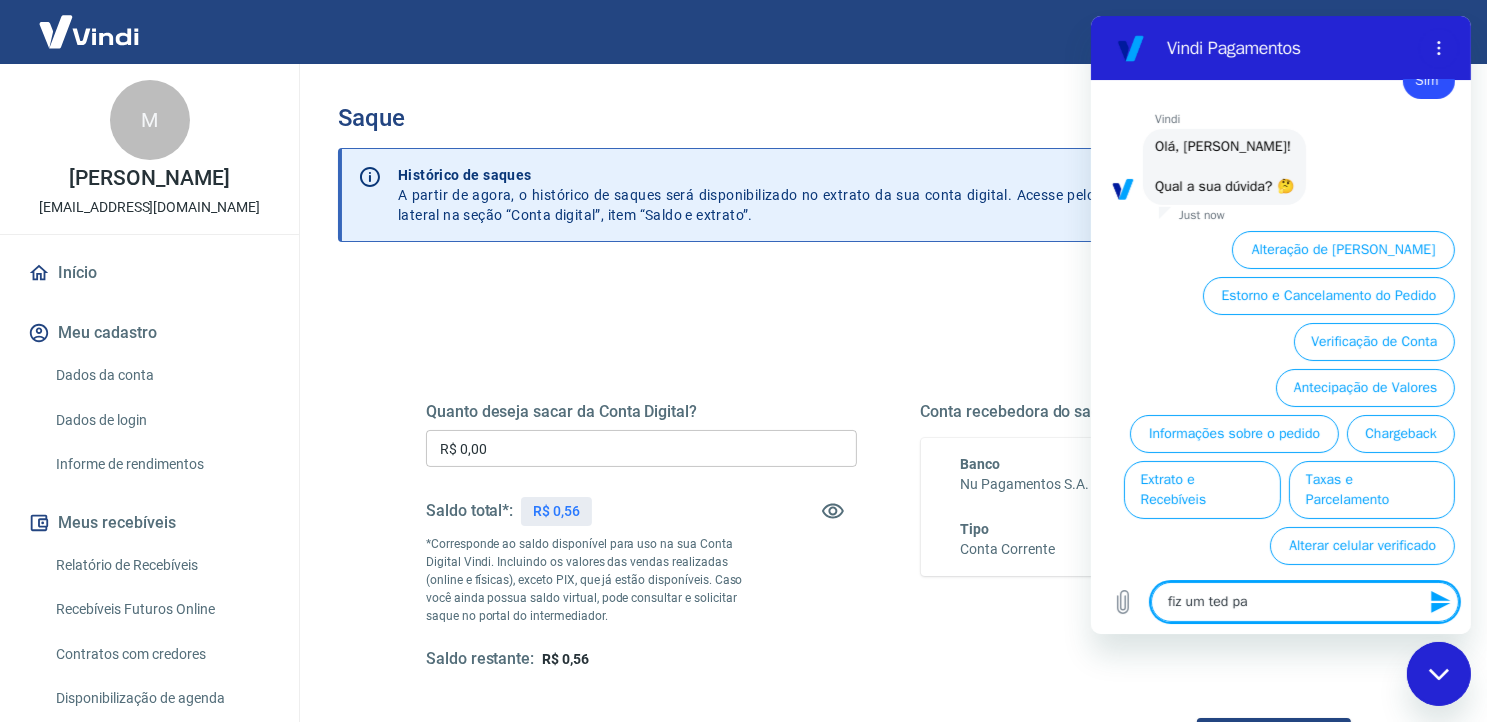 type on "fiz um ted par" 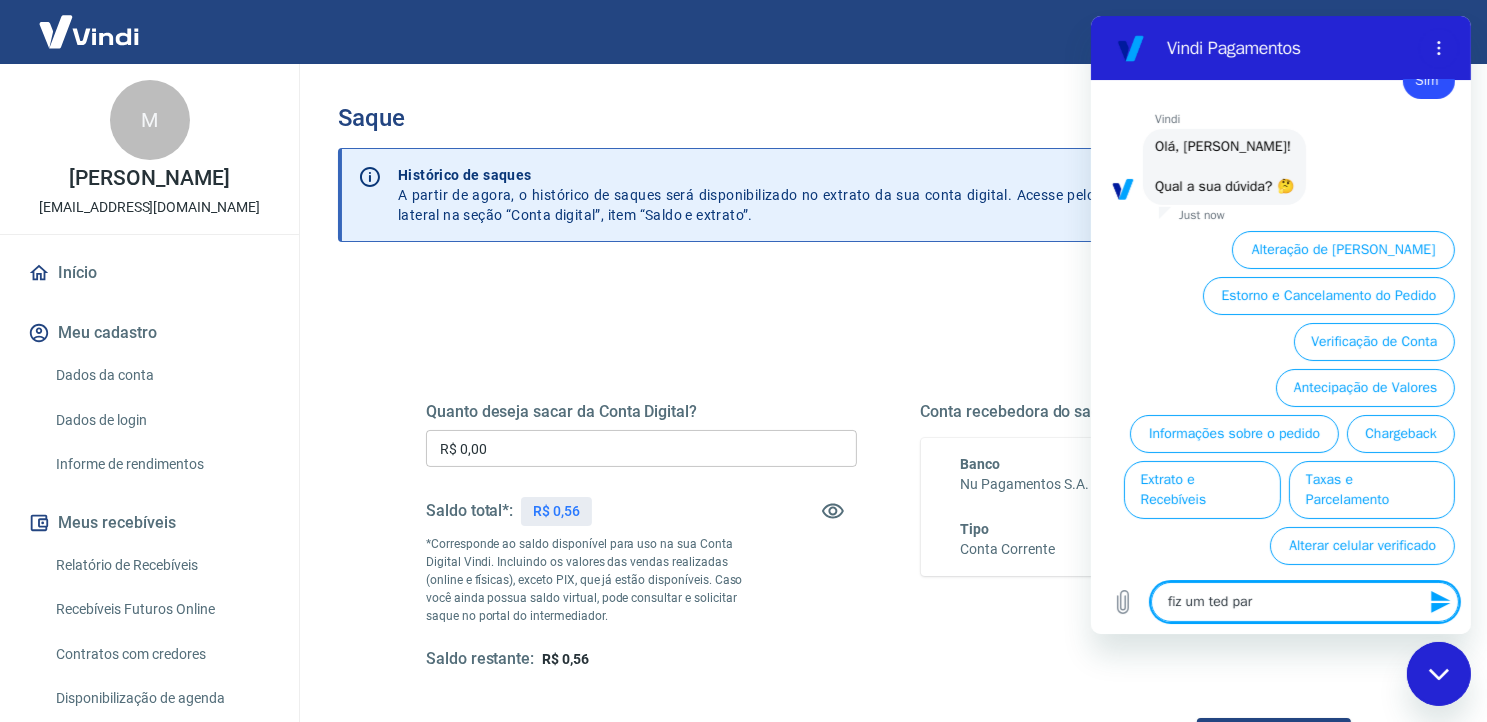 type on "fiz um ted para" 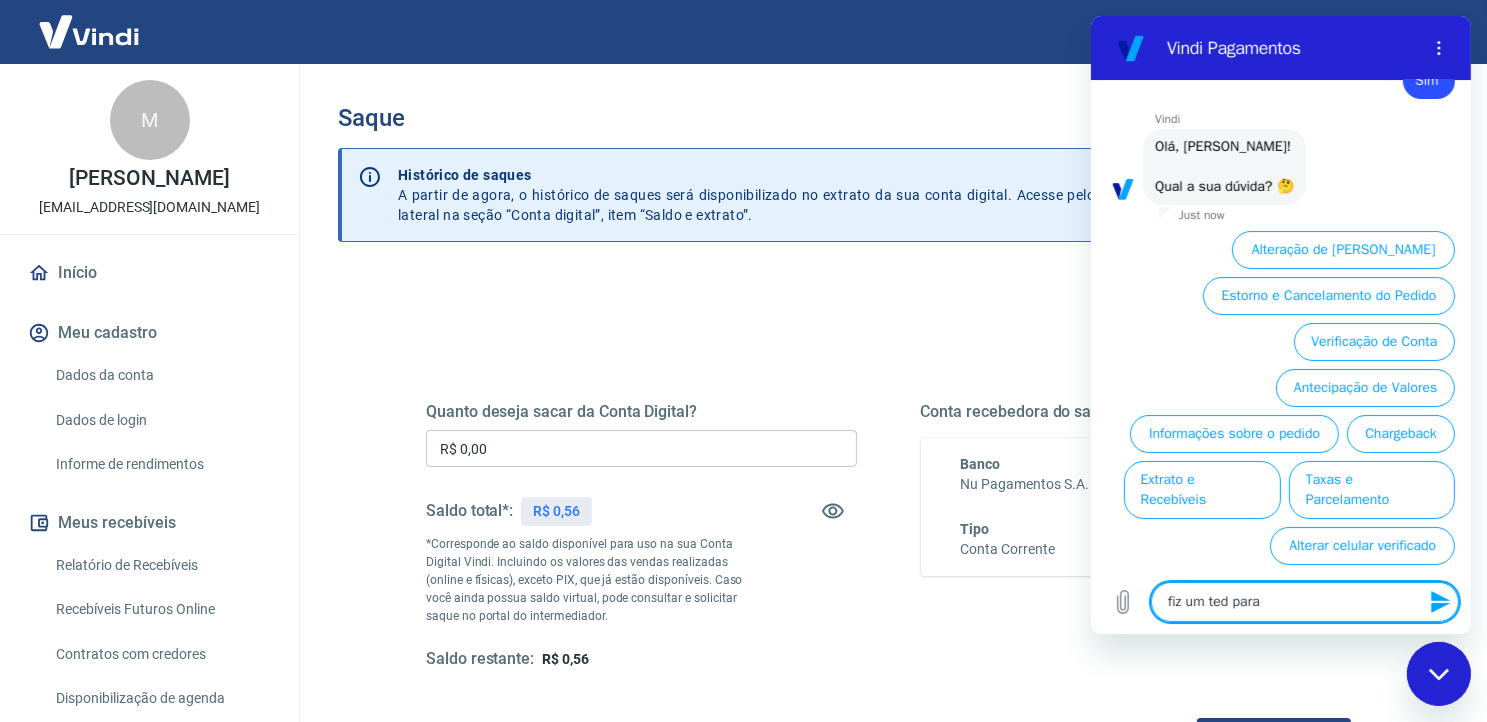 type on "fiz um ted para" 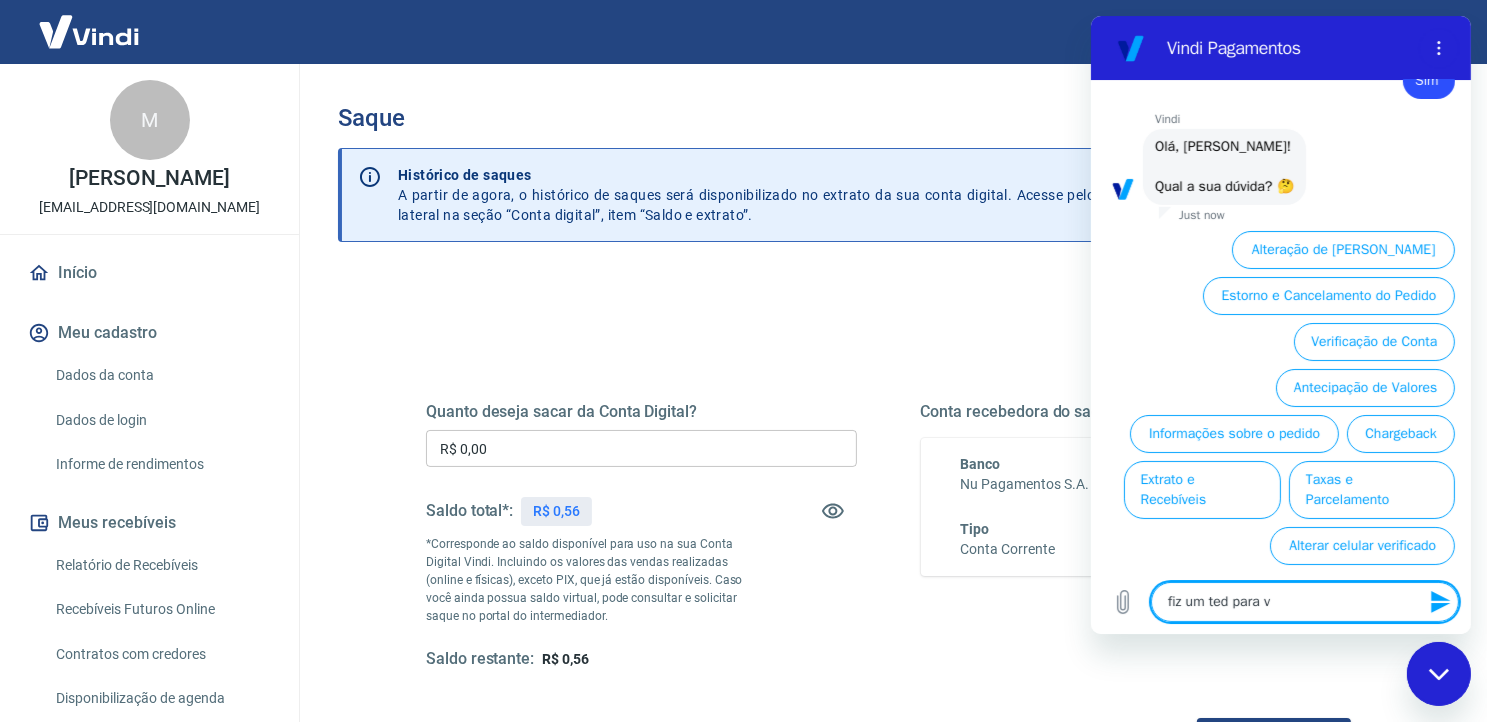 type on "fiz um ted para vo" 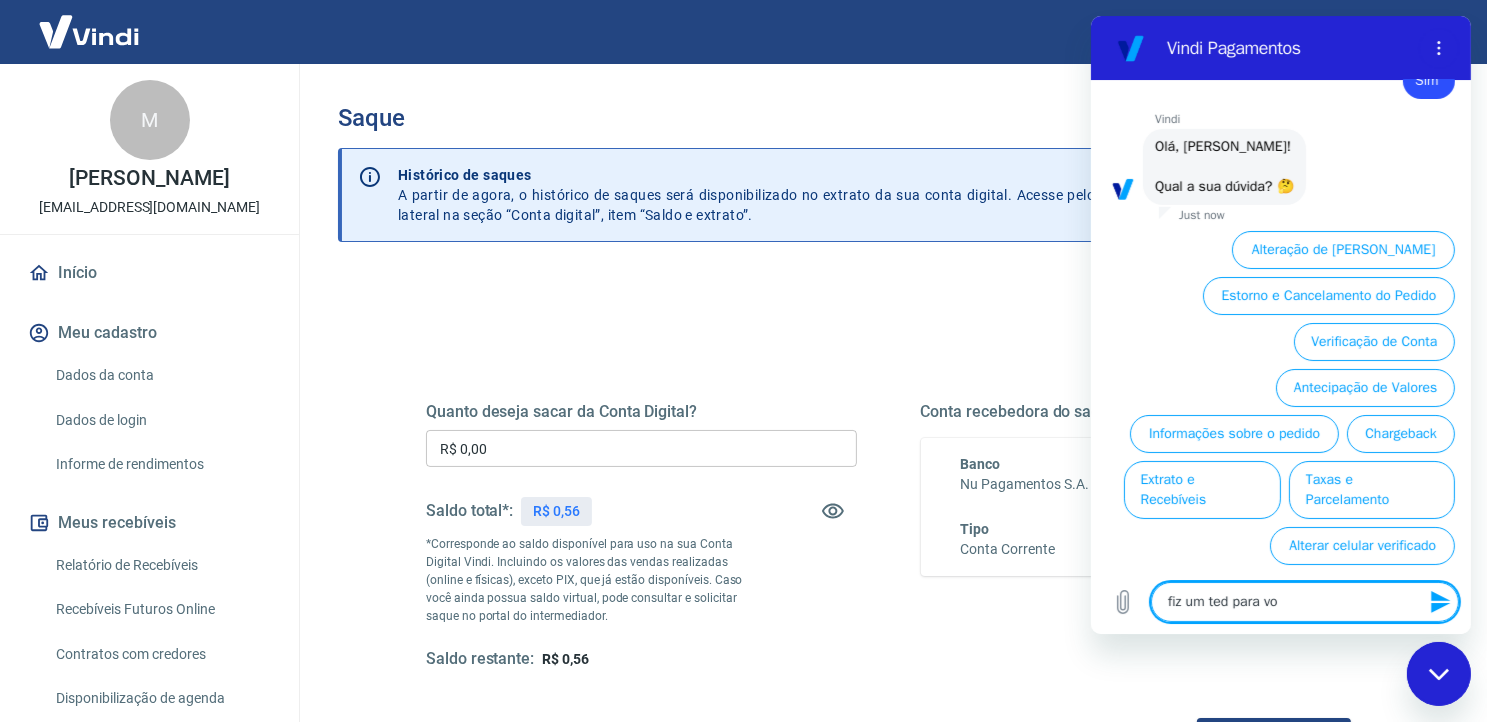 type on "fiz um ted para voc" 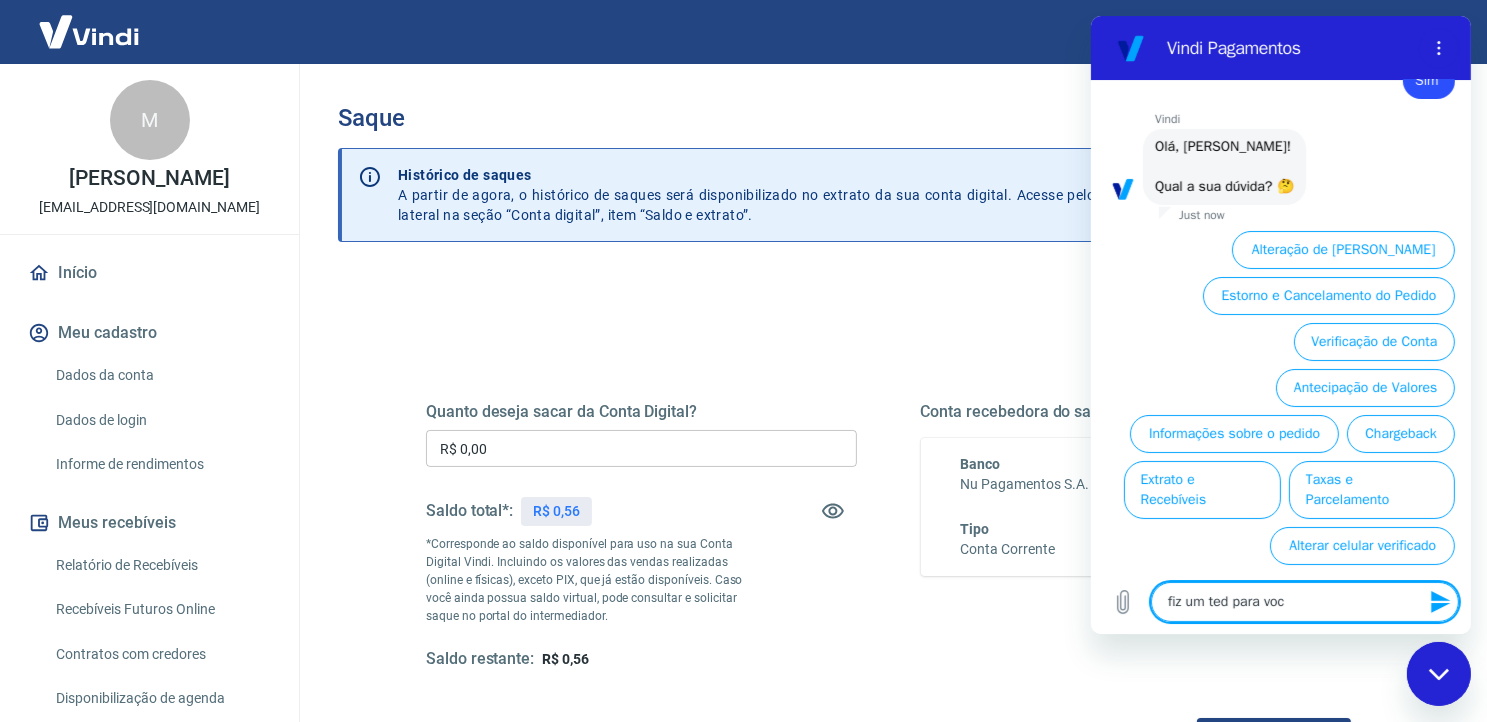 type on "fiz um ted para voce" 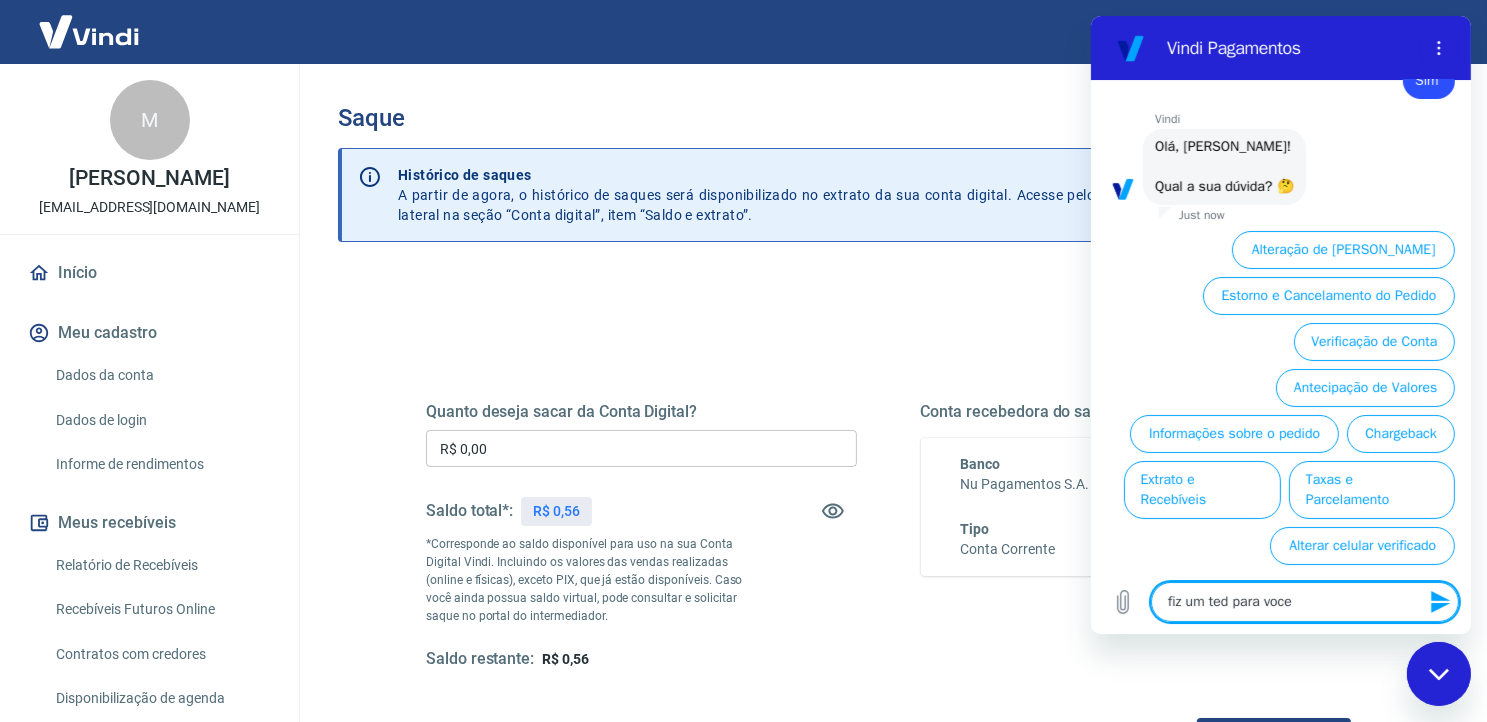 type on "fiz um ted para voces" 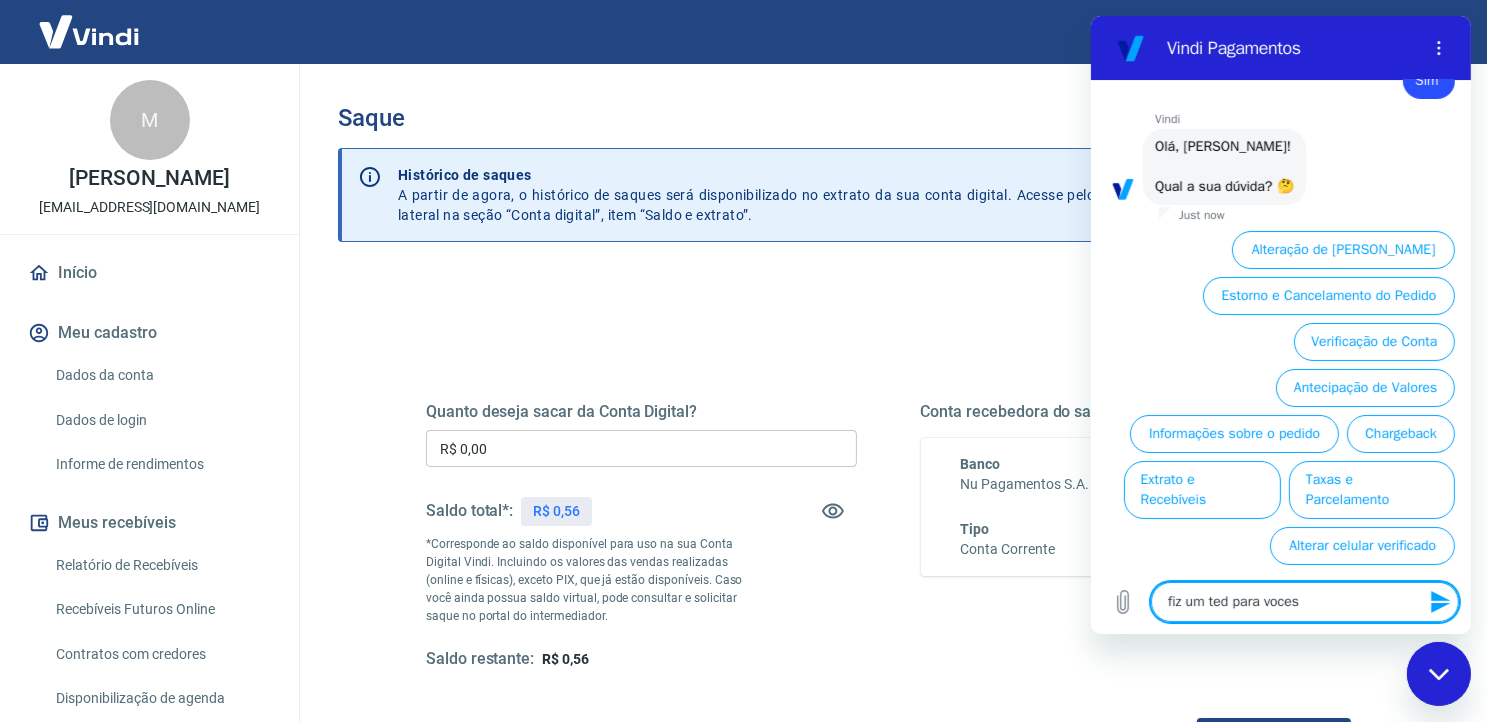 type on "fiz um ted para voces" 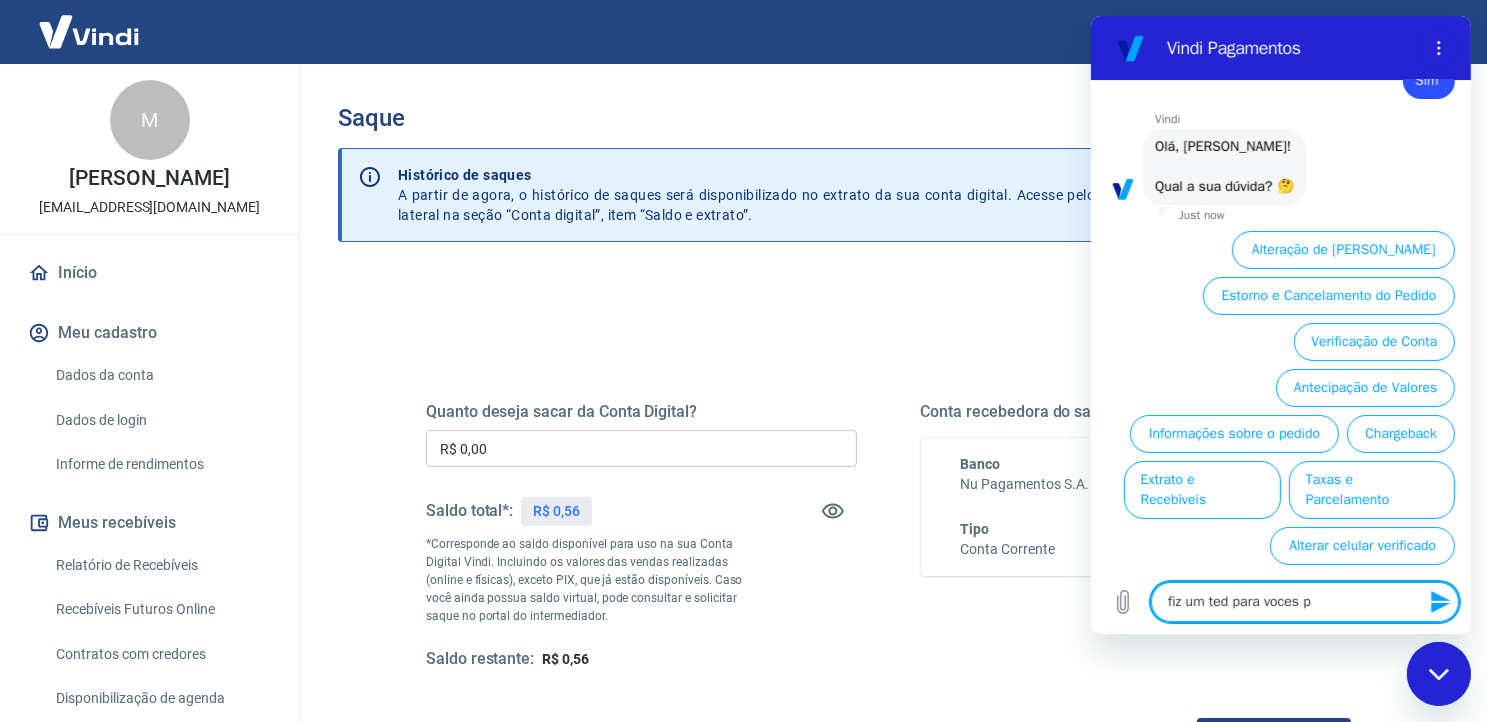 type on "fiz um ted para voces pr" 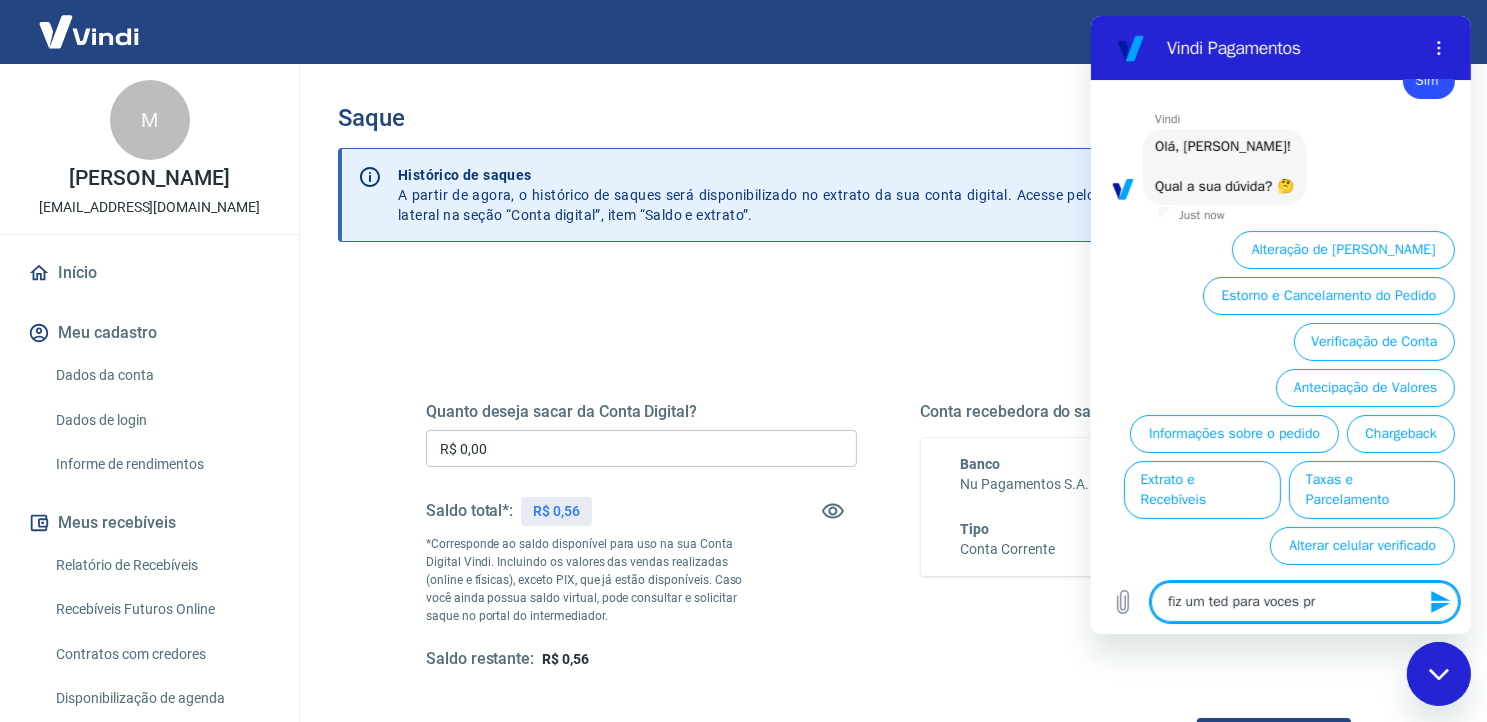 type on "fiz um ted para voces pr" 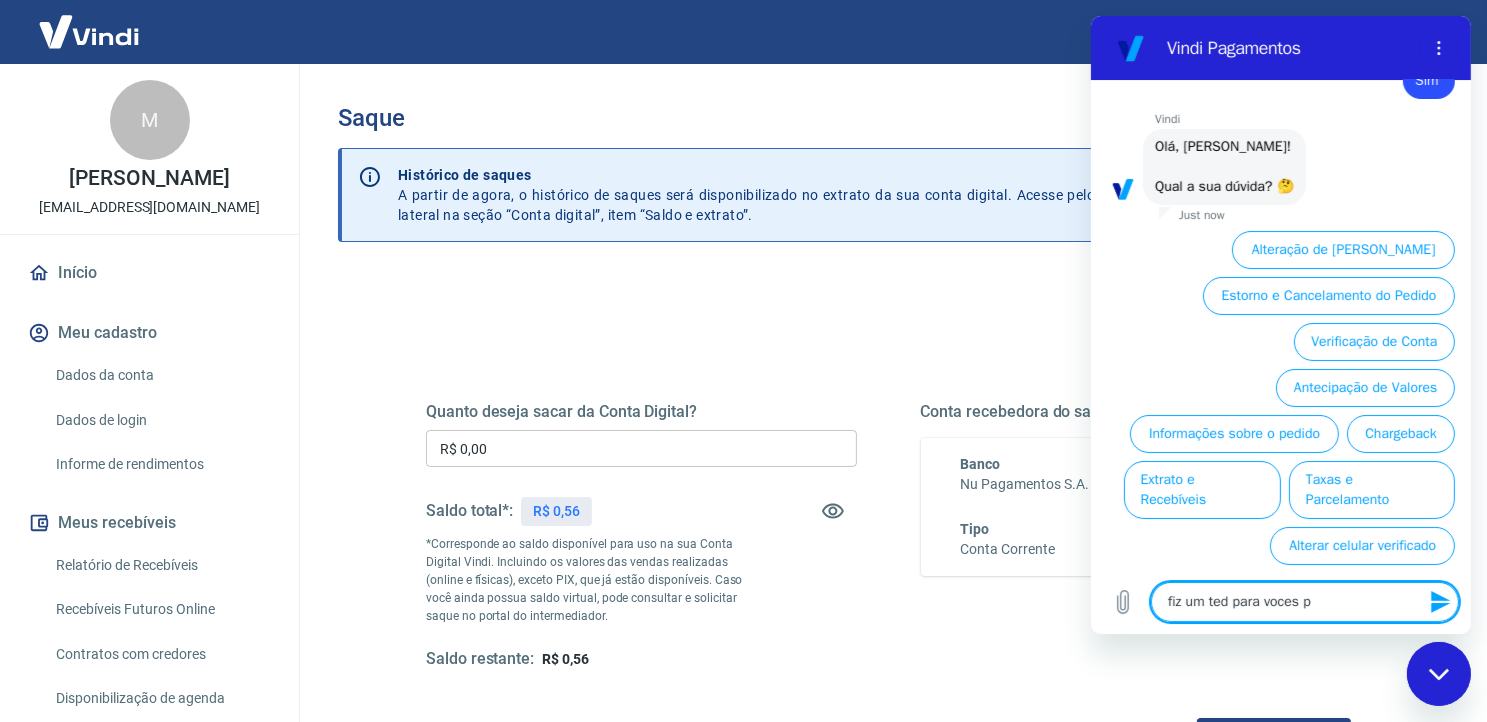 type on "fiz um ted para voces po" 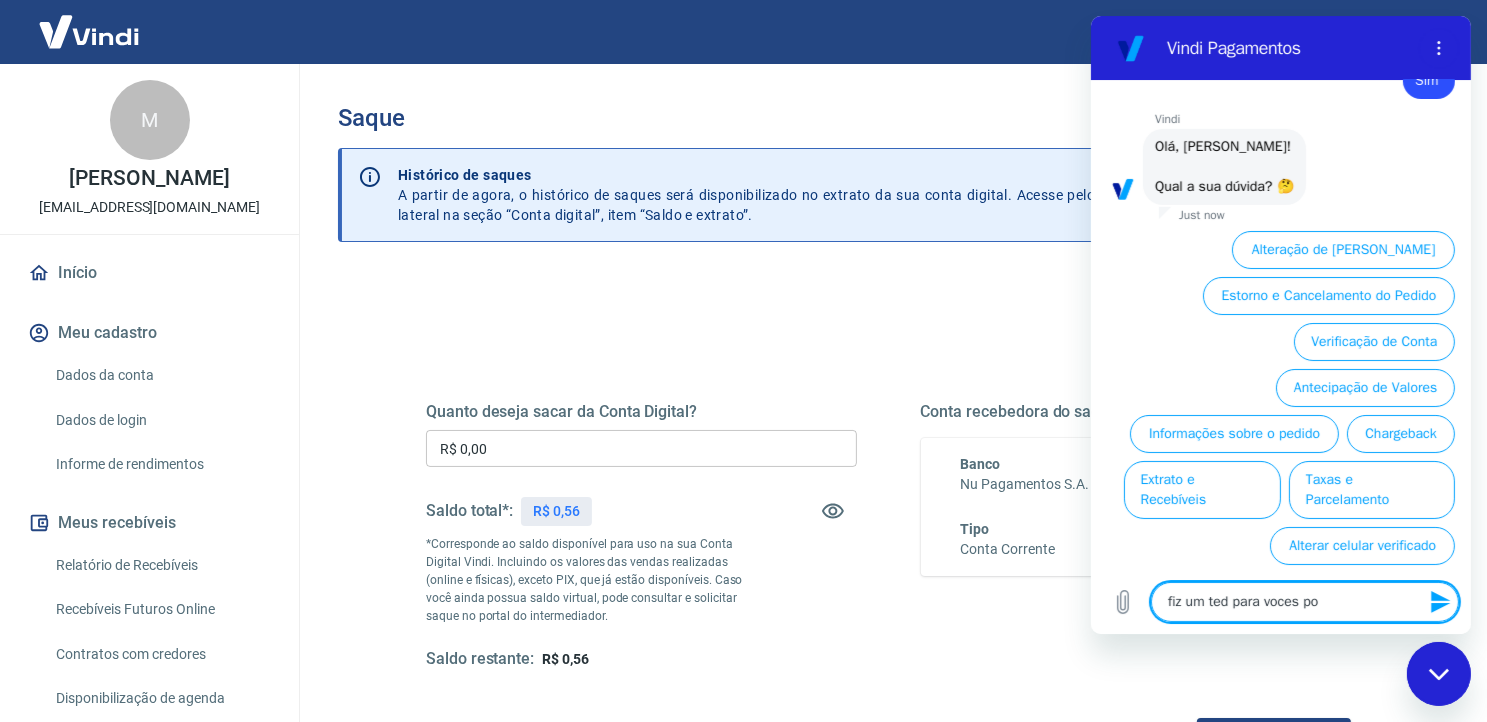 type on "fiz um ted para voces por" 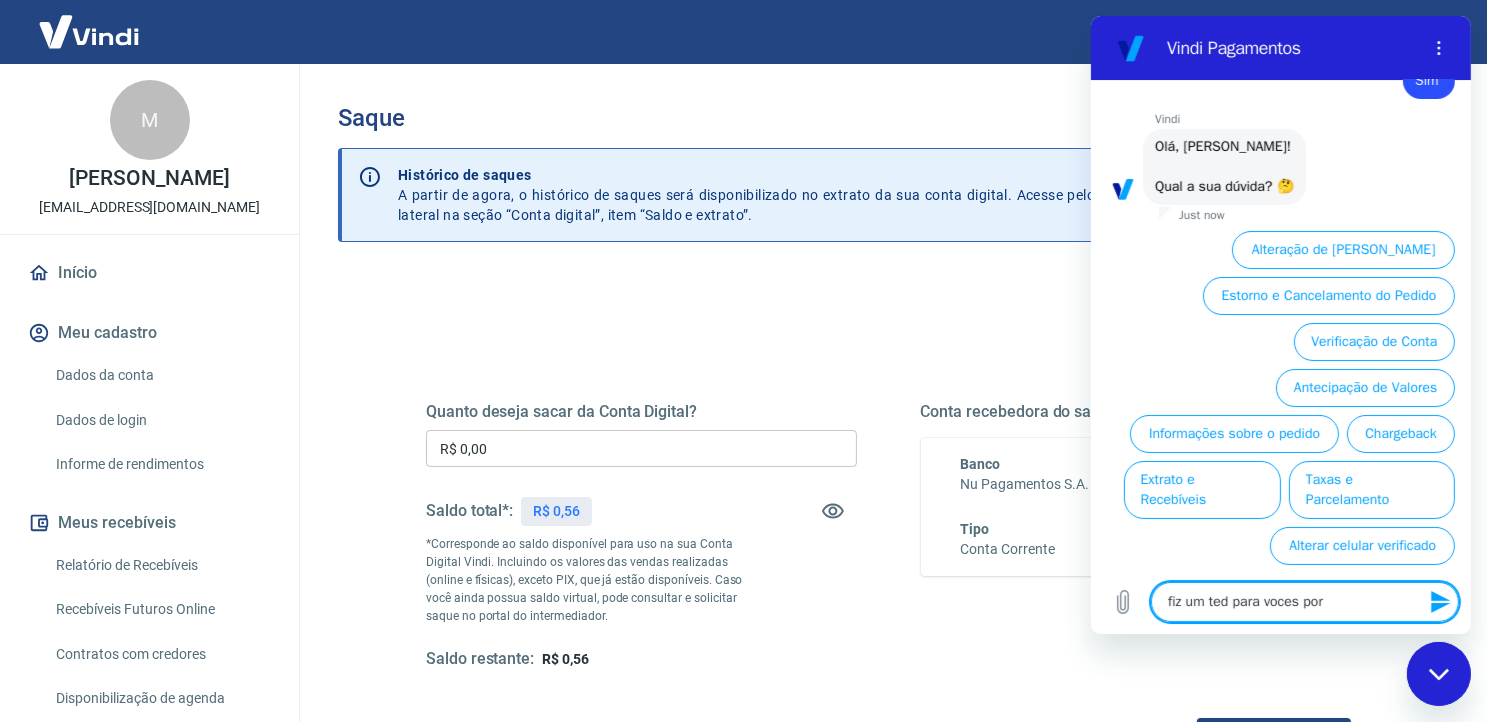 type on "fiz um ted para voces por" 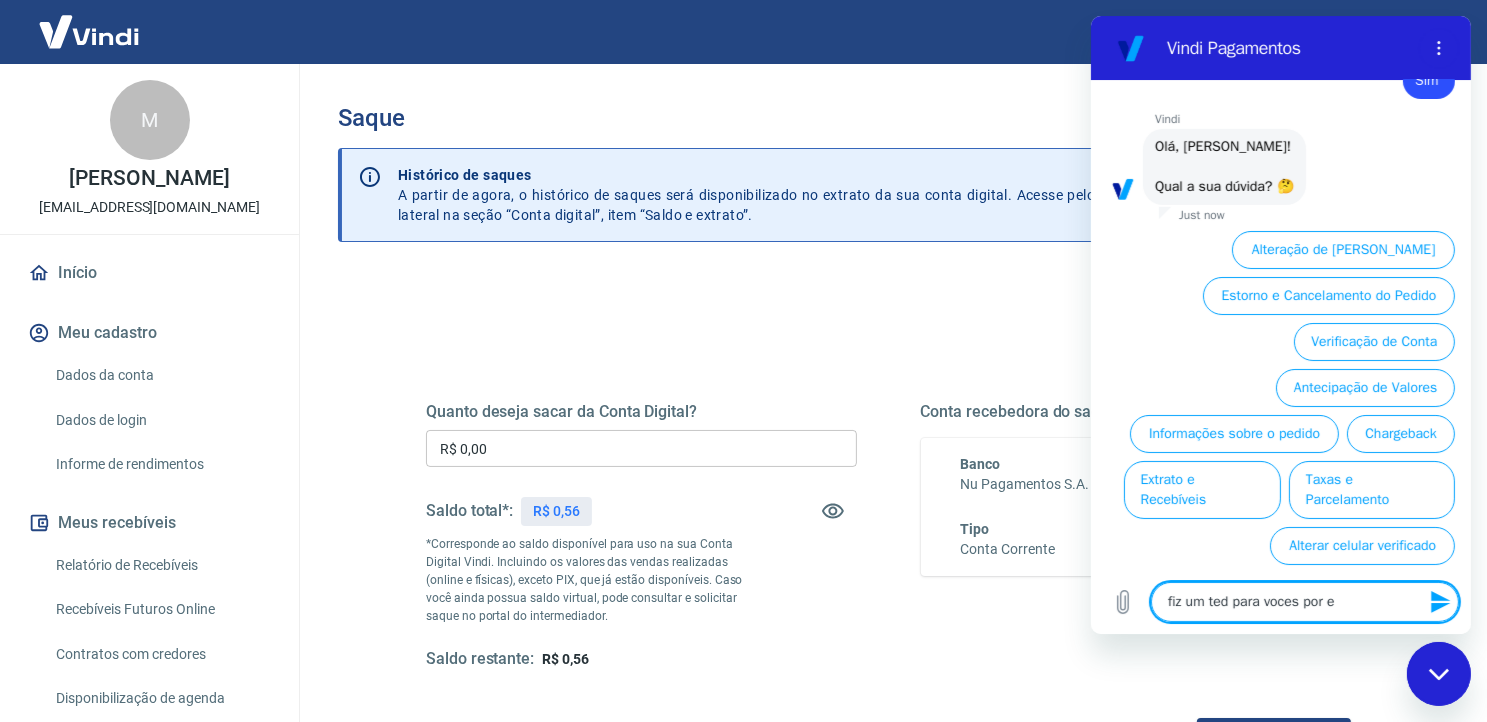 type on "fiz um ted para voces por en" 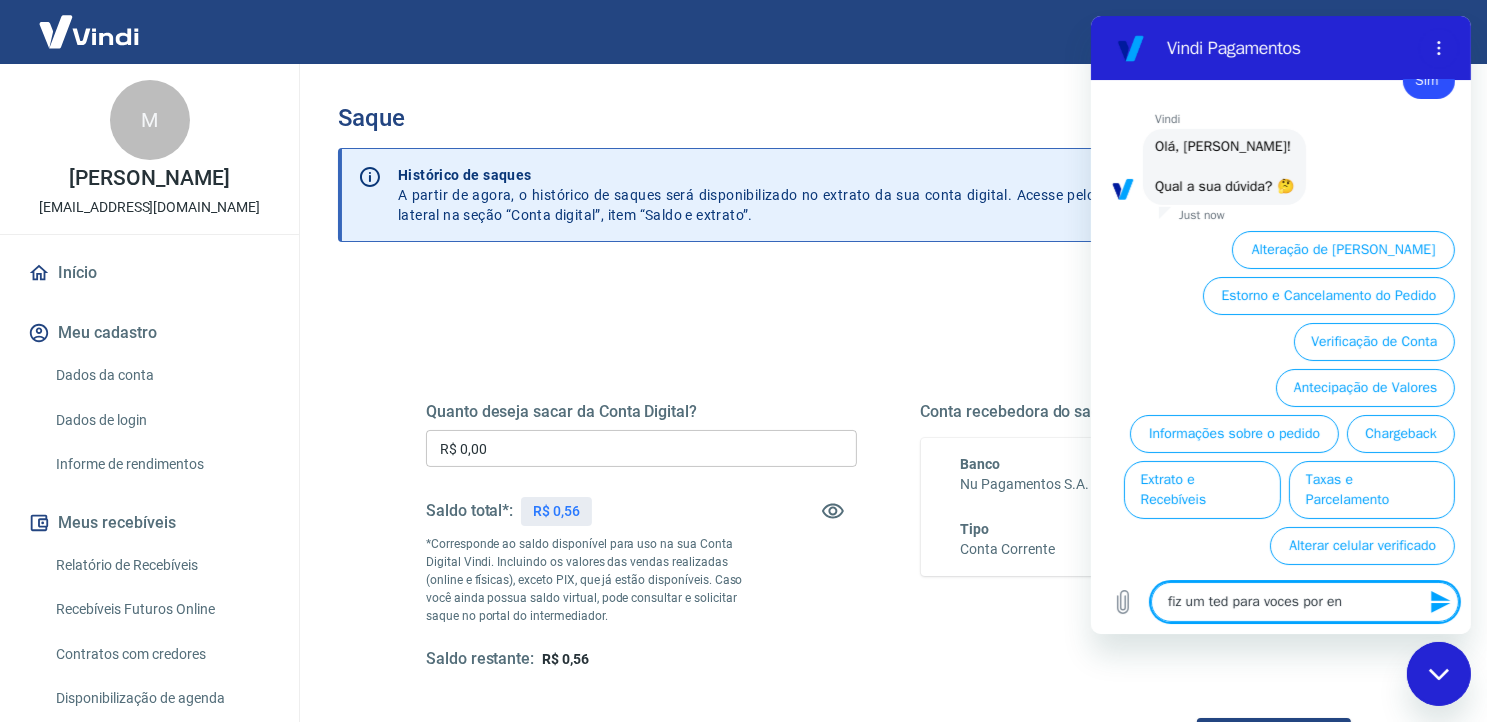 type on "fiz um ted para voces por enq" 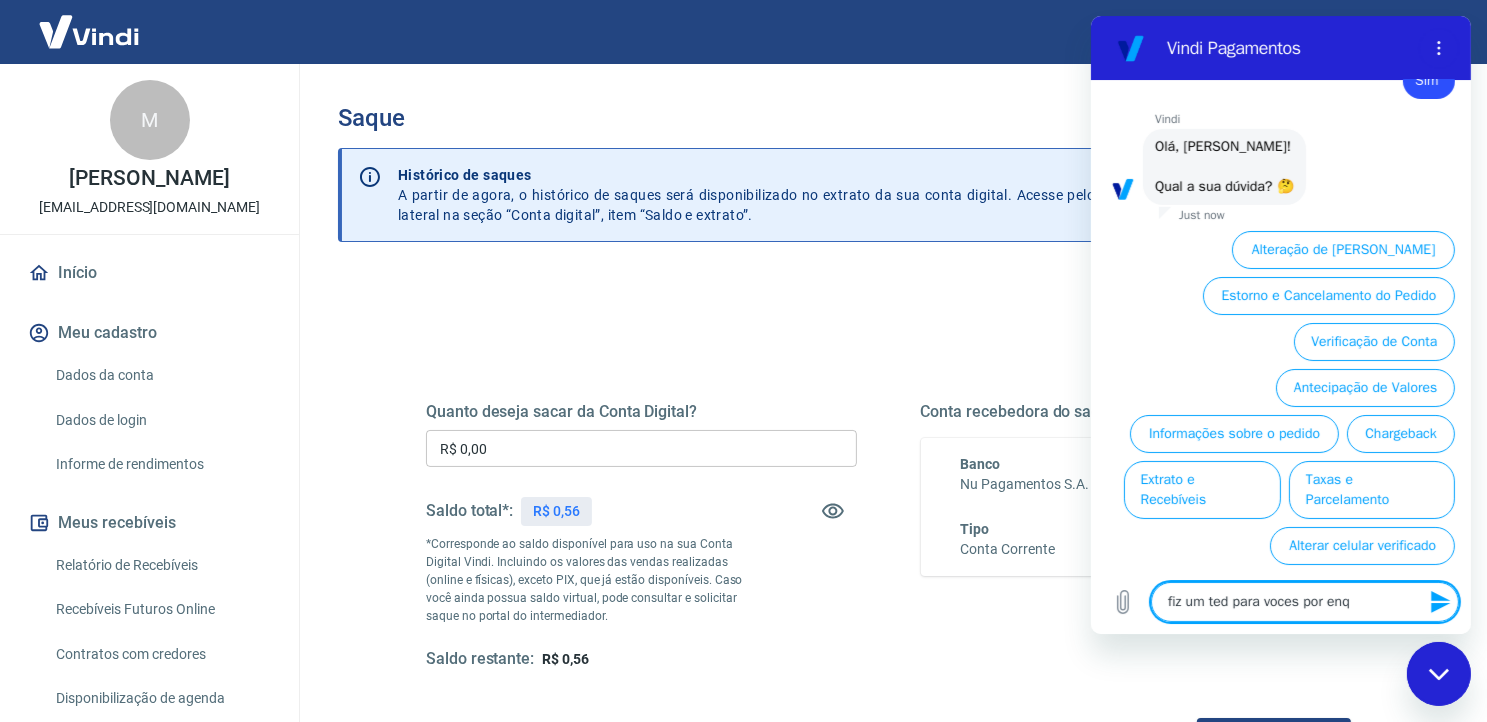 type on "fiz um ted para voces por en" 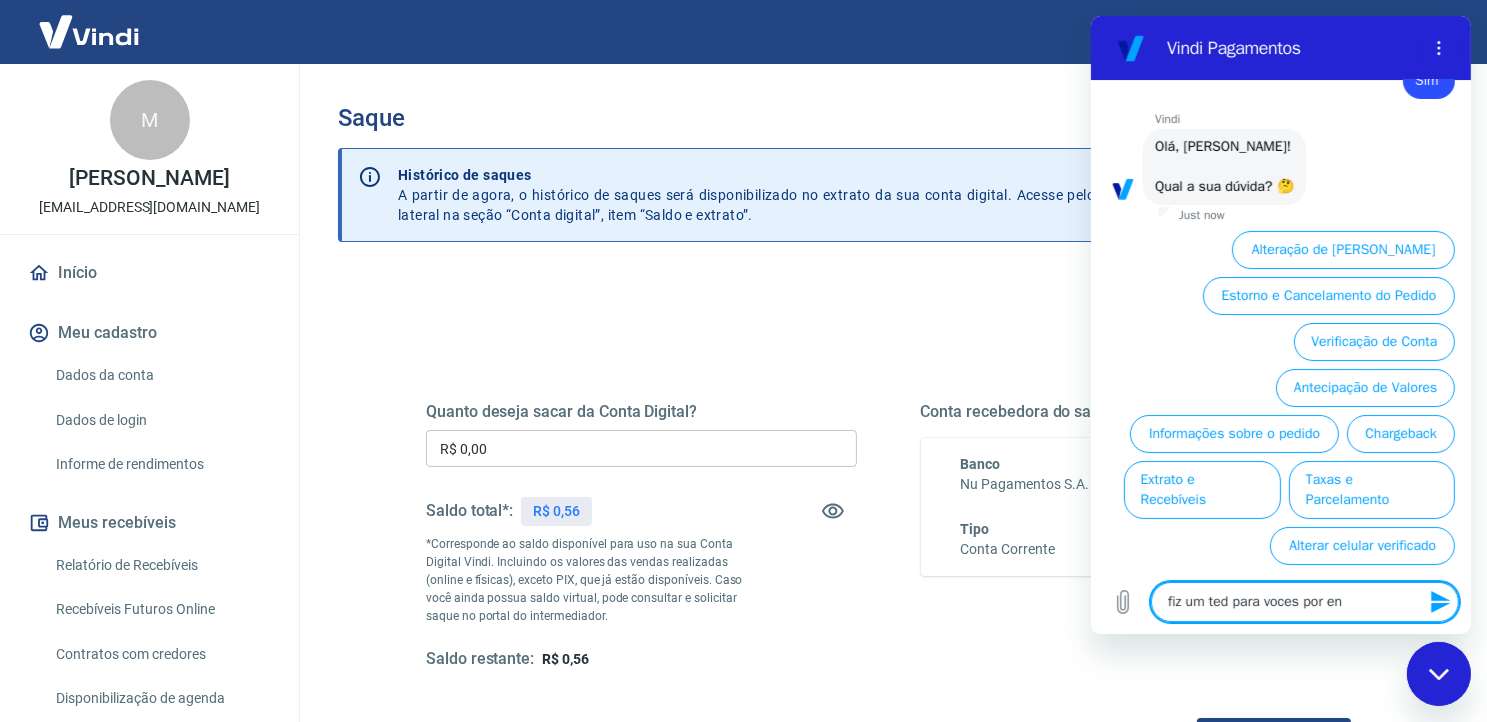 type on "fiz um ted para voces por eng" 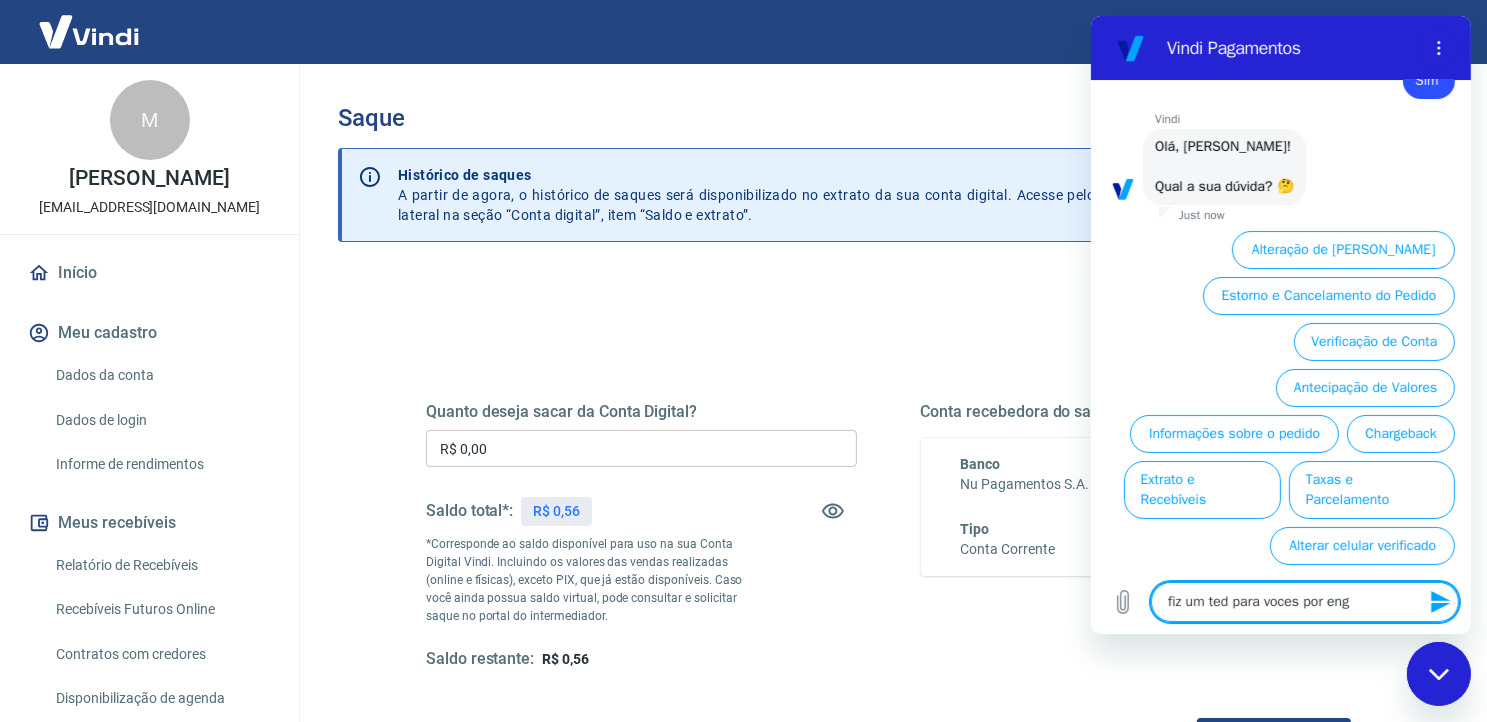 type on "fiz um ted para voces por enga" 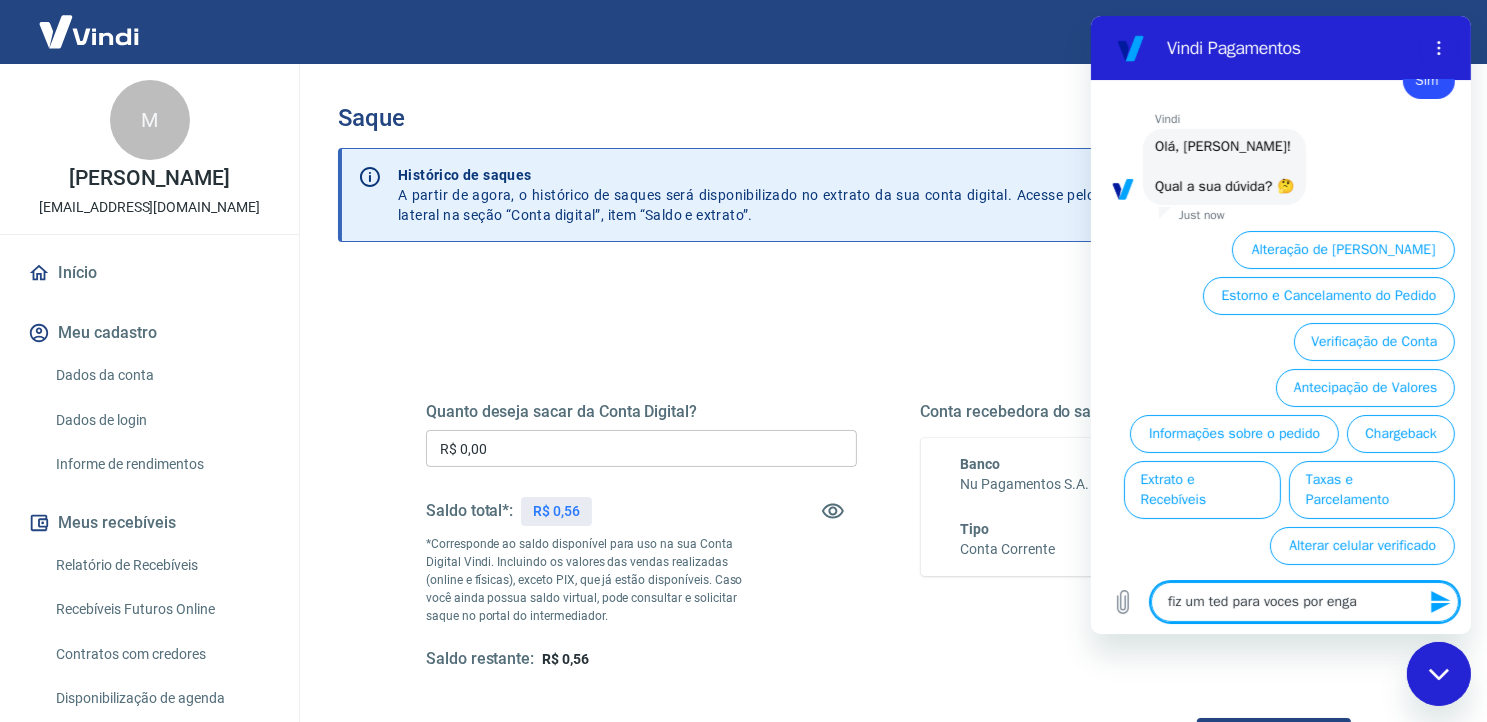 type on "x" 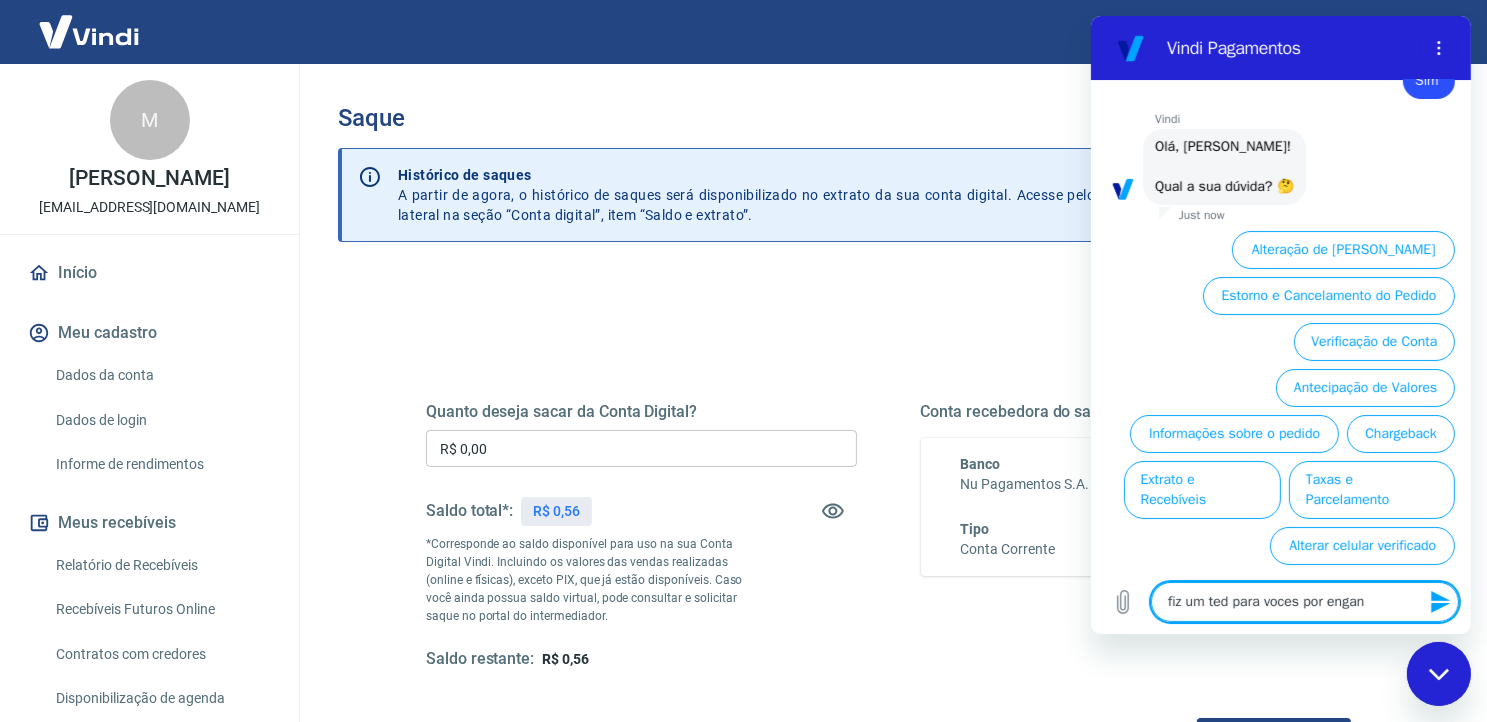 type on "fiz um ted para voces por engan" 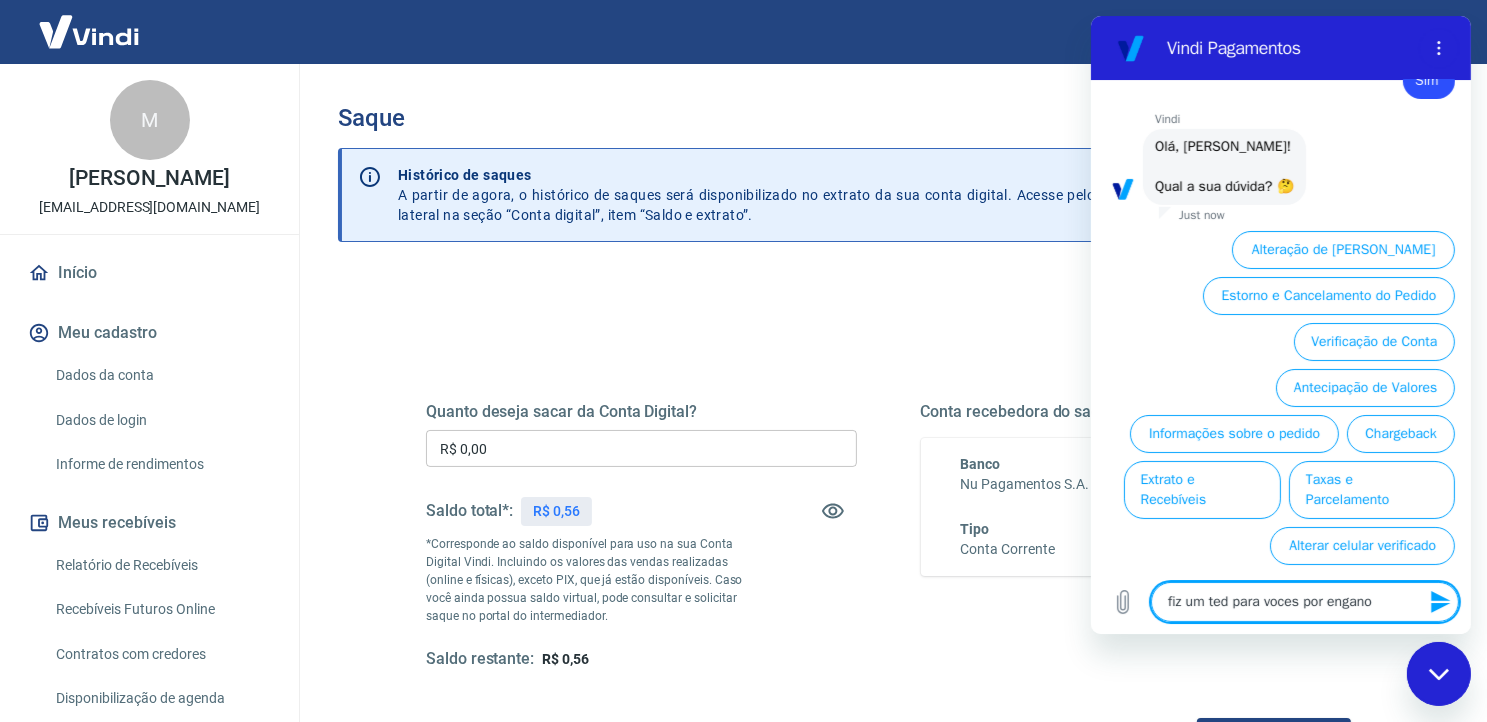 type on "fiz um ted para voces por engano" 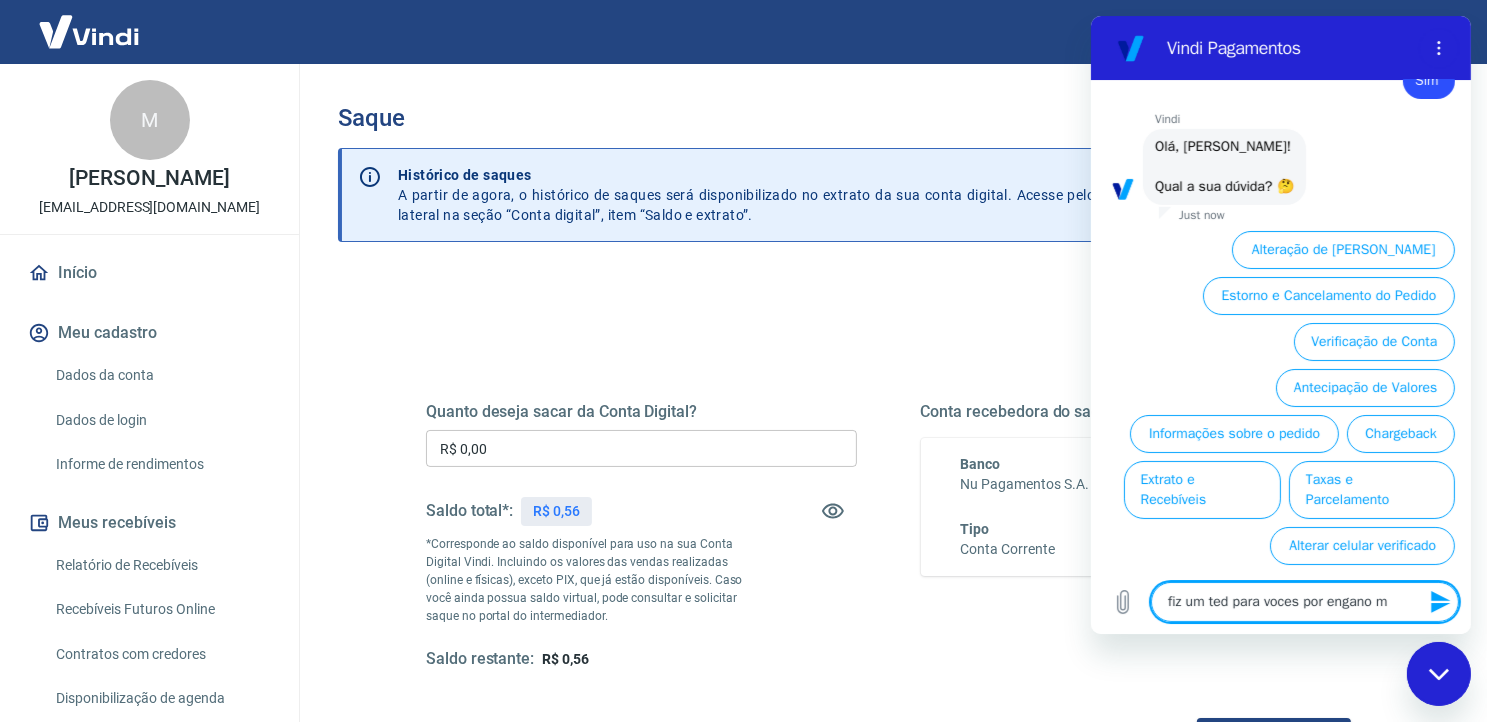 type on "fiz um ted para voces por engano ma" 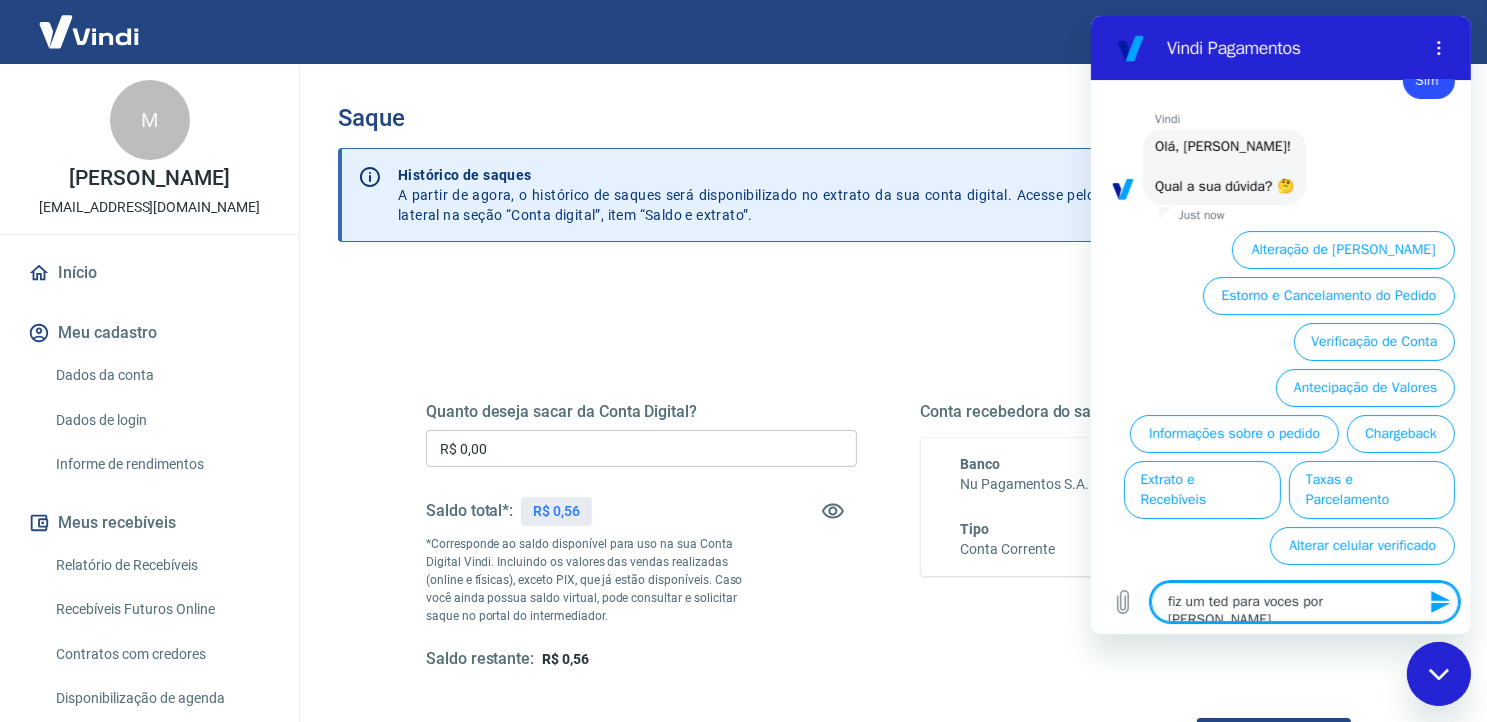 type on "fiz um ted para voces por engano mas" 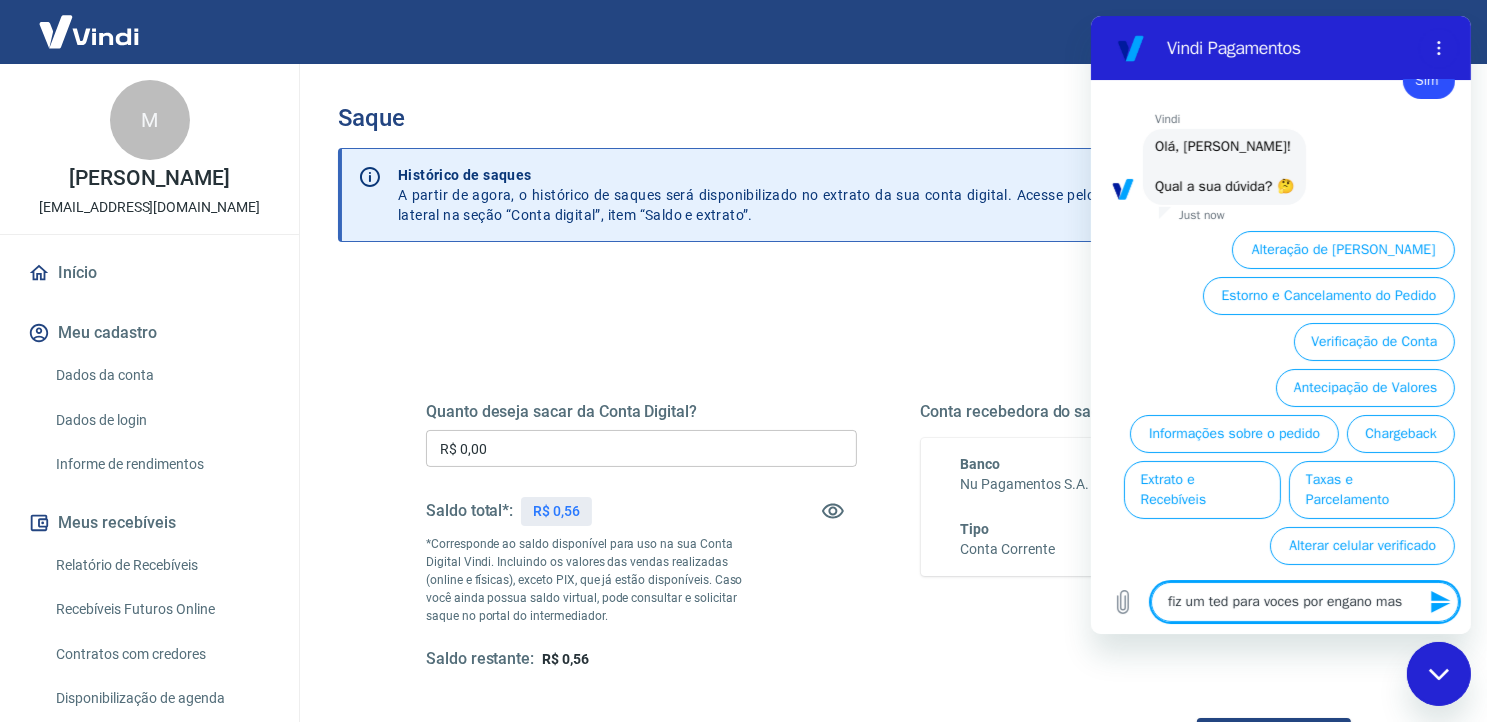 type on "x" 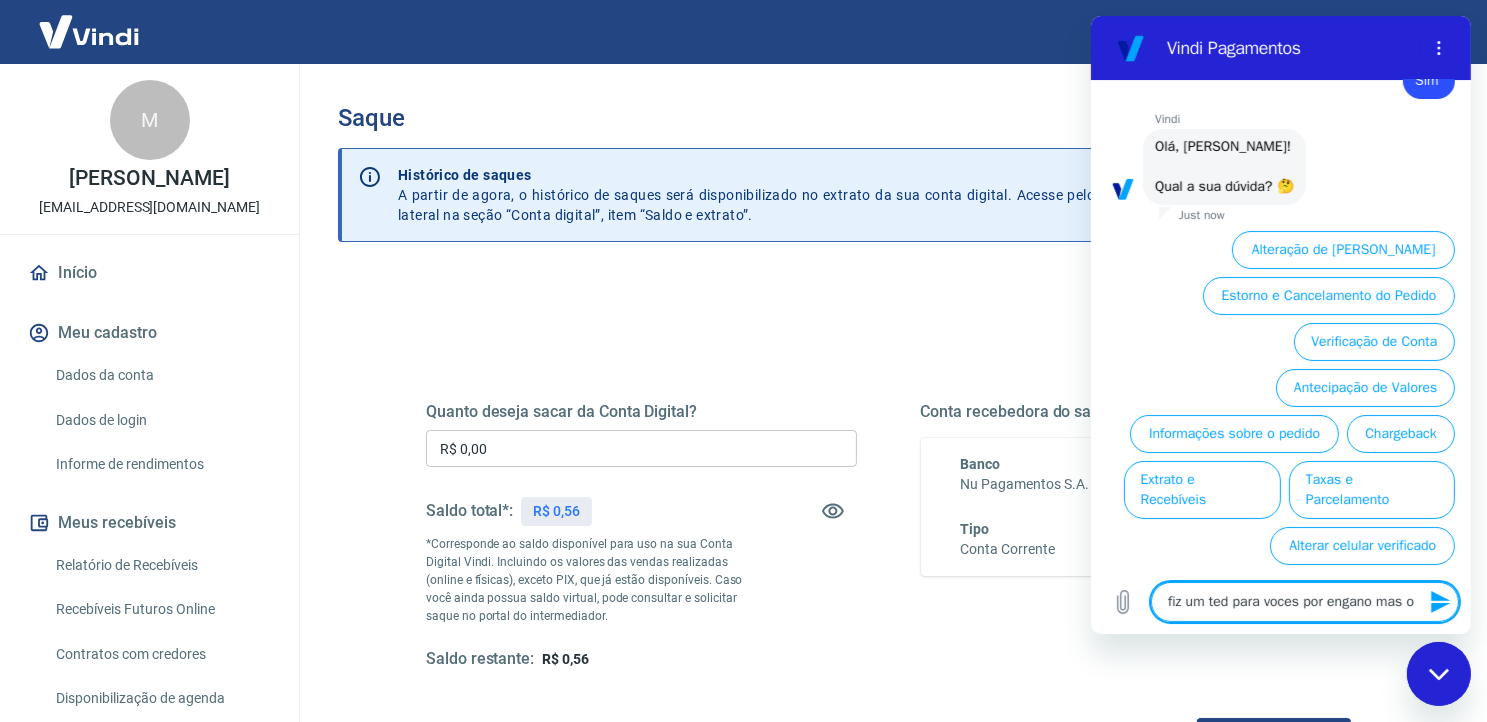 type on "x" 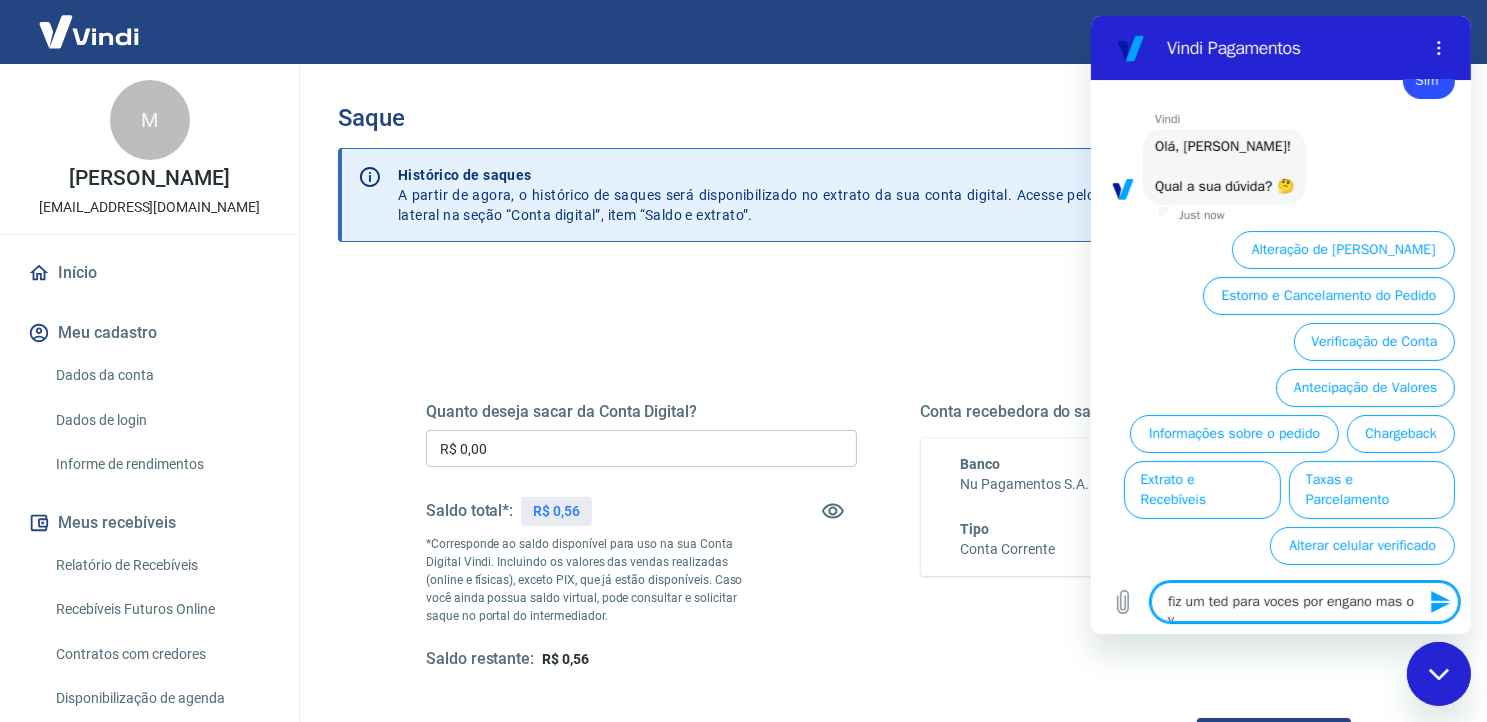type on "x" 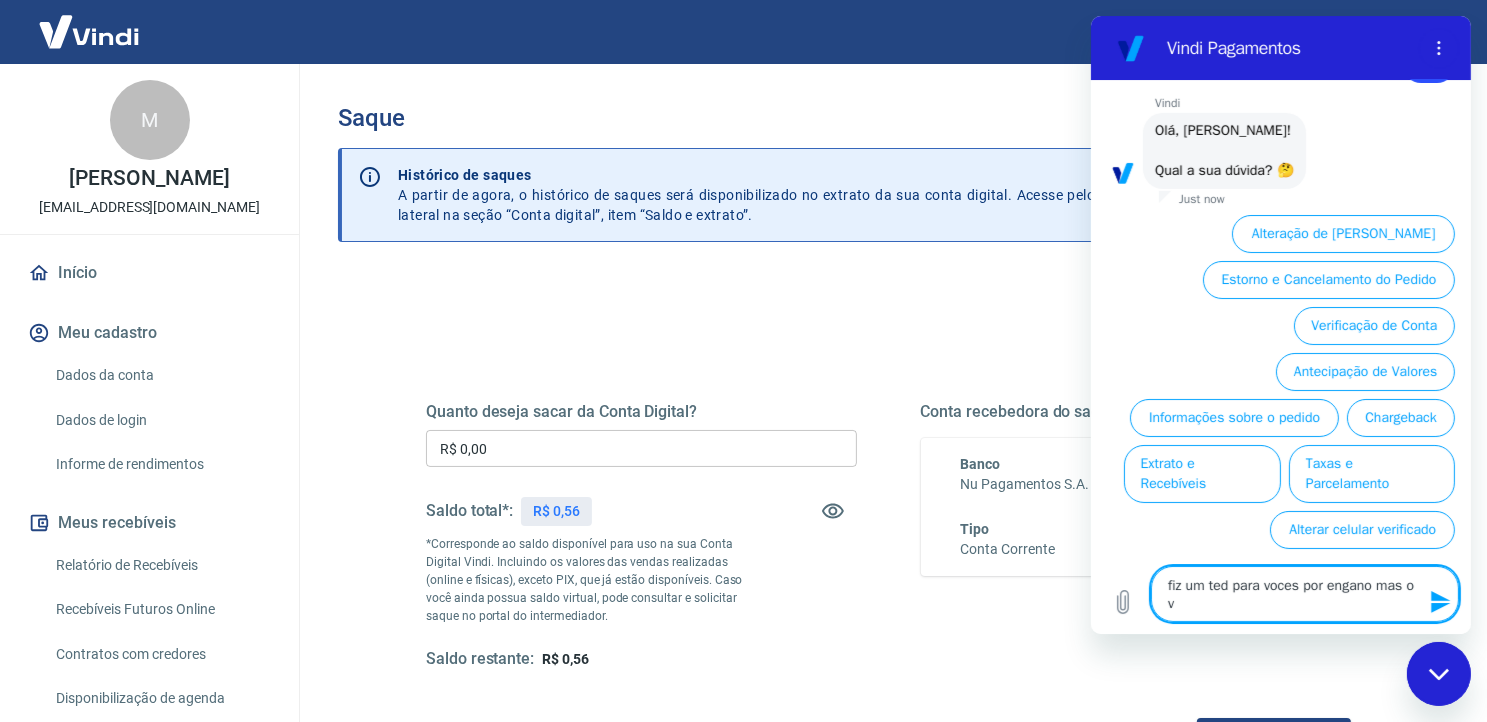 type on "fiz um ted para voces por engano mas o va" 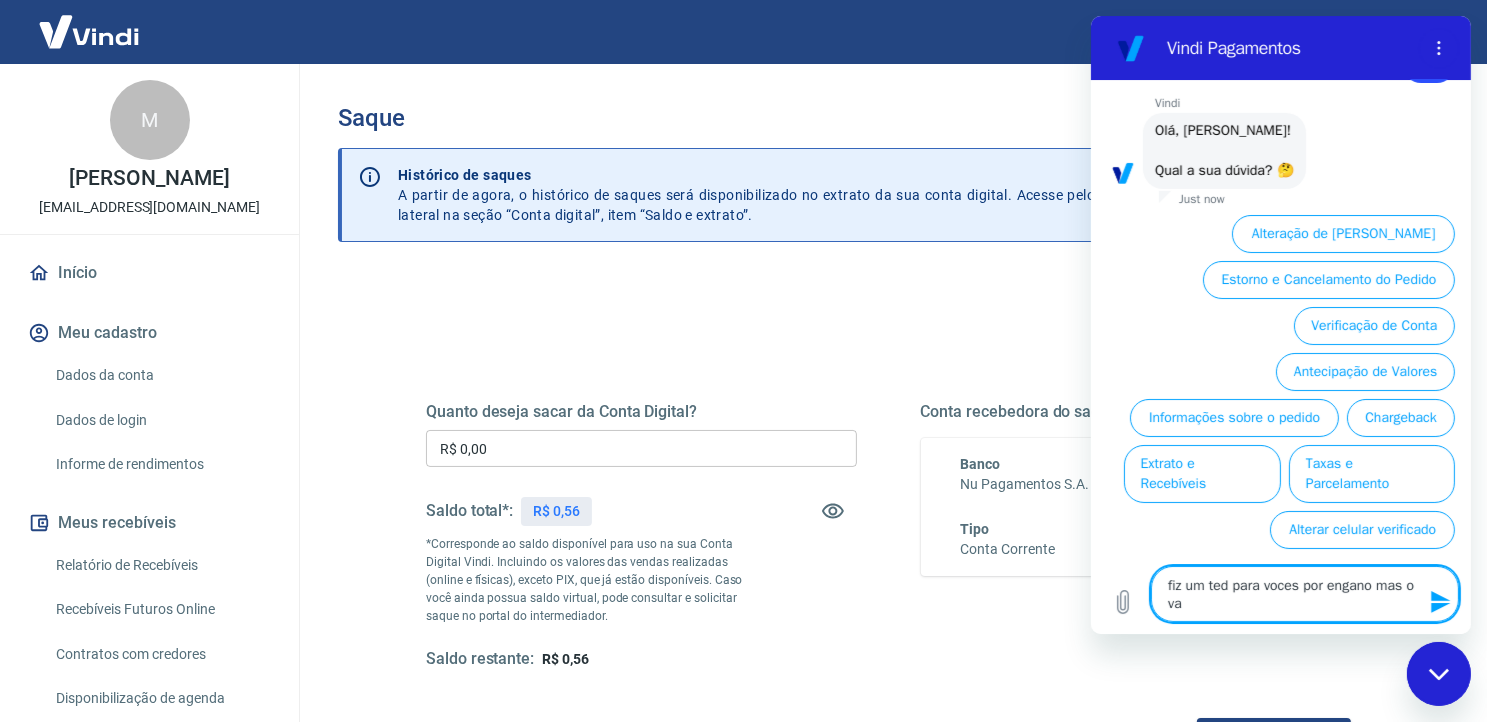 type on "fiz um ted para voces por engano mas o v" 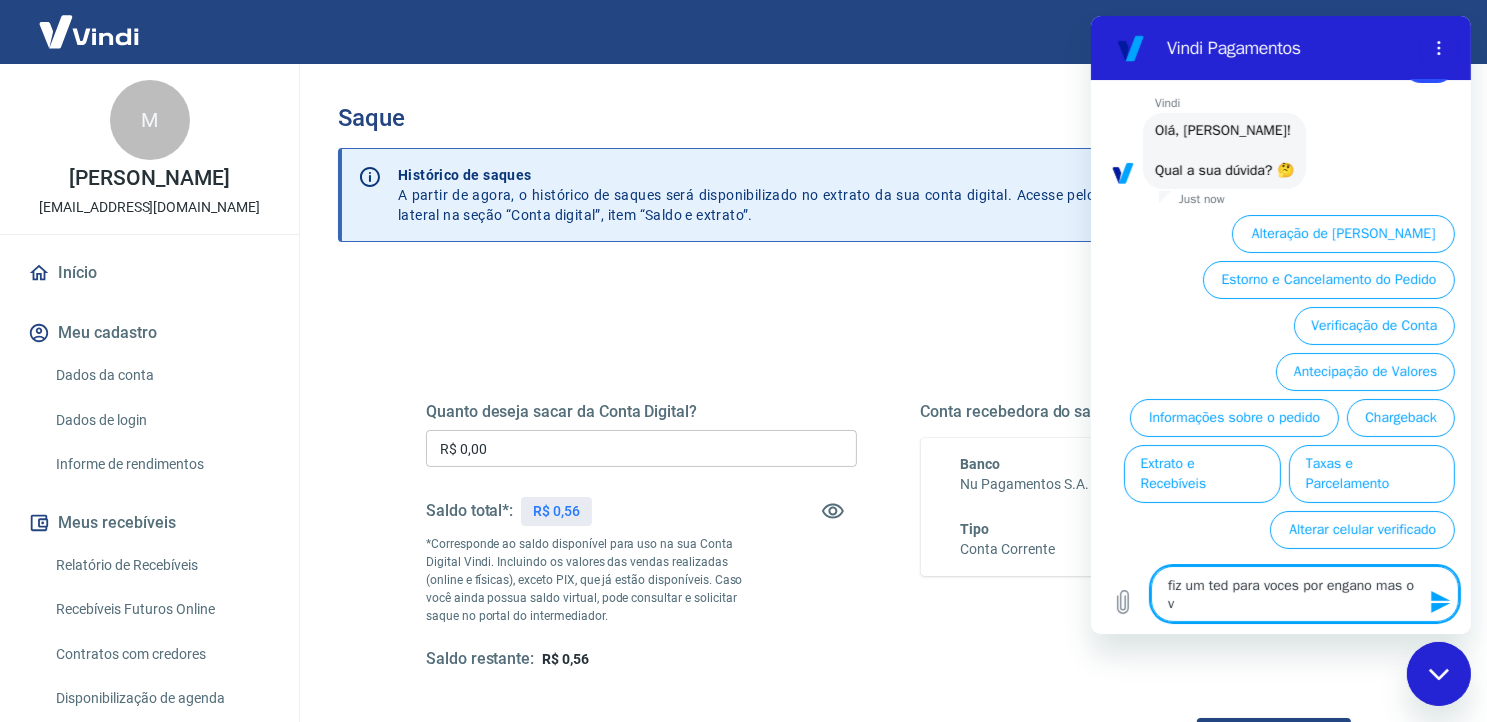 type on "fiz um ted para voces por engano mas o" 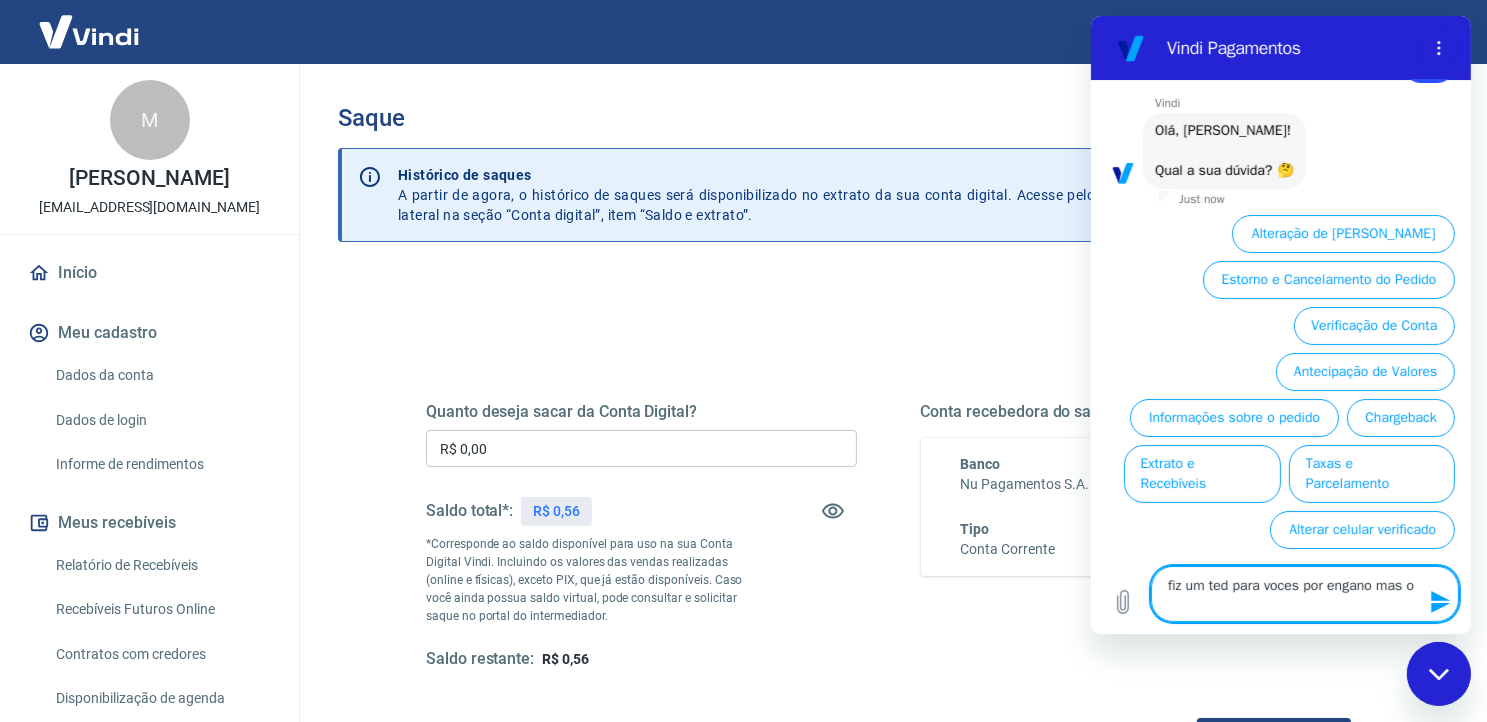 type on "fiz um ted para voces por engano mas o" 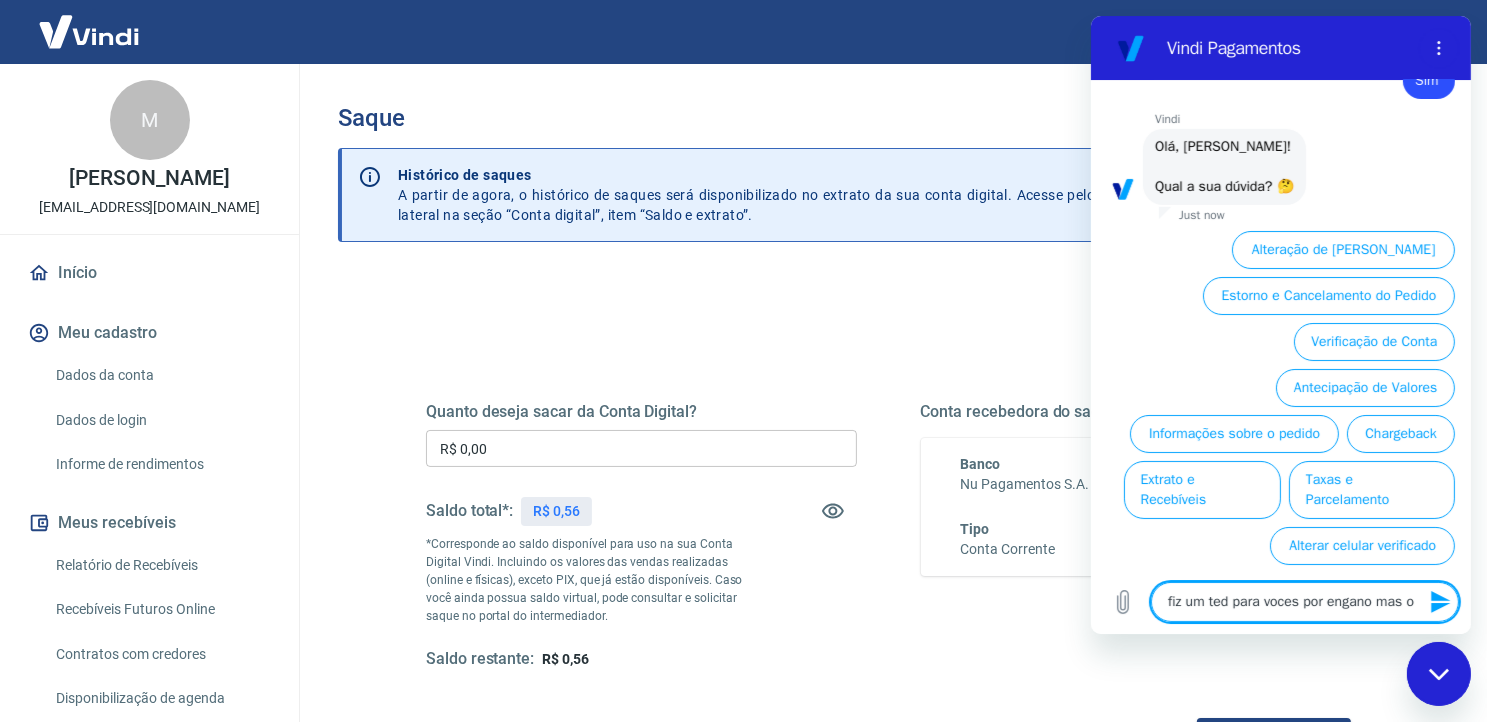 type on "fiz um ted para voces por engano mas os" 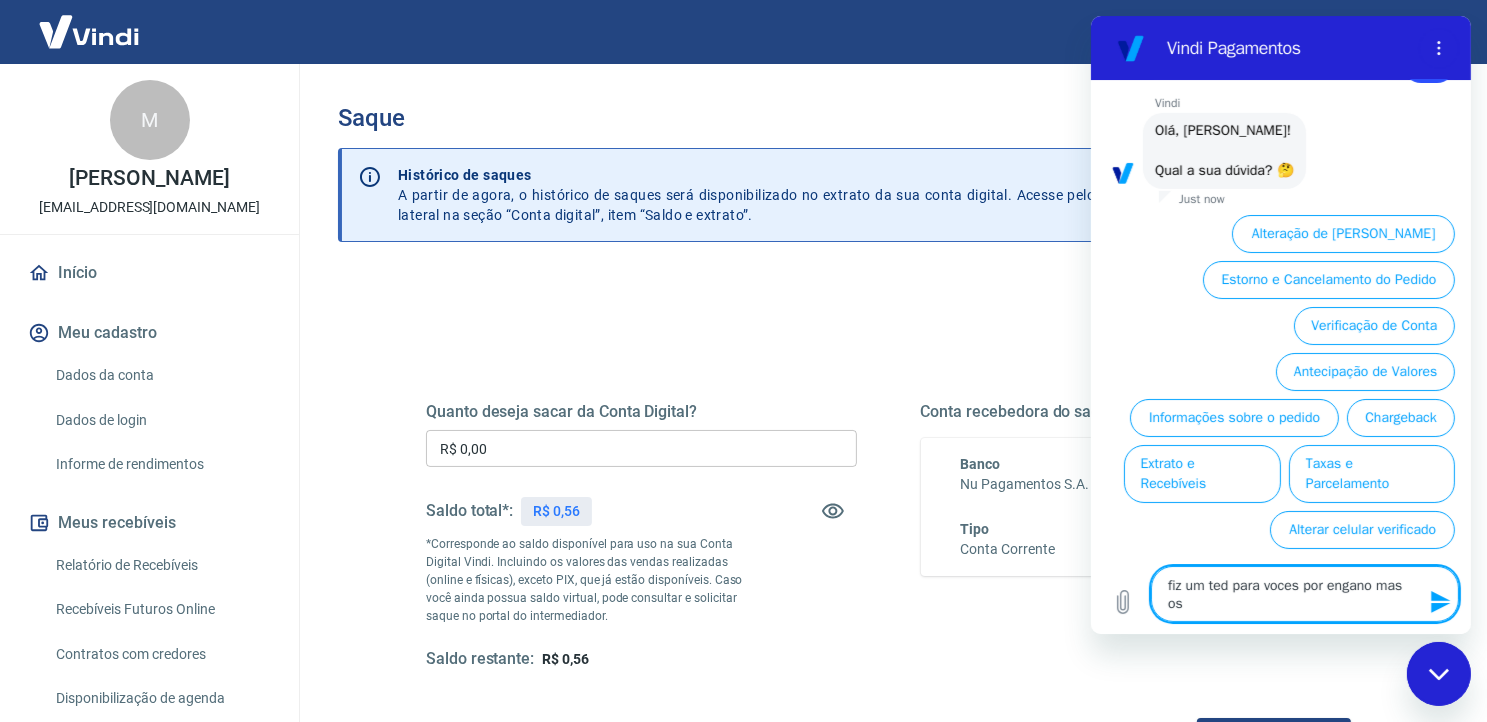 type on "fiz um ted para voces por engano mas o" 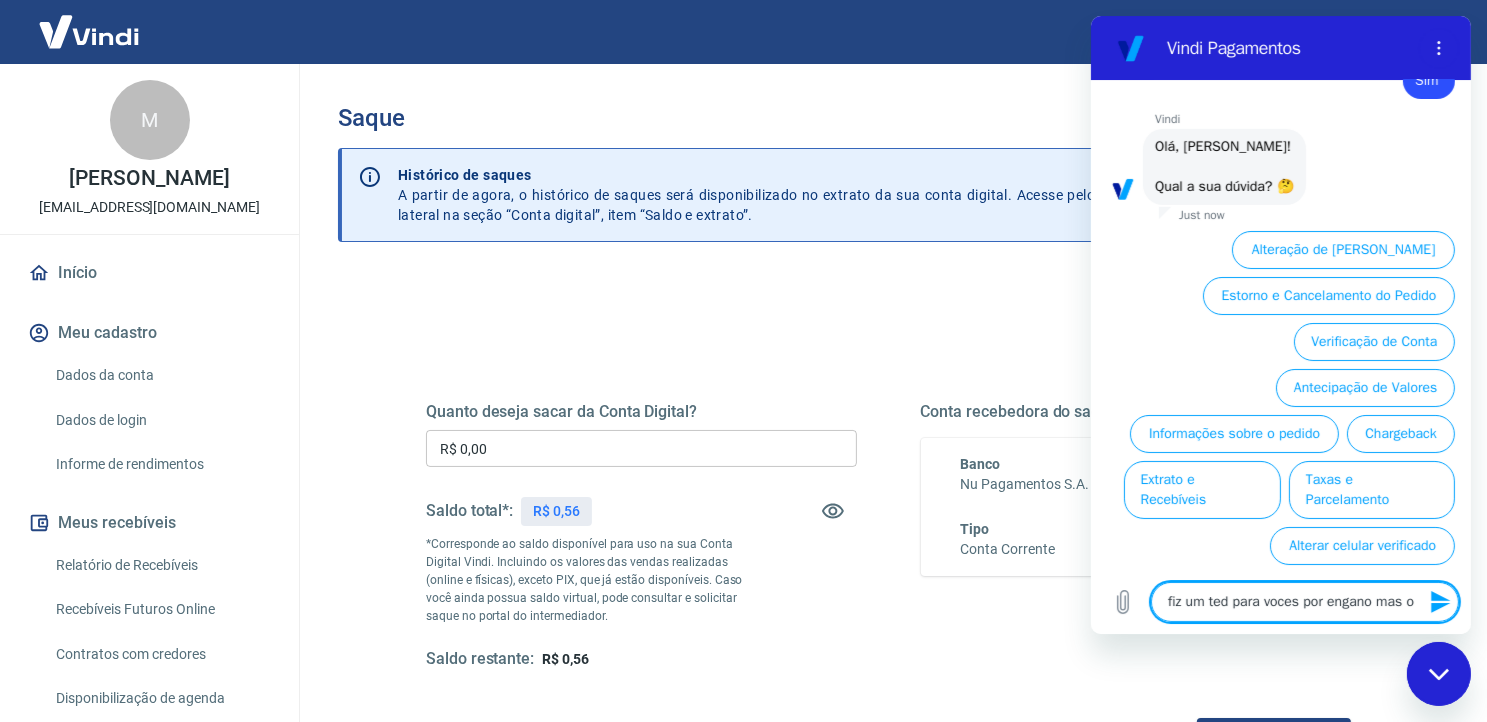type on "fiz um ted para voces por engano mas" 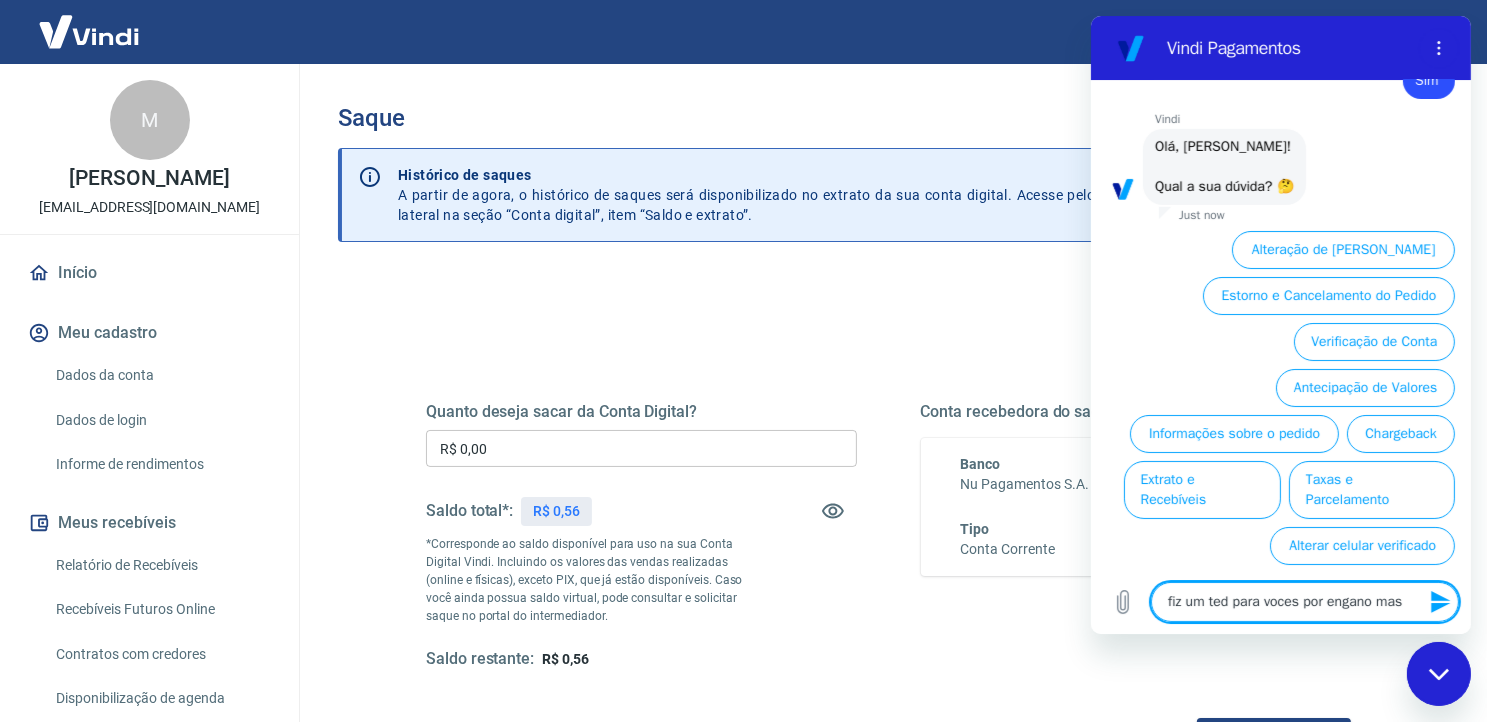 type on "fiz um ted para voces por engano mas" 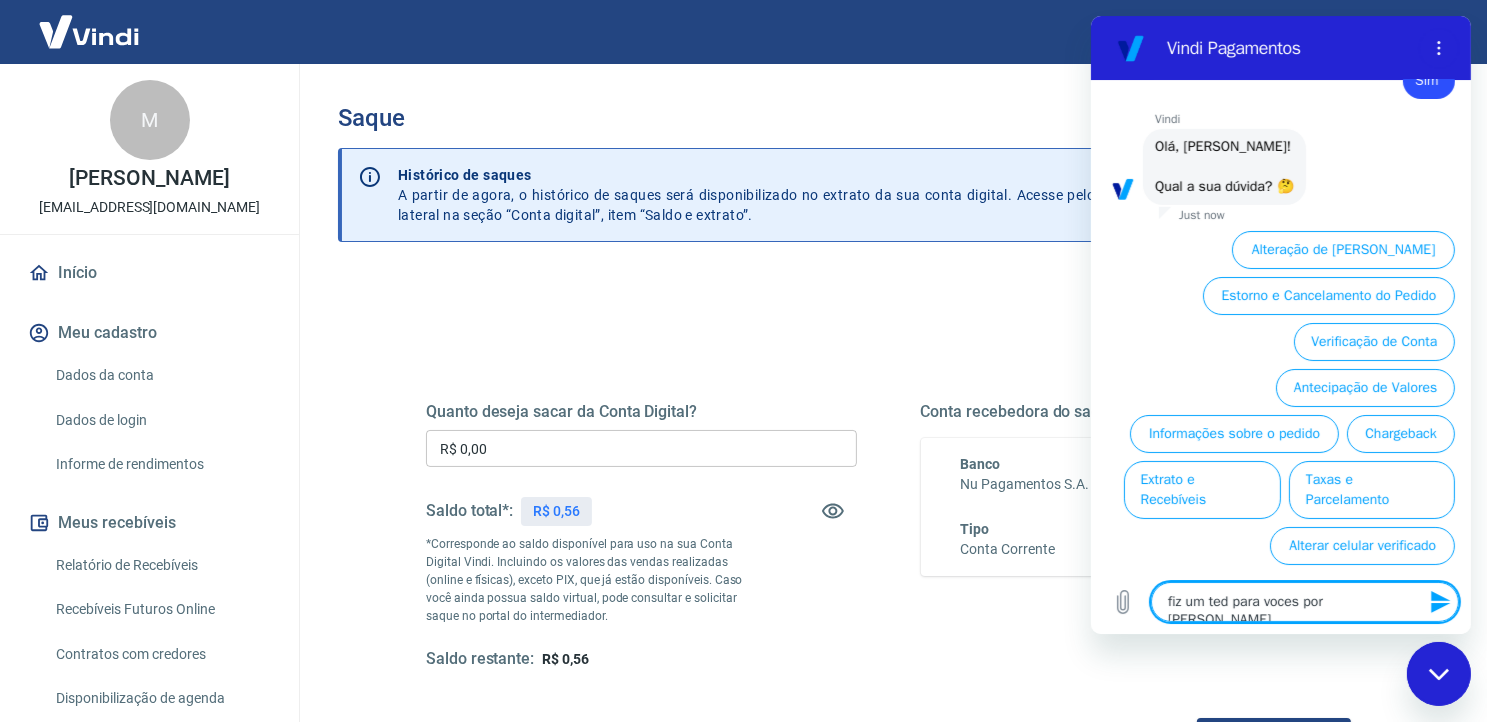 type on "fiz um ted para voces por engano m" 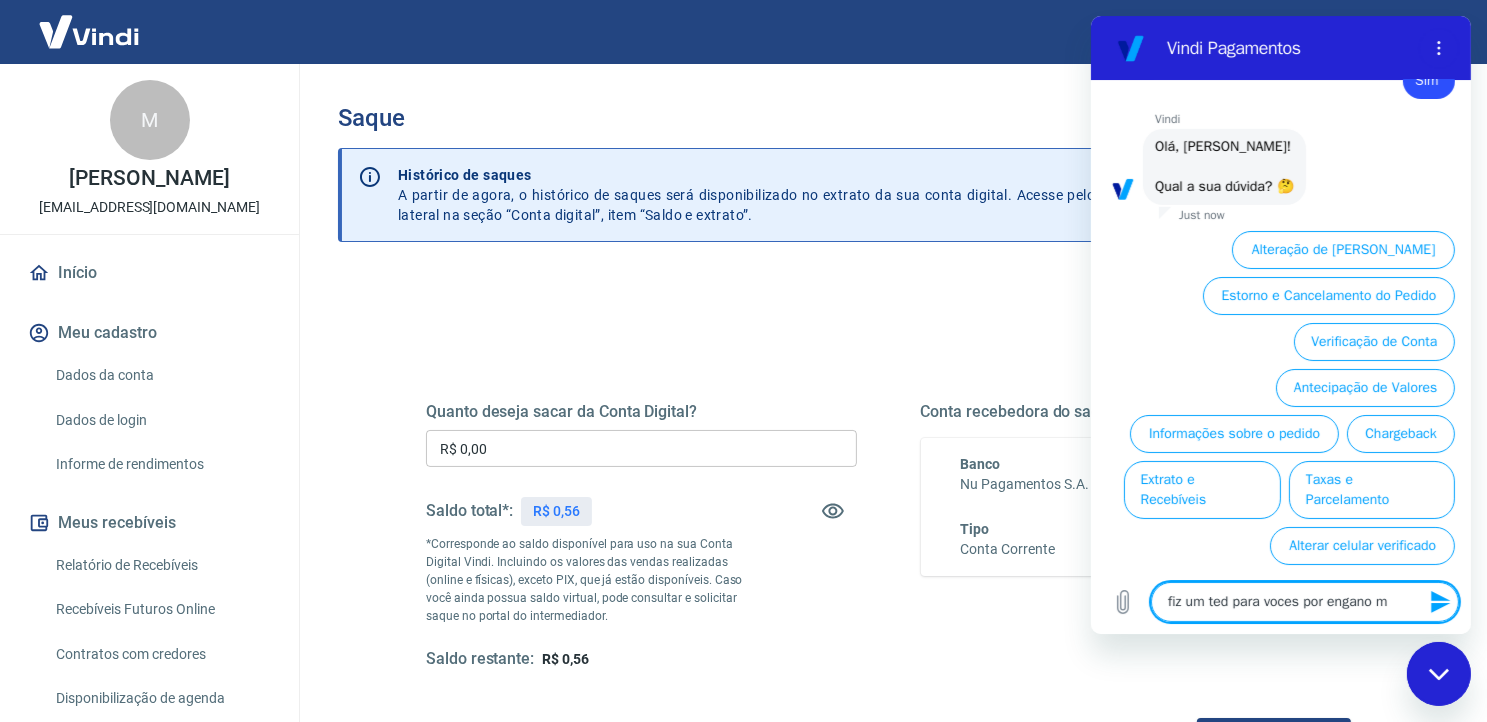 type on "fiz um ted para voces por engano" 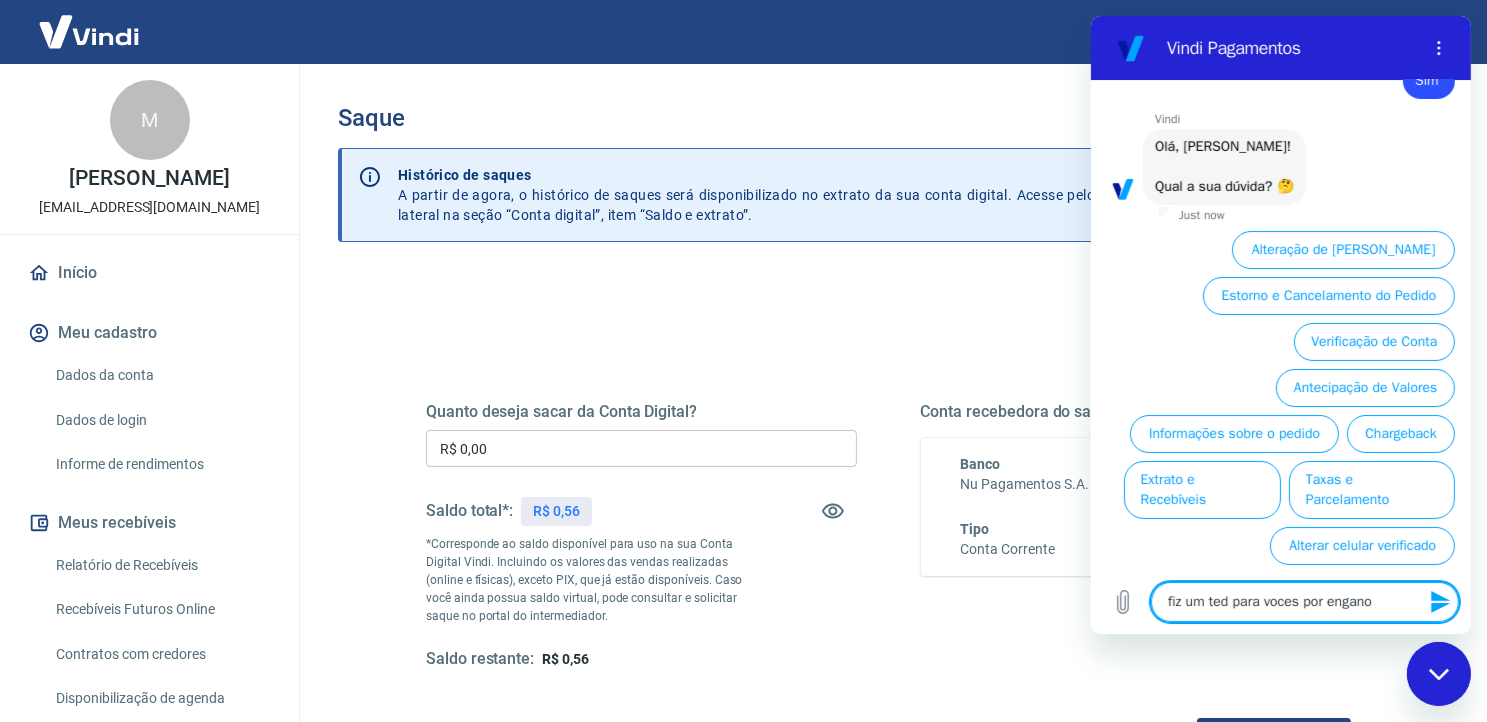 type on "fiz um ted para voces por engano n" 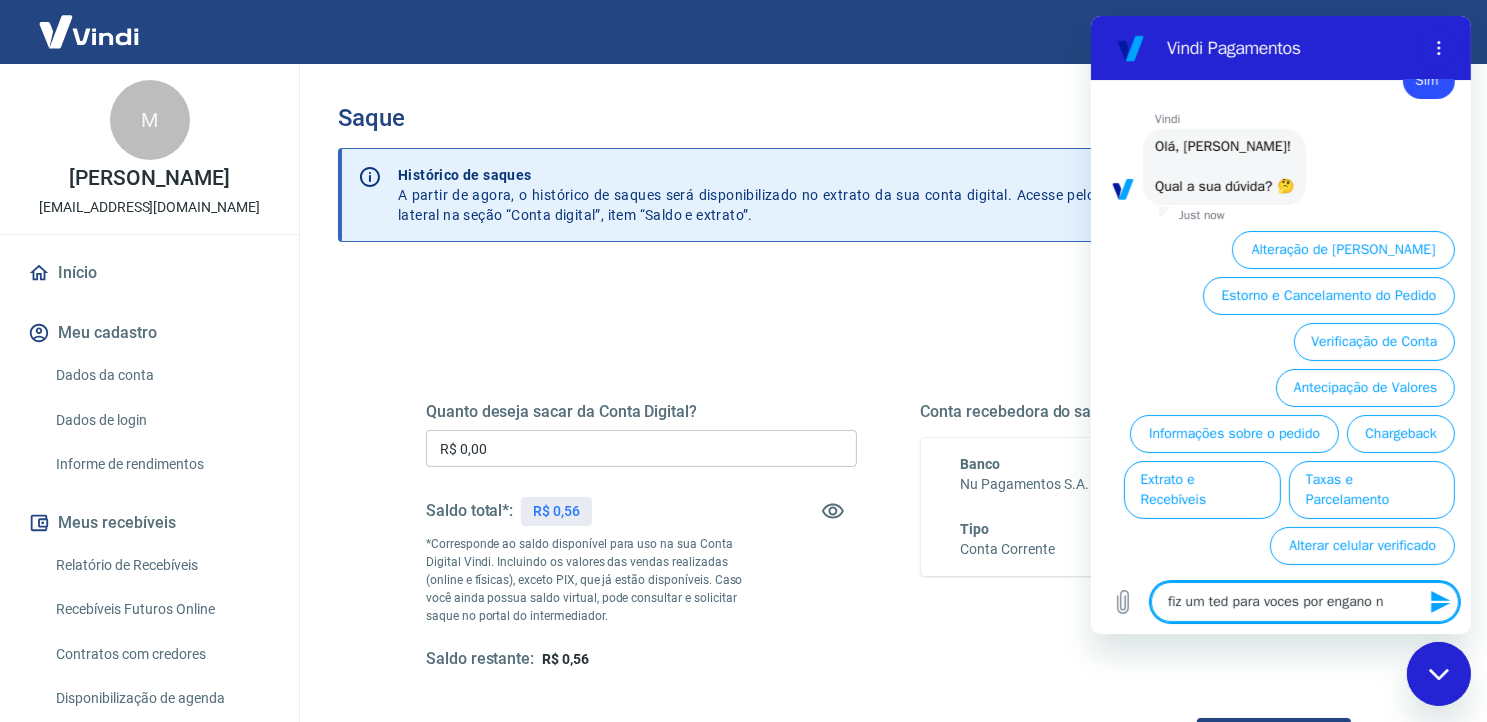 type on "fiz um ted para voces por engano na" 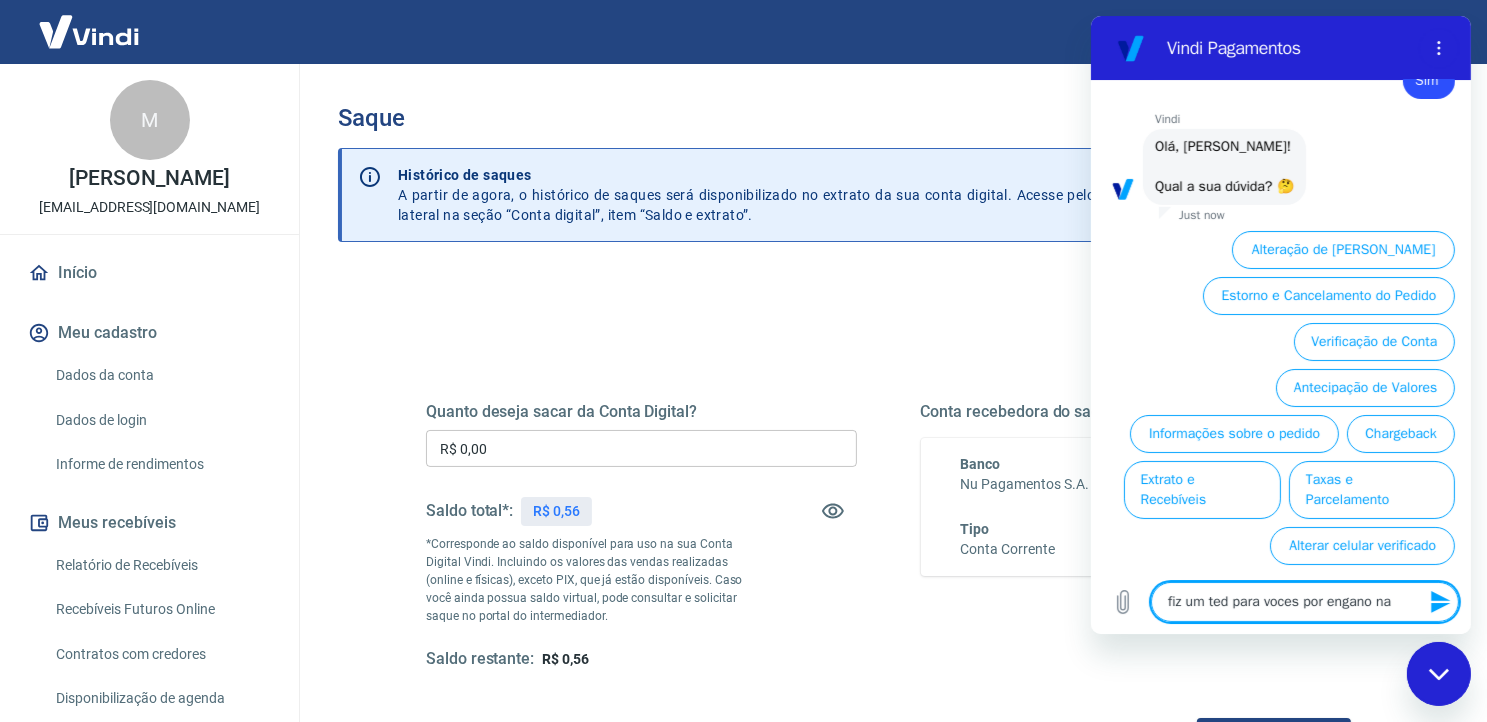 type on "fiz um ted para voces por engano na" 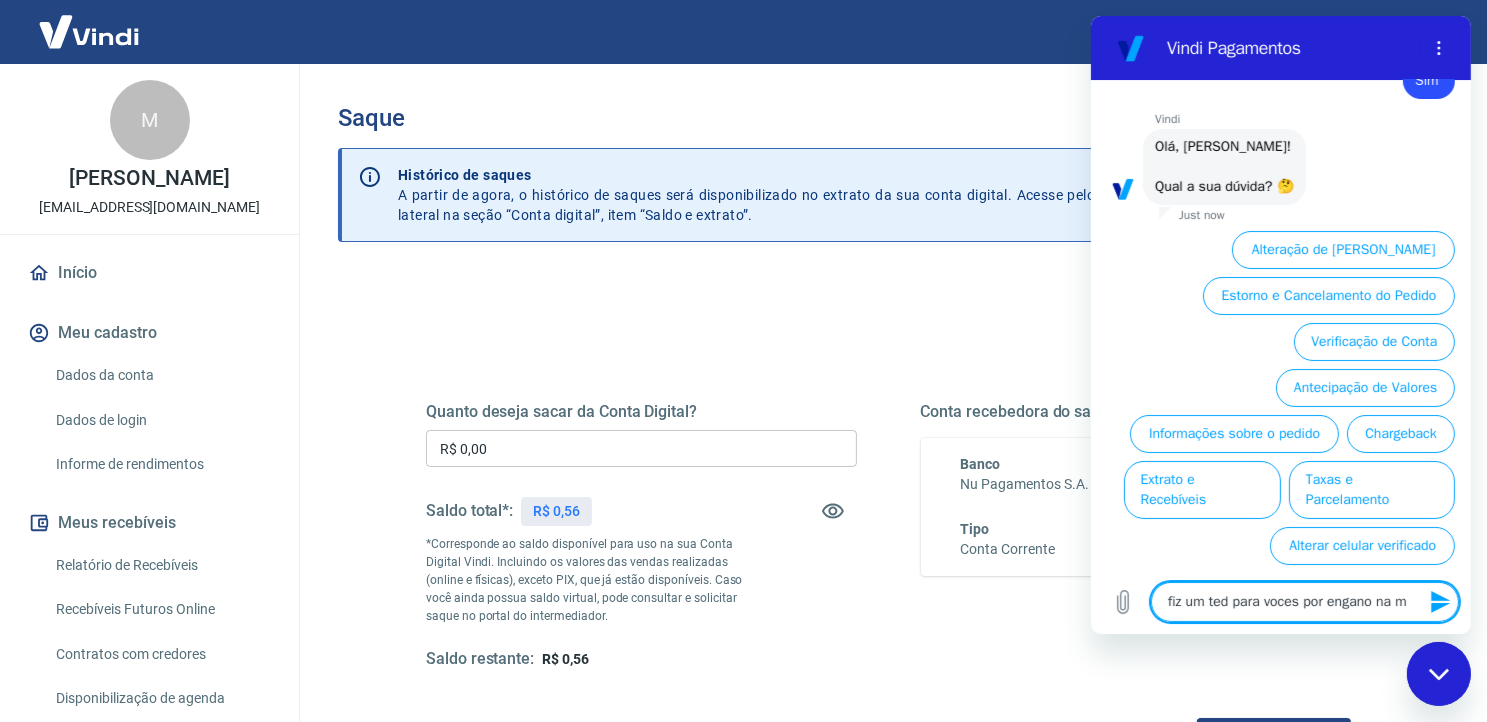 type on "fiz um ted para voces por engano na mi" 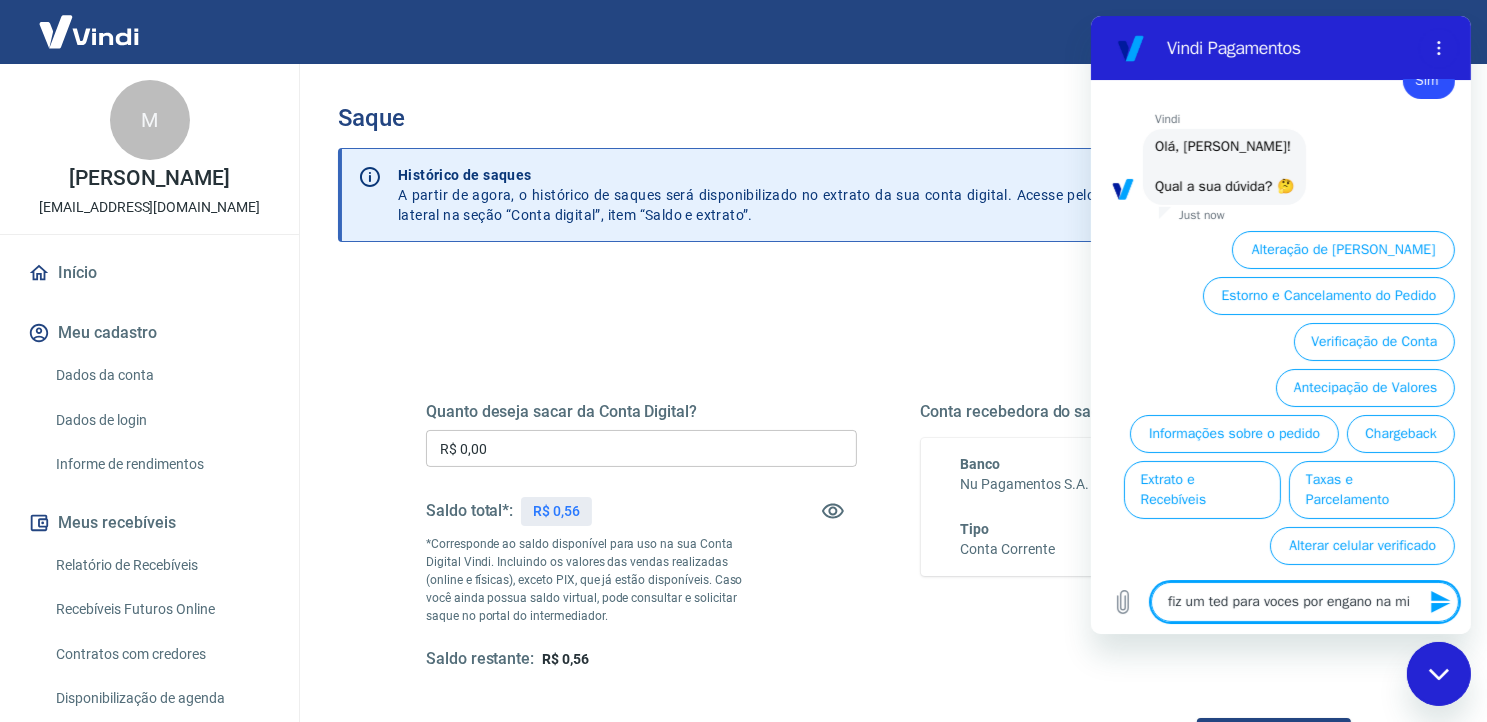 type on "fiz um ted para voces por engano na min" 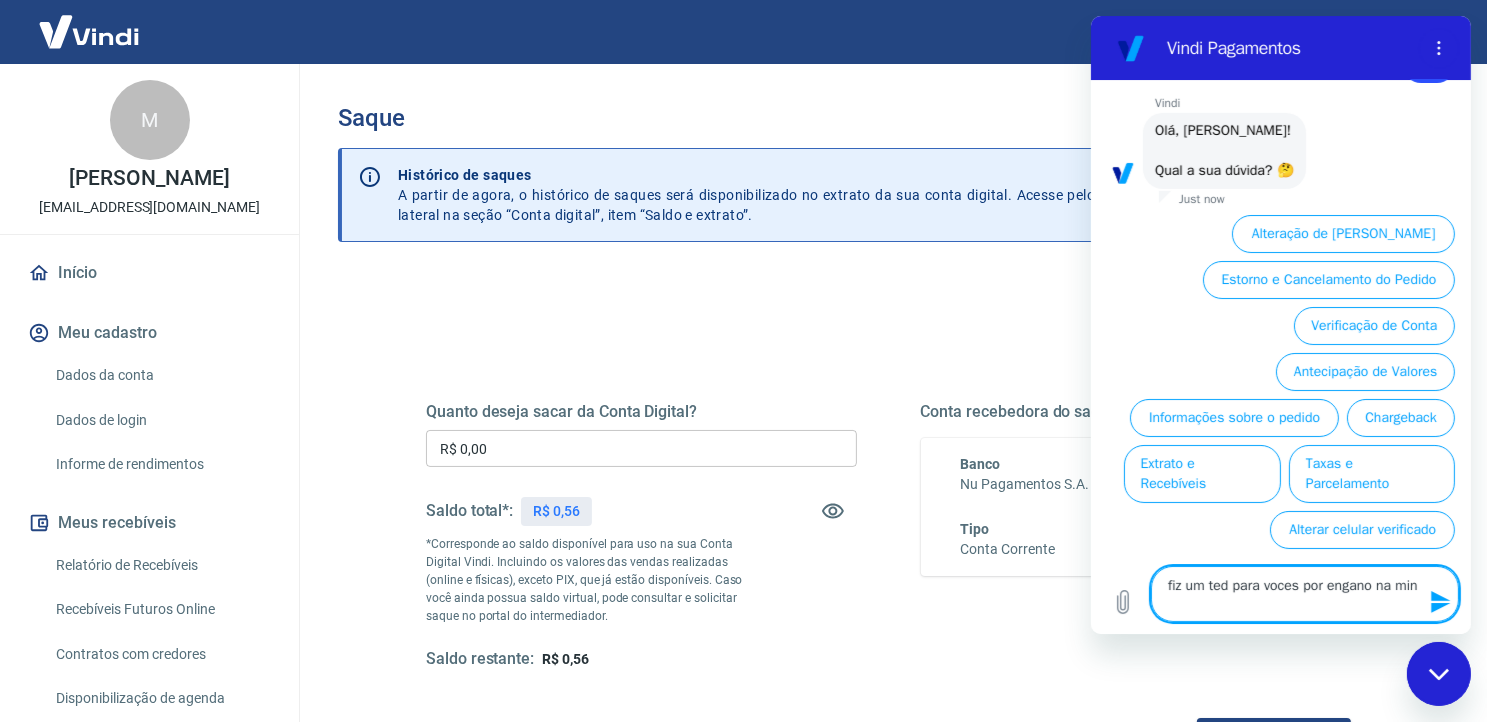 type on "fiz um ted para voces por engano na minh" 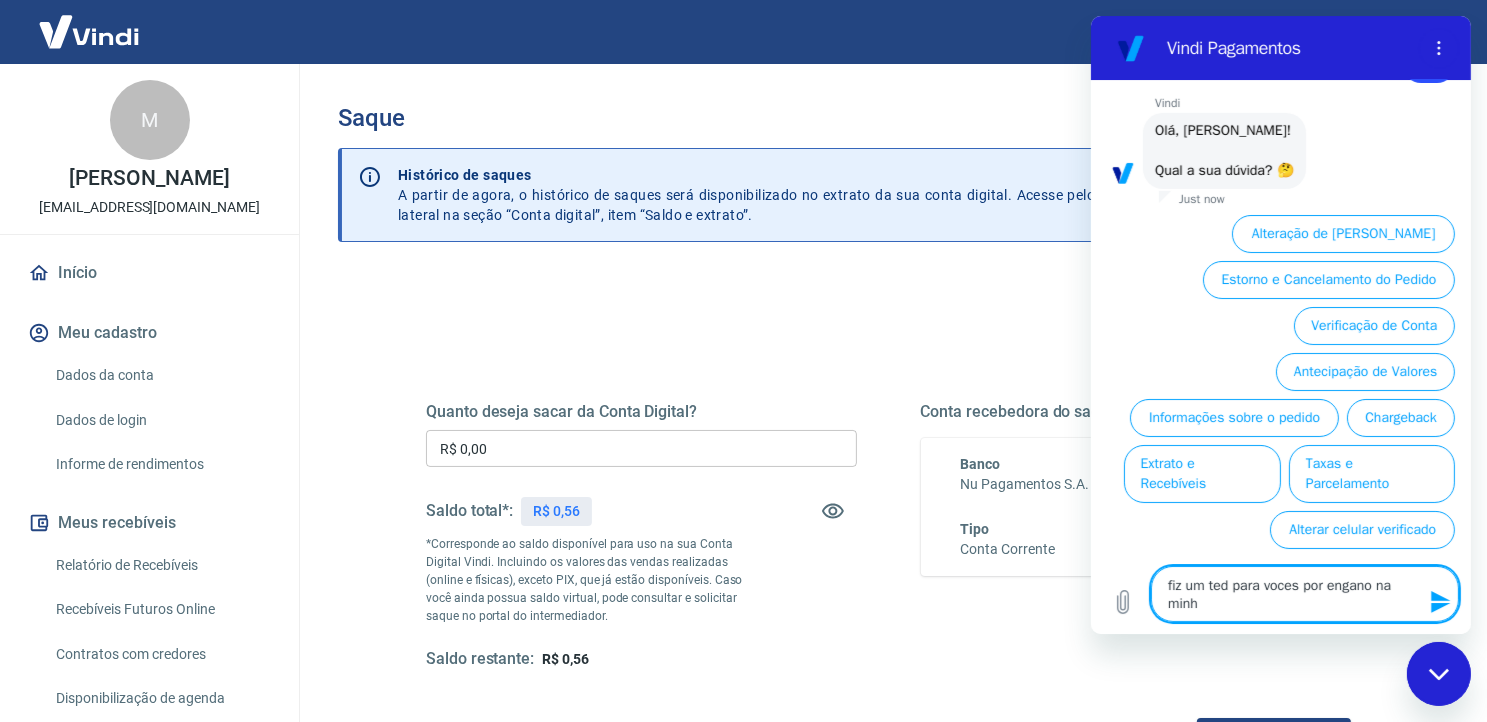 type on "fiz um ted para voces por engano na minha" 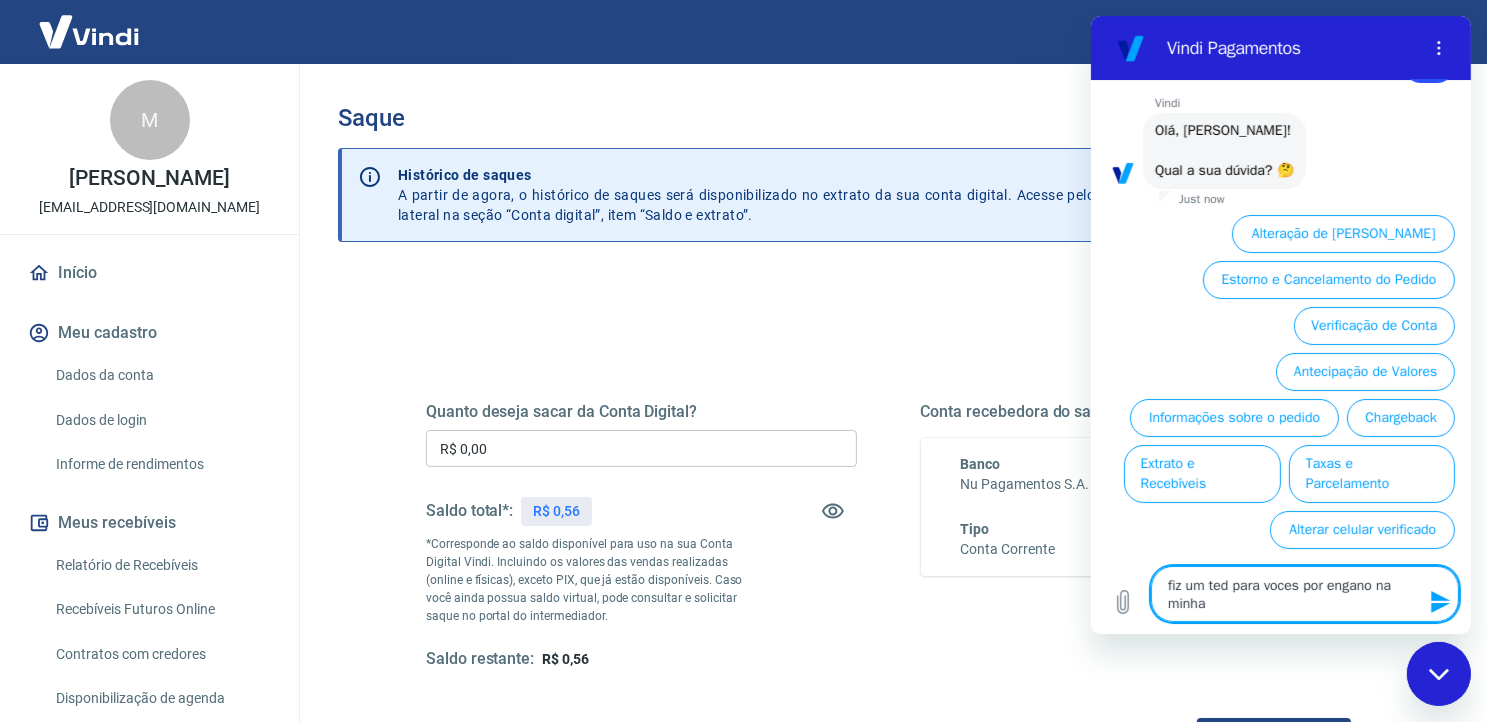 type on "fiz um ted para voces por engano na minha" 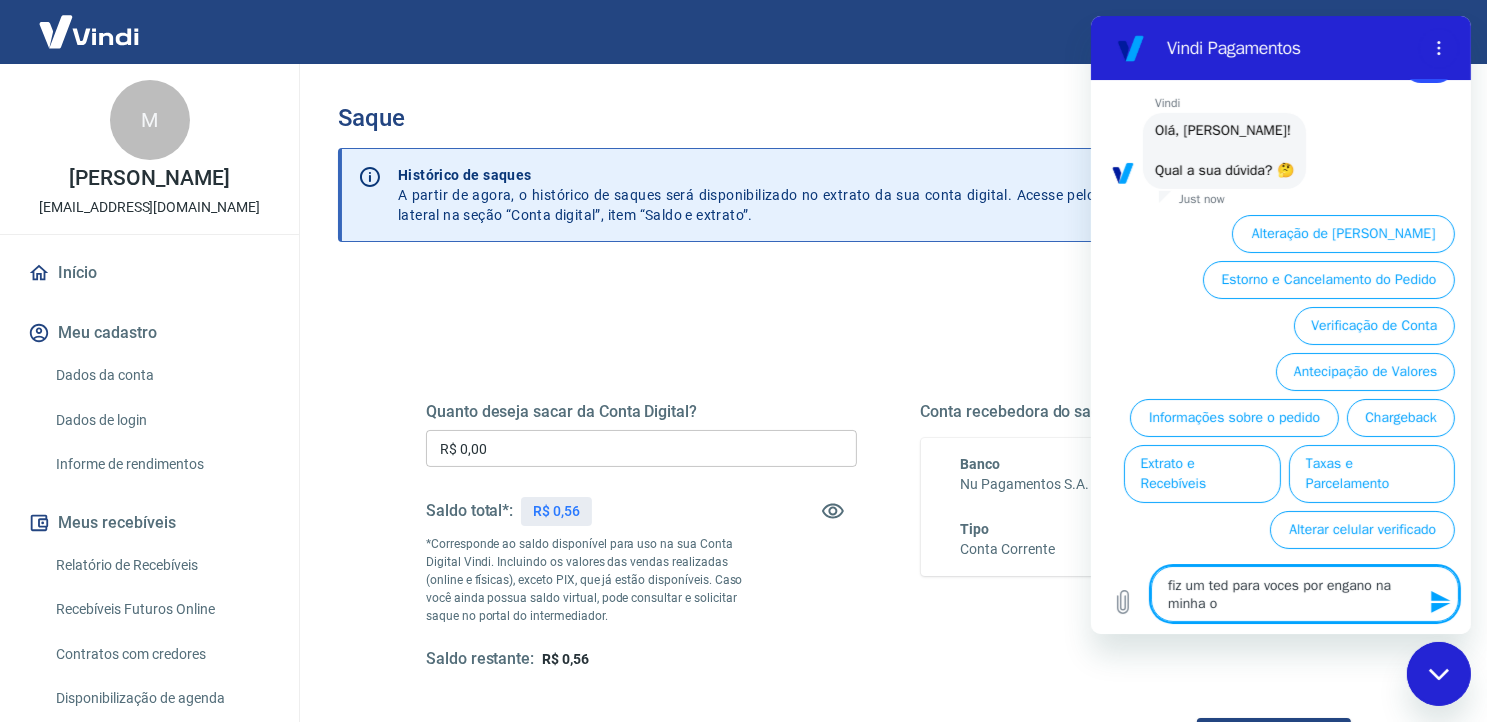 type on "fiz um ted para voces por engano na minha oc" 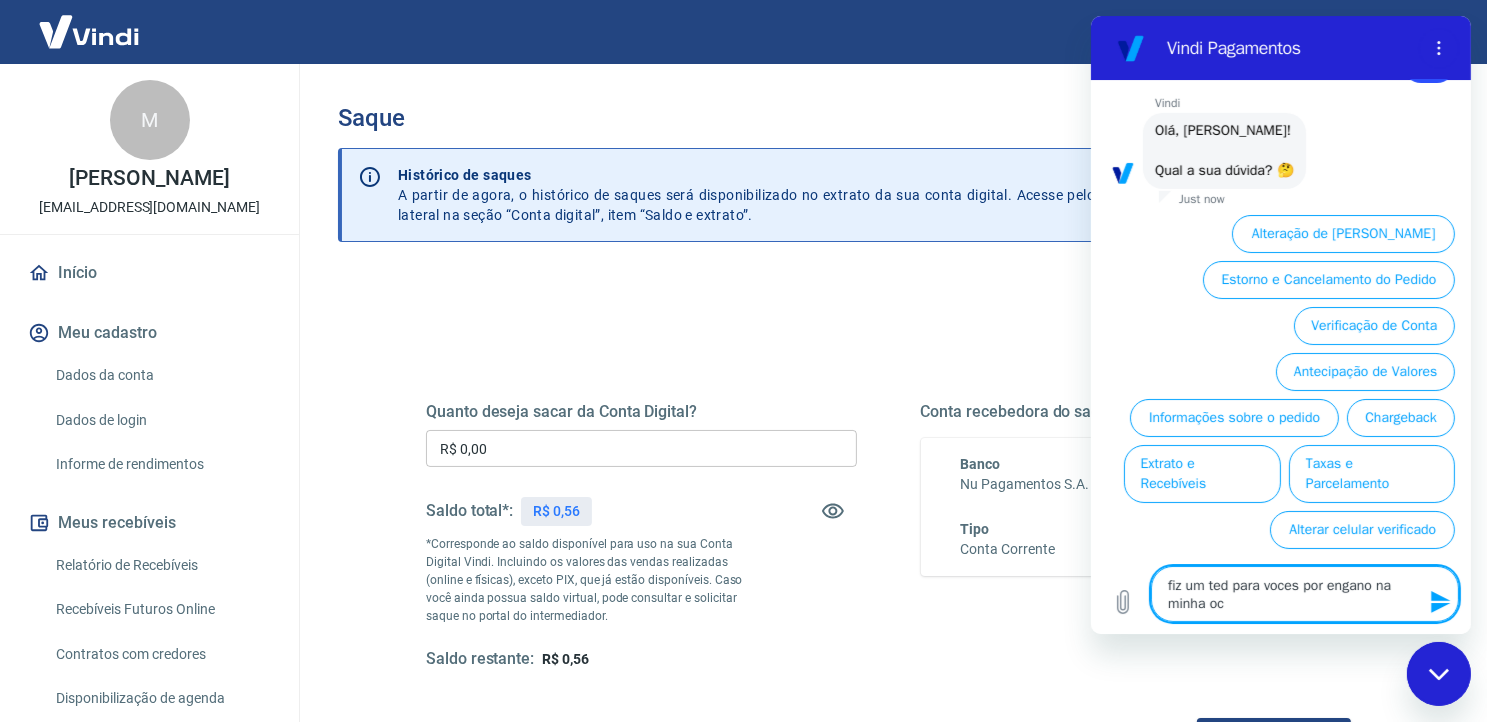 type on "fiz um ted para voces por engano na minha ocn" 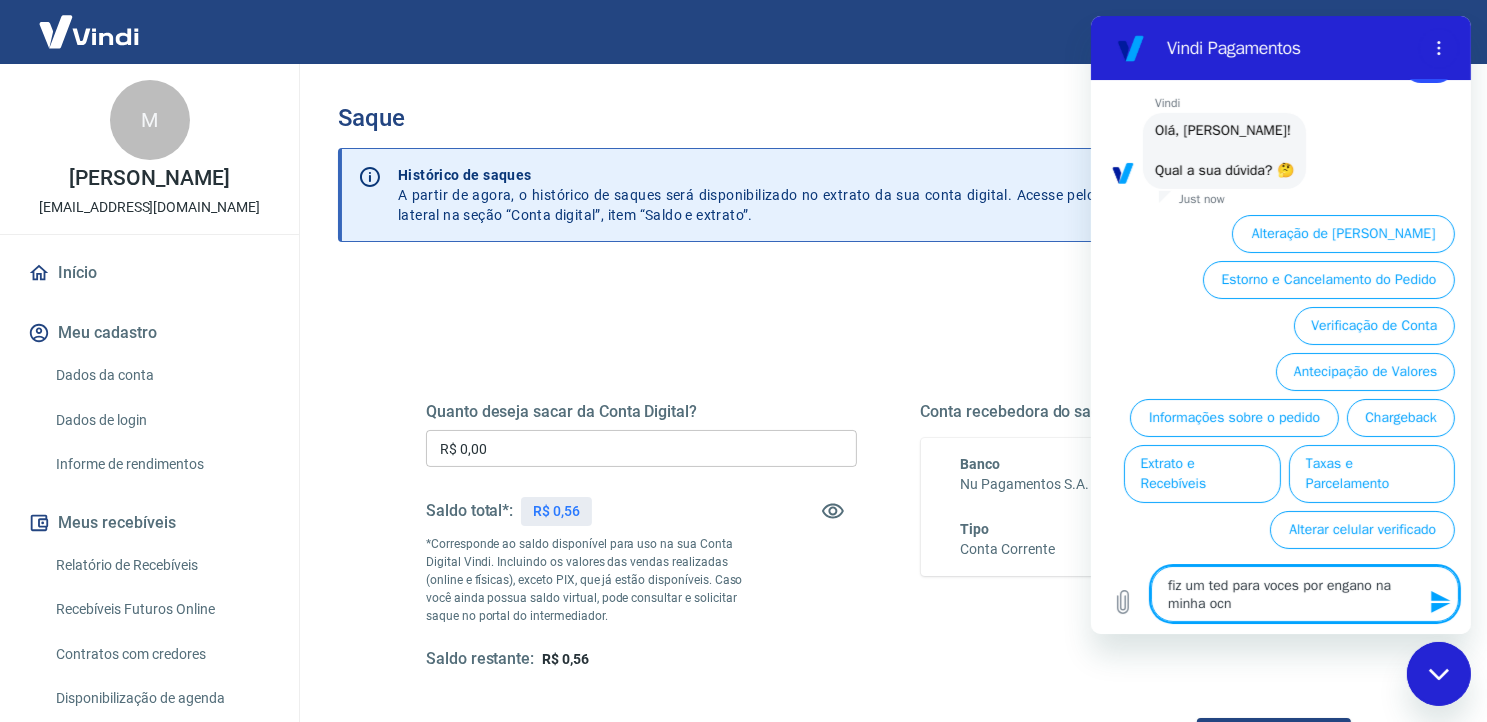 type on "fiz um ted para voces por engano na minha ocnt" 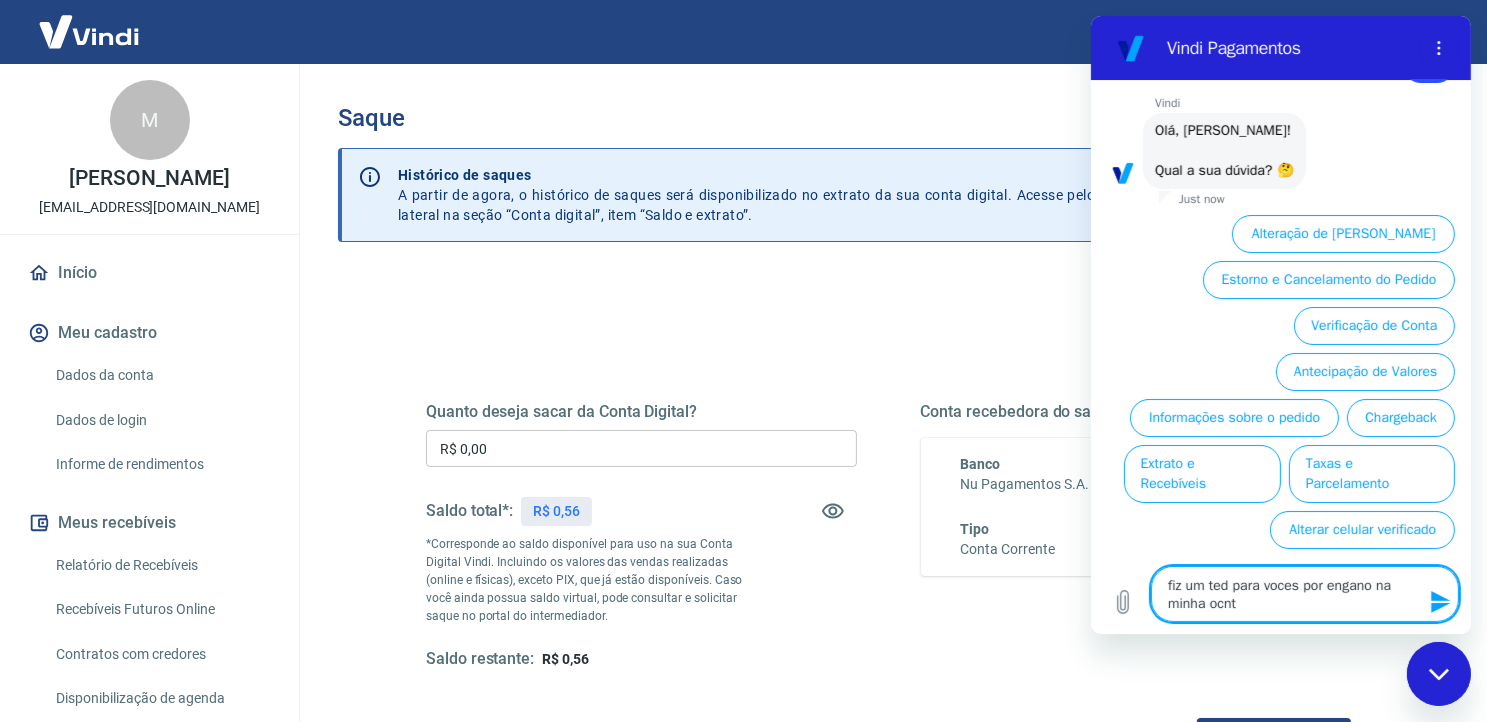 type on "fiz um ted para voces por engano na minha ocnta" 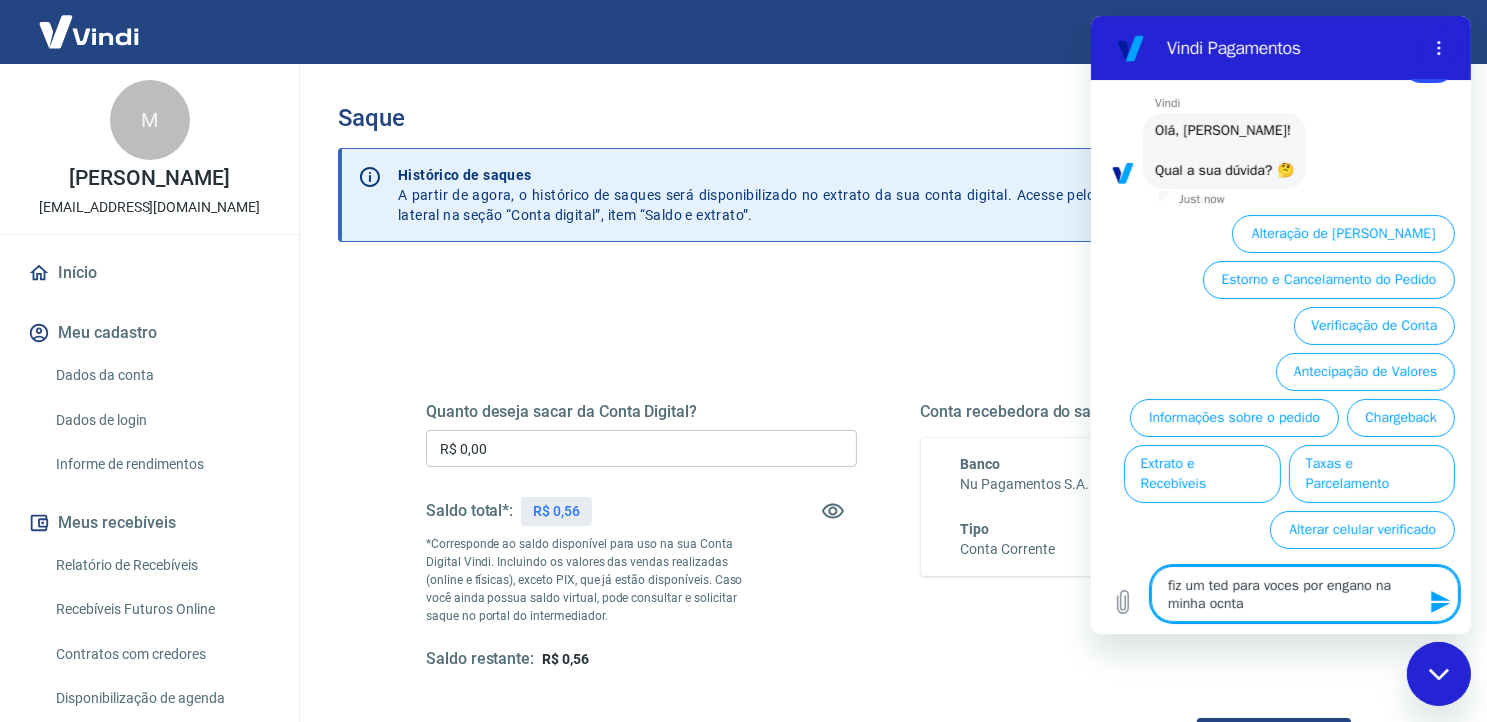 type on "x" 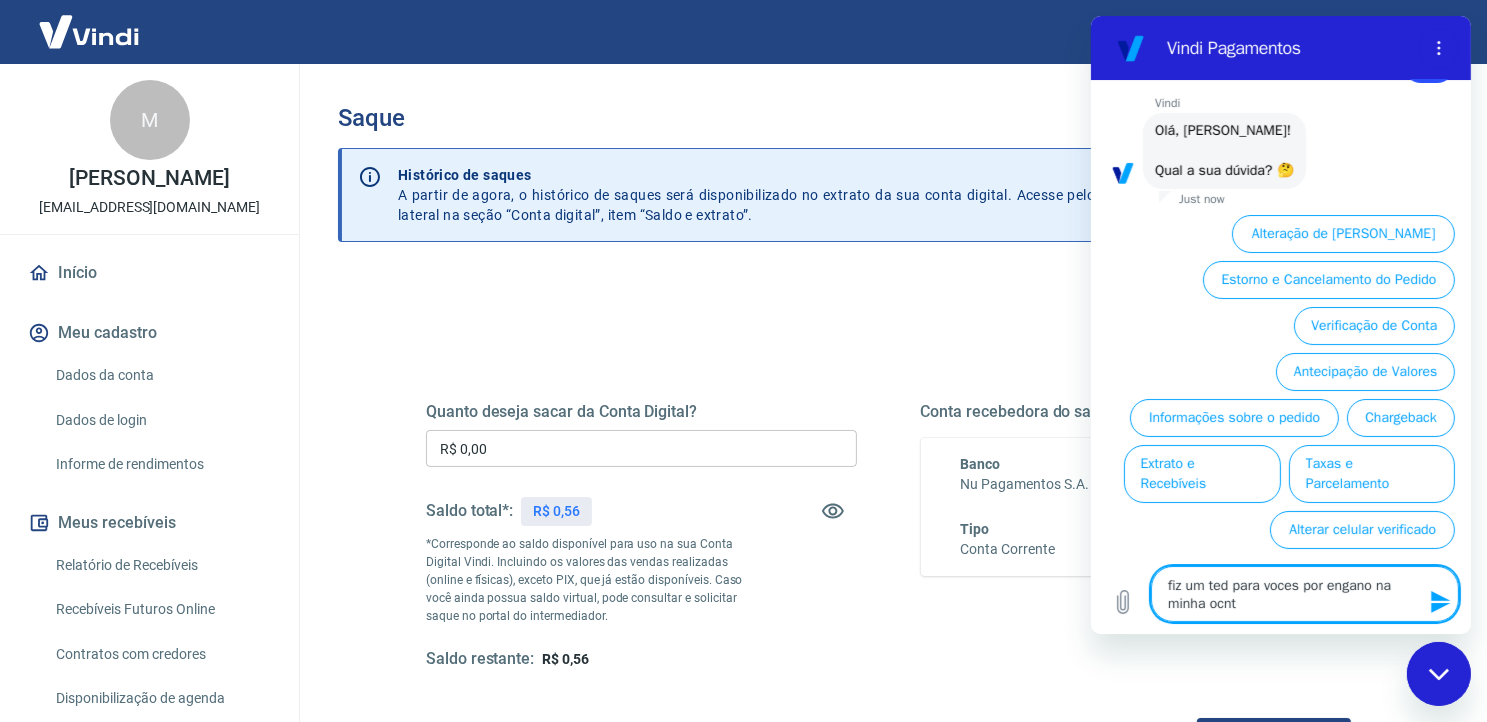 type on "fiz um ted para voces por engano na minha ocn" 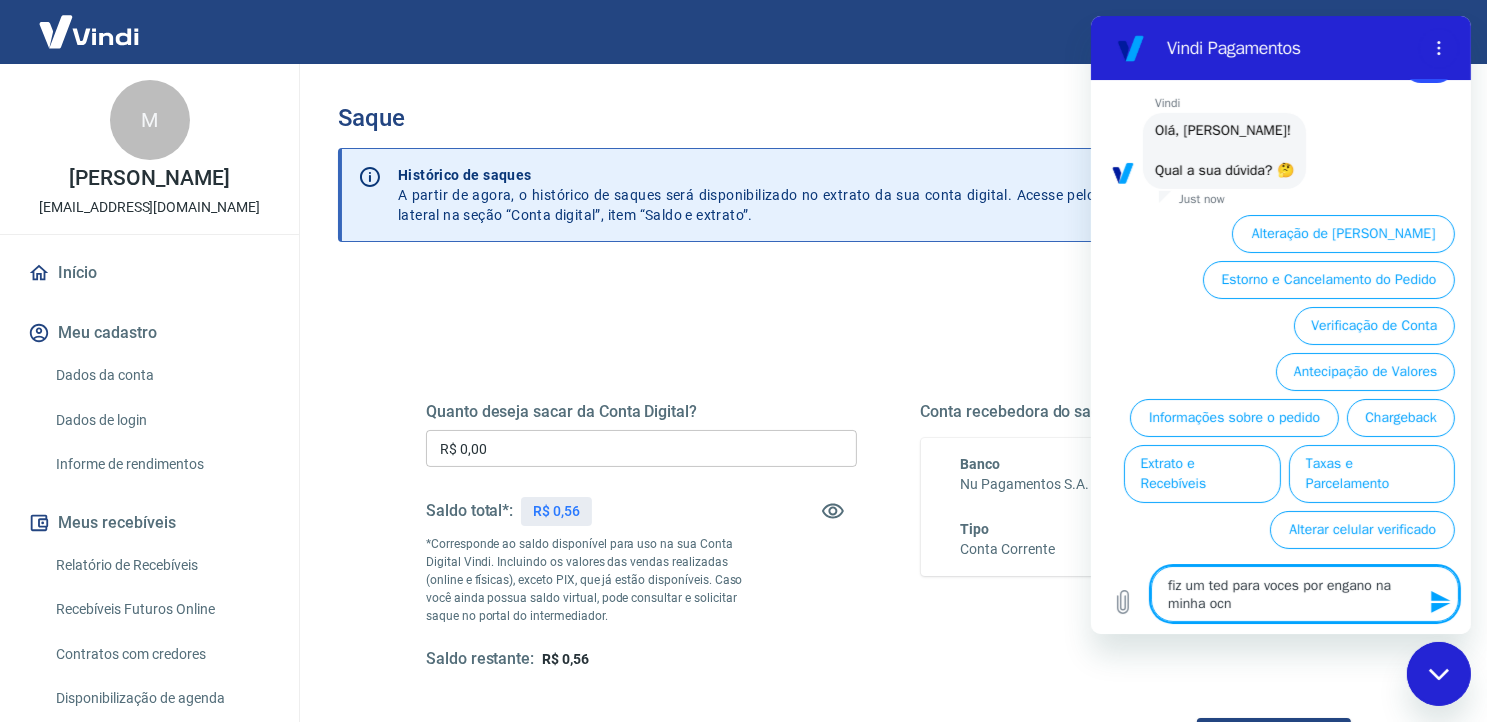type on "fiz um ted para voces por engano na minha oc" 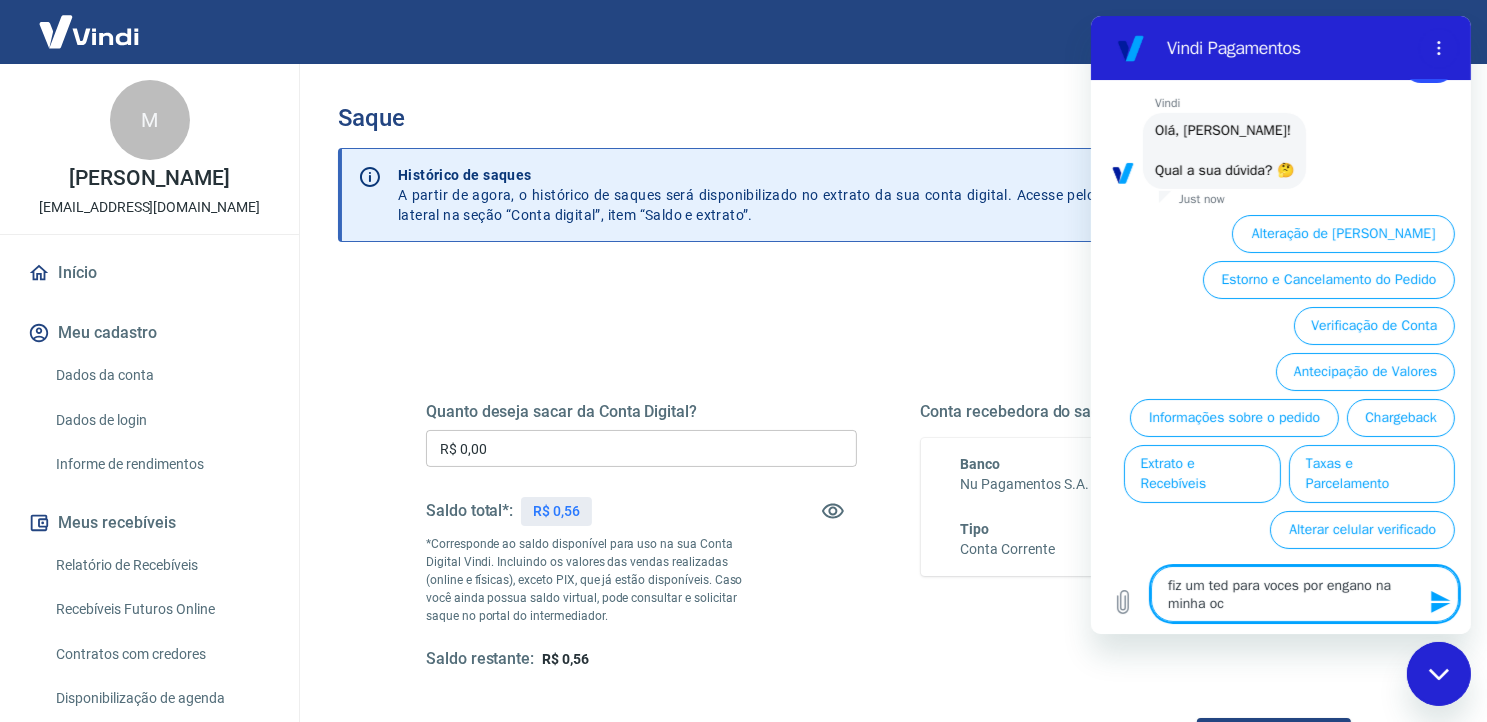 type on "fiz um ted para voces por engano na minha o" 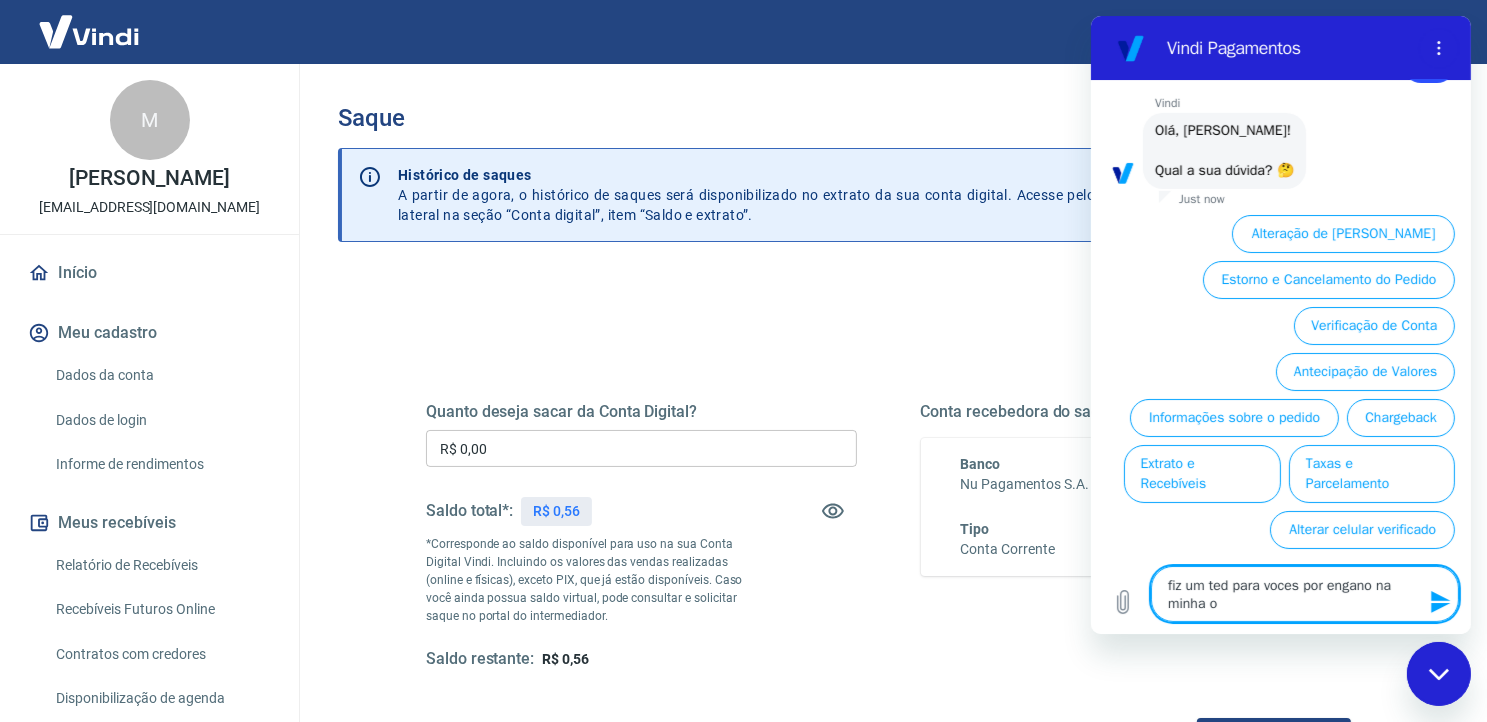 type on "fiz um ted para voces por engano na minha" 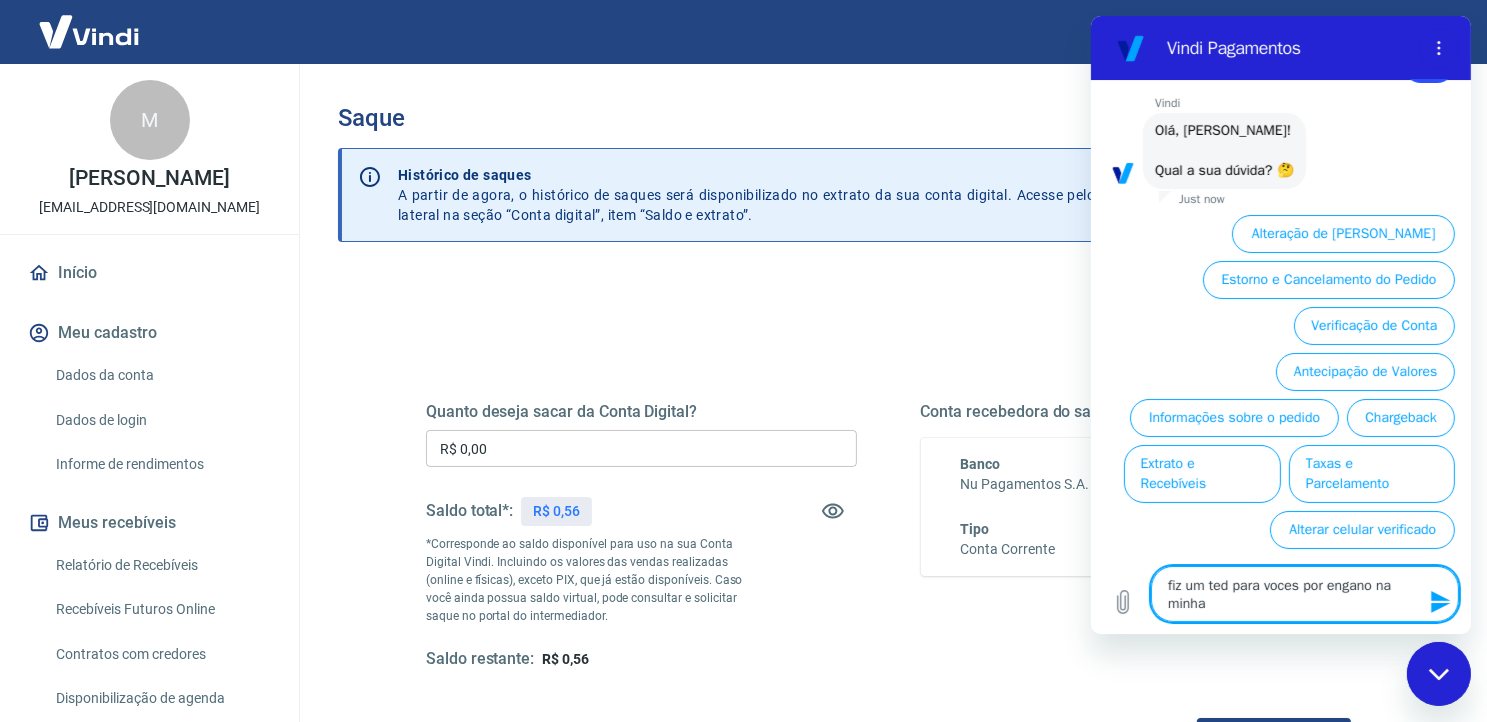 type on "fiz um ted para voces por engano na minha c" 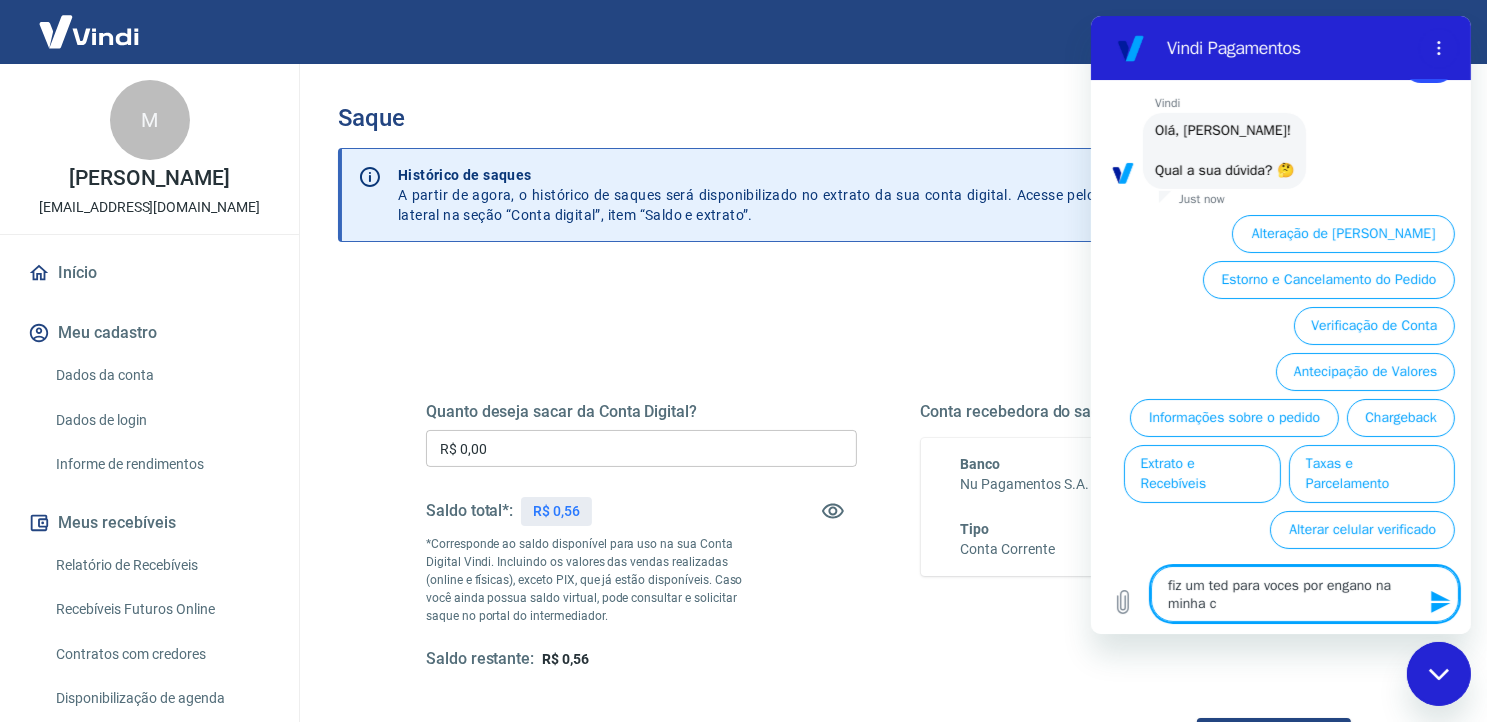 type on "fiz um ted para voces por engano na minha co" 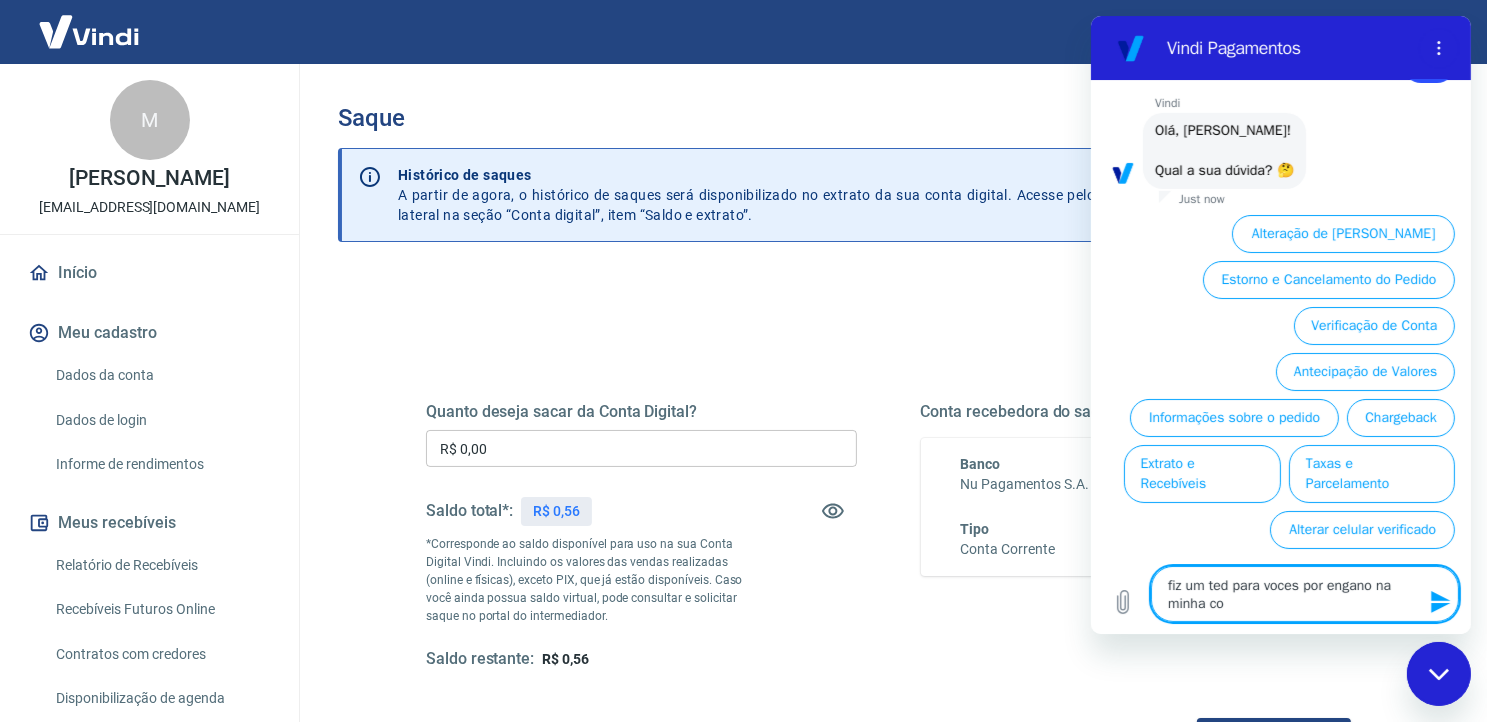 type on "x" 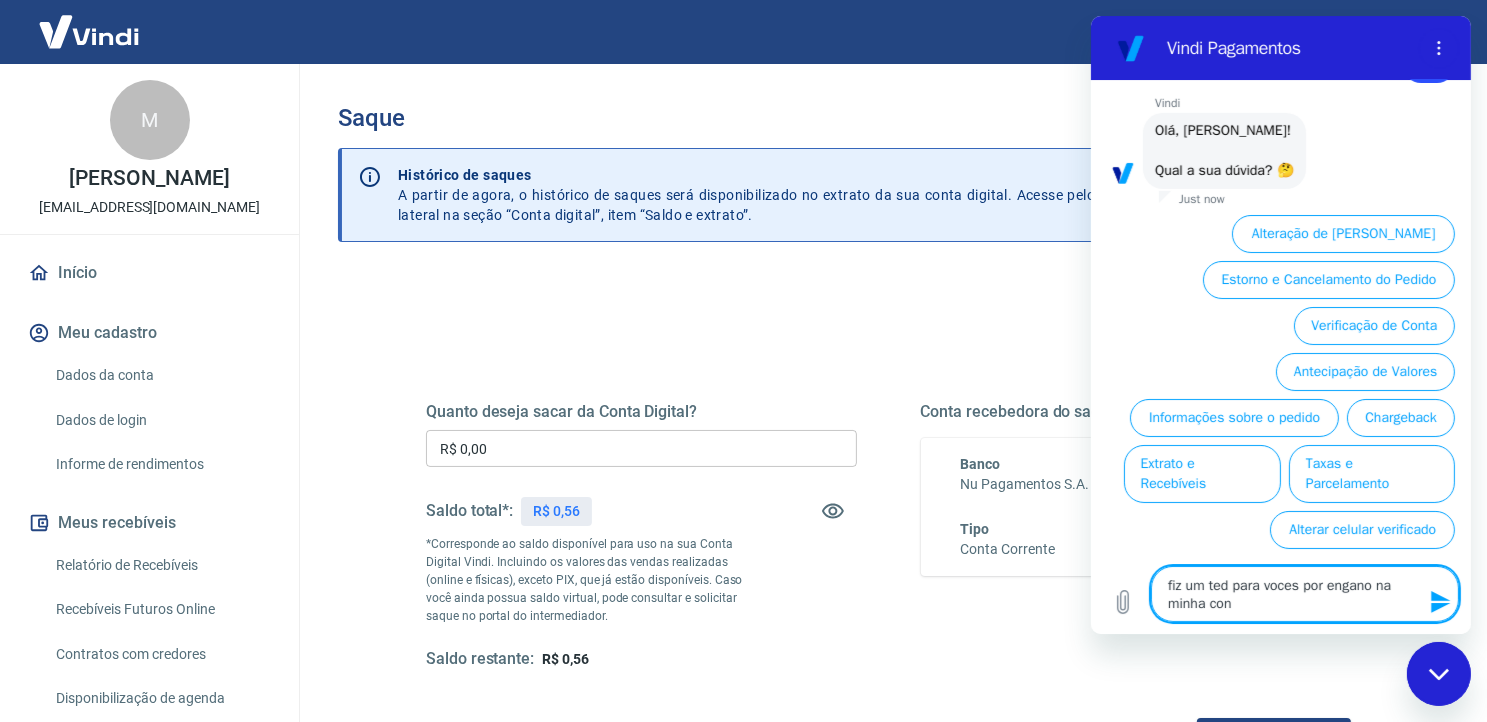 type on "fiz um ted para voces por engano na minha cont" 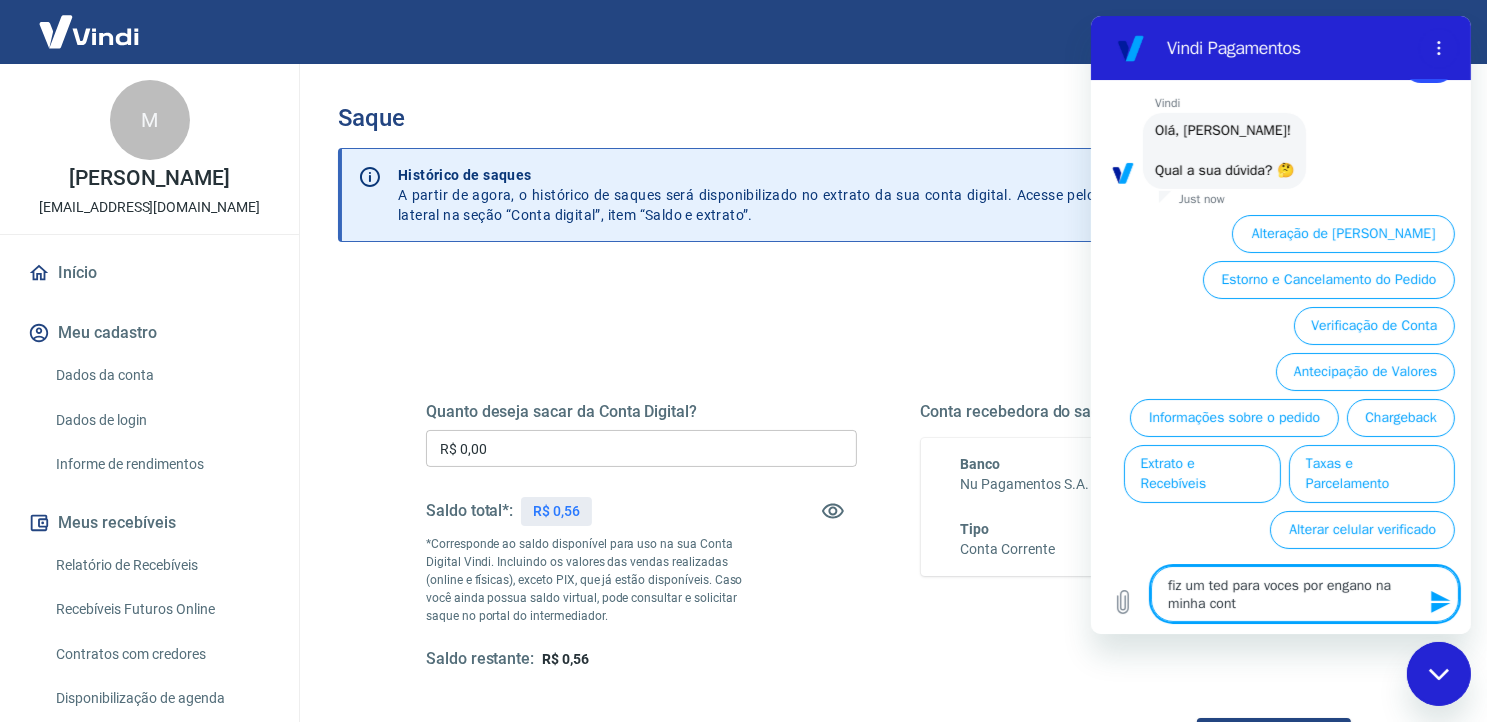type on "fiz um ted para voces por engano na minha conta" 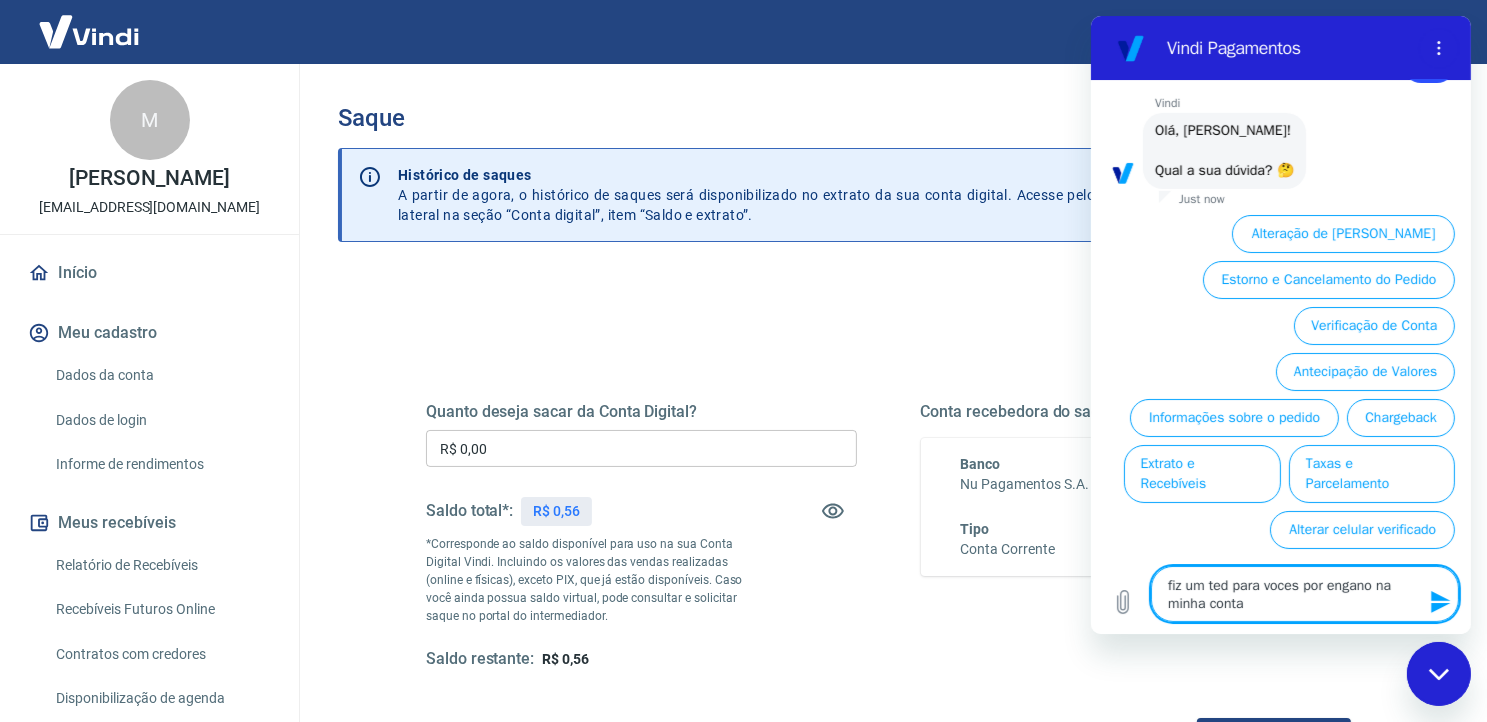 type on "fiz um ted para voces por engano na minha conta" 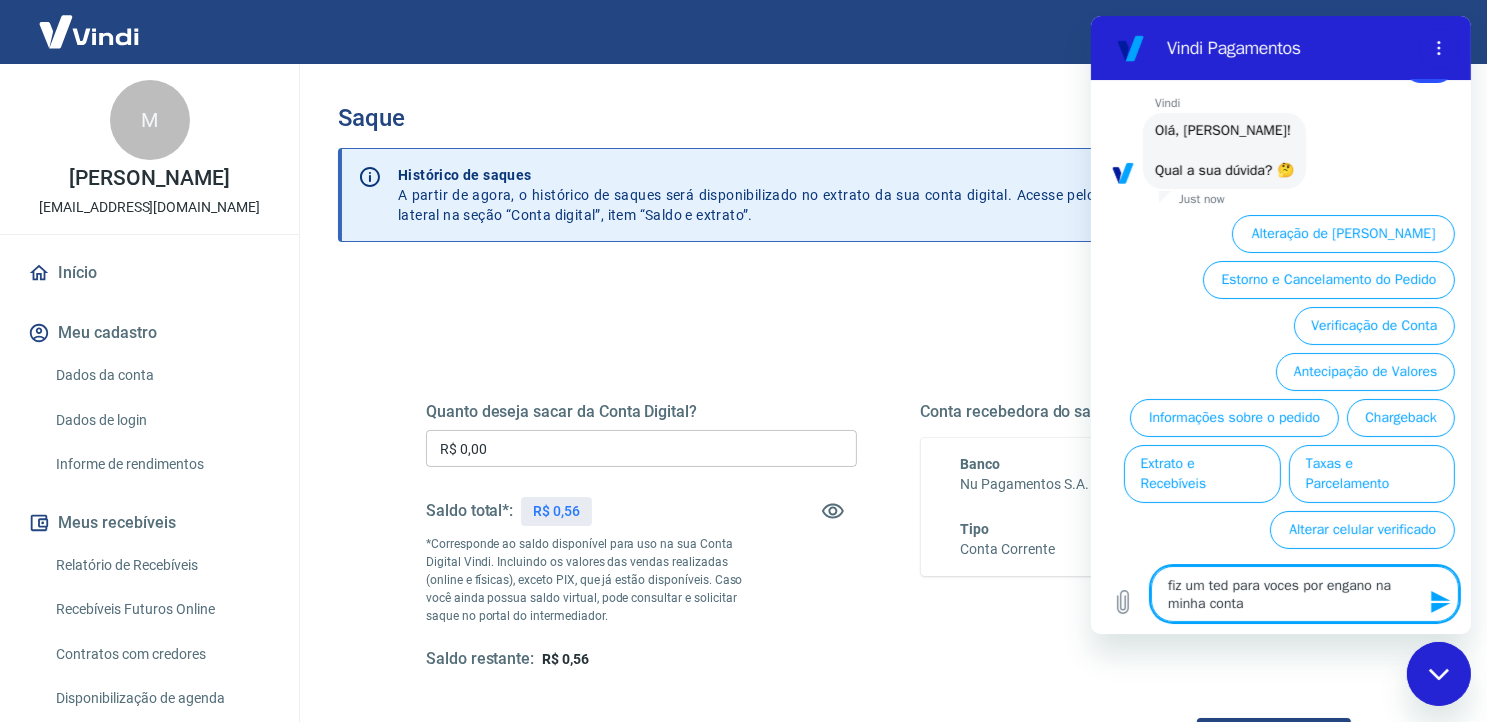 type on "fiz um ted para voces por engano na minha conta m" 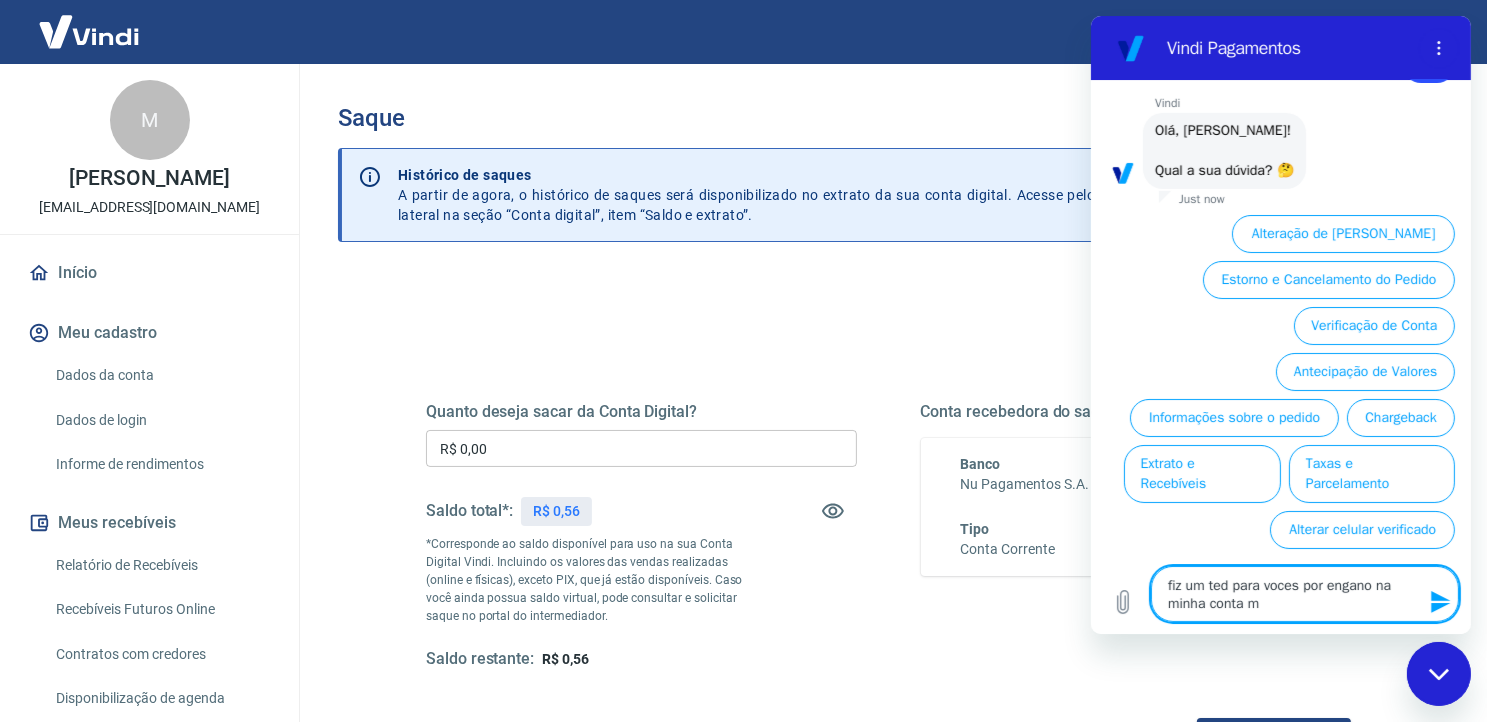 type on "fiz um ted para voces por engano na minha conta ma" 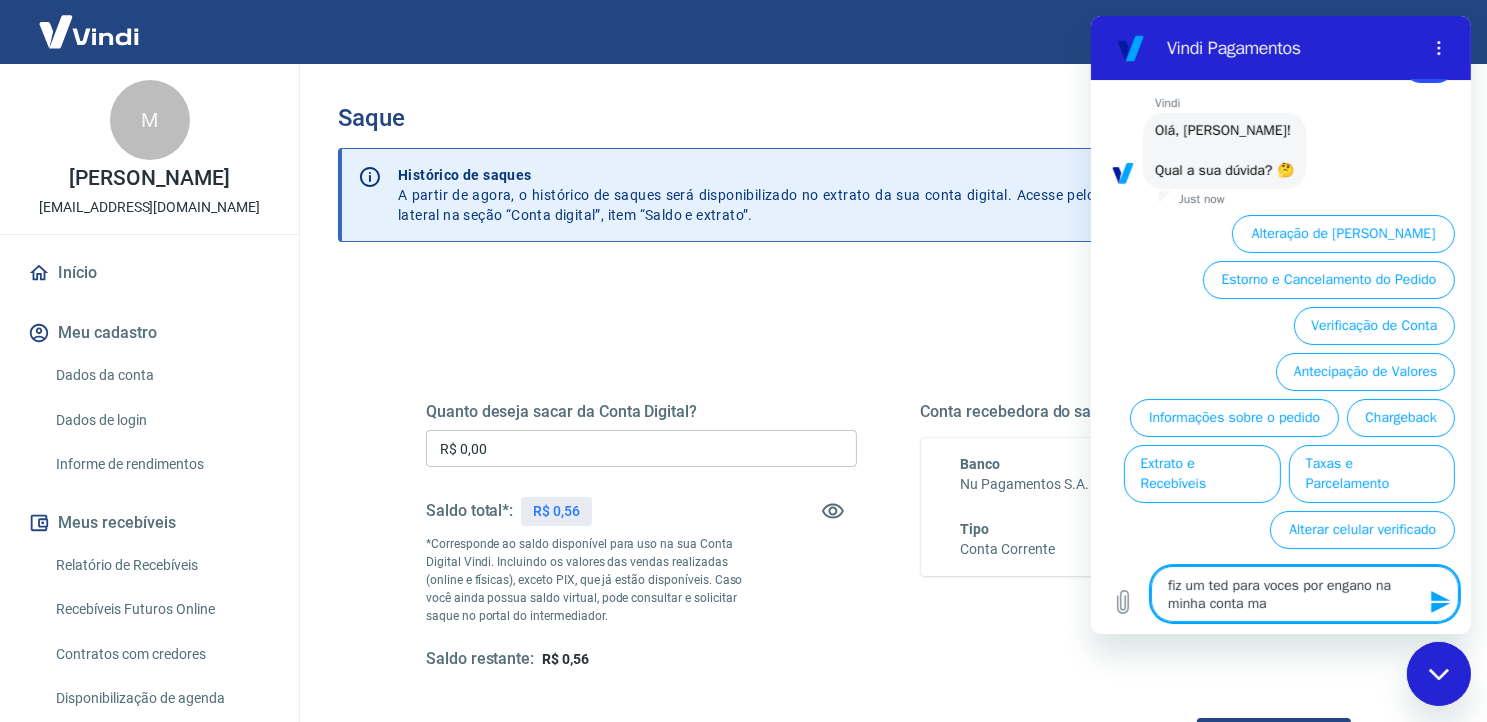 type on "fiz um ted para voces por engano na minha conta mas" 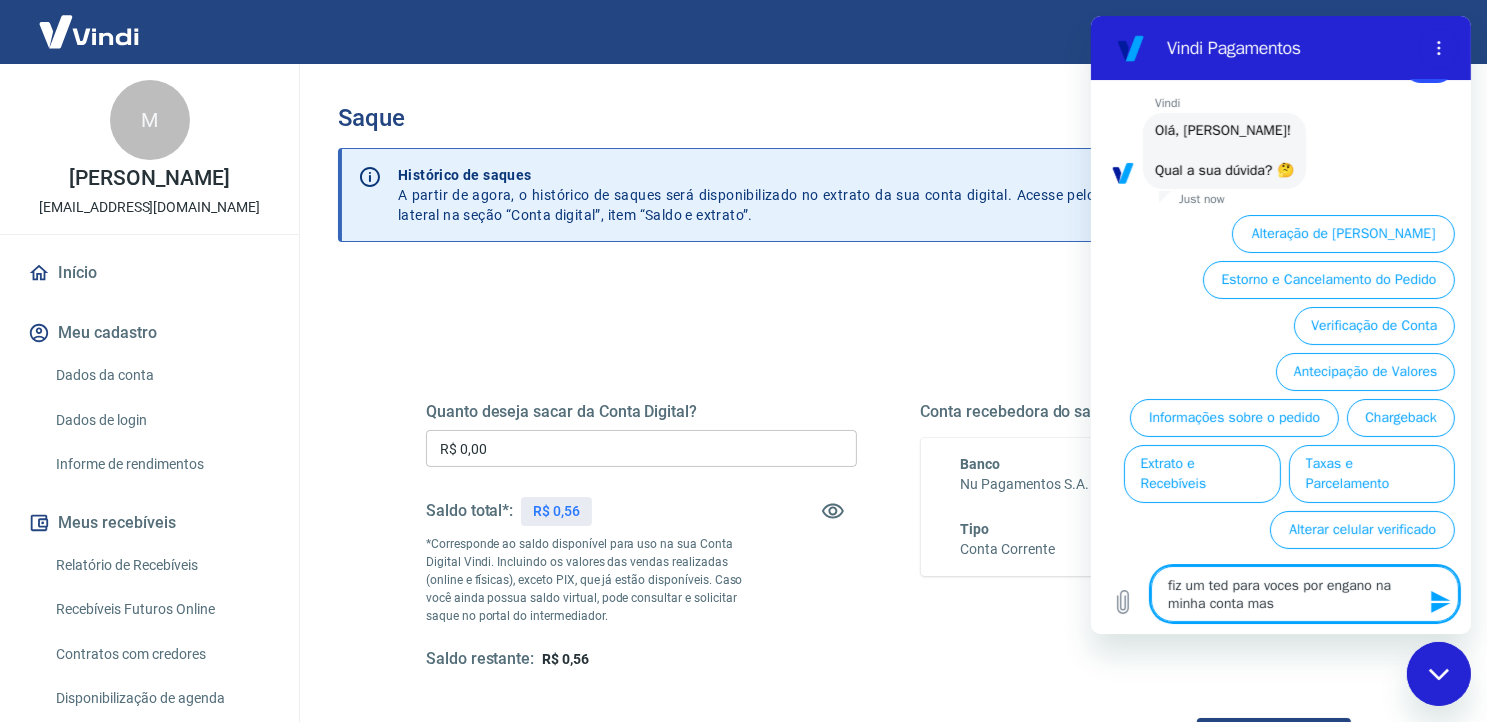 type on "fiz um ted para voces por engano na minha conta mas" 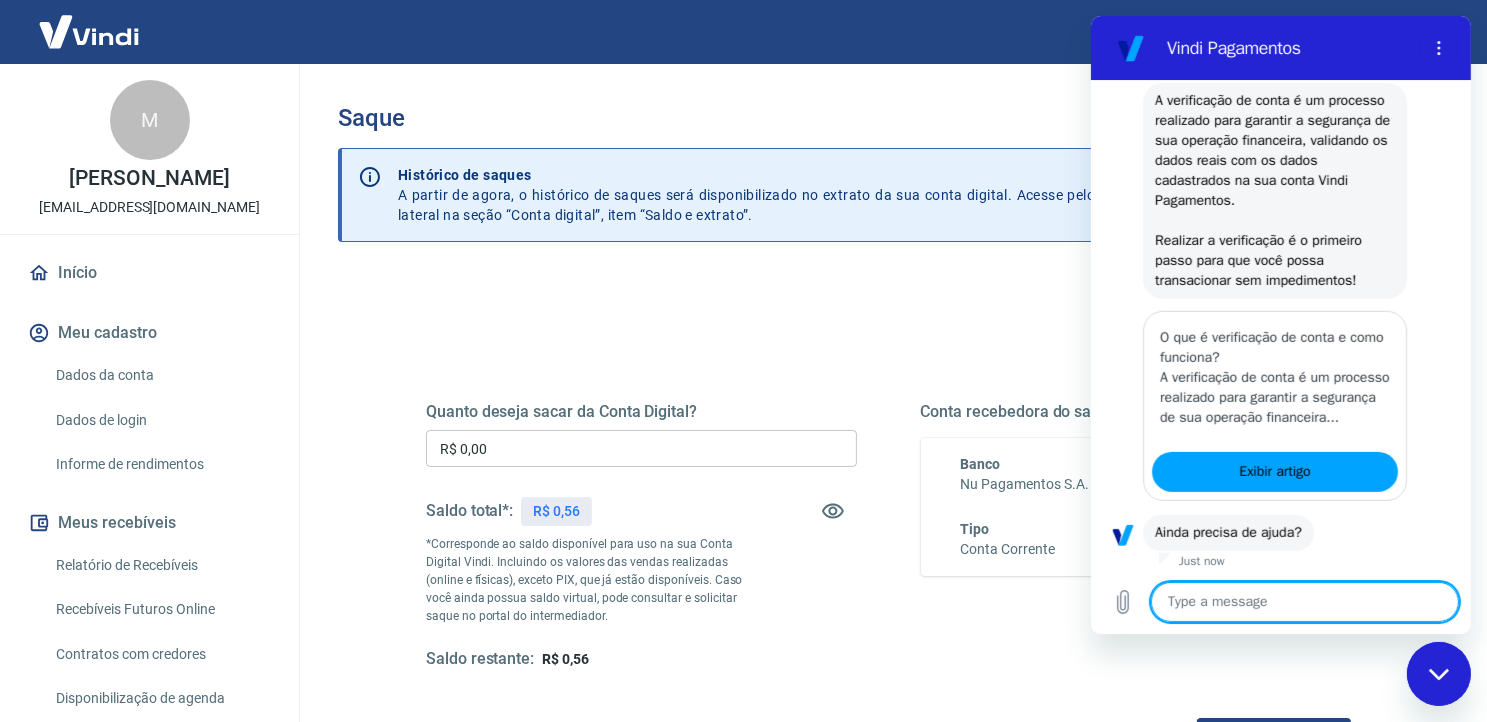 scroll, scrollTop: 1069, scrollLeft: 0, axis: vertical 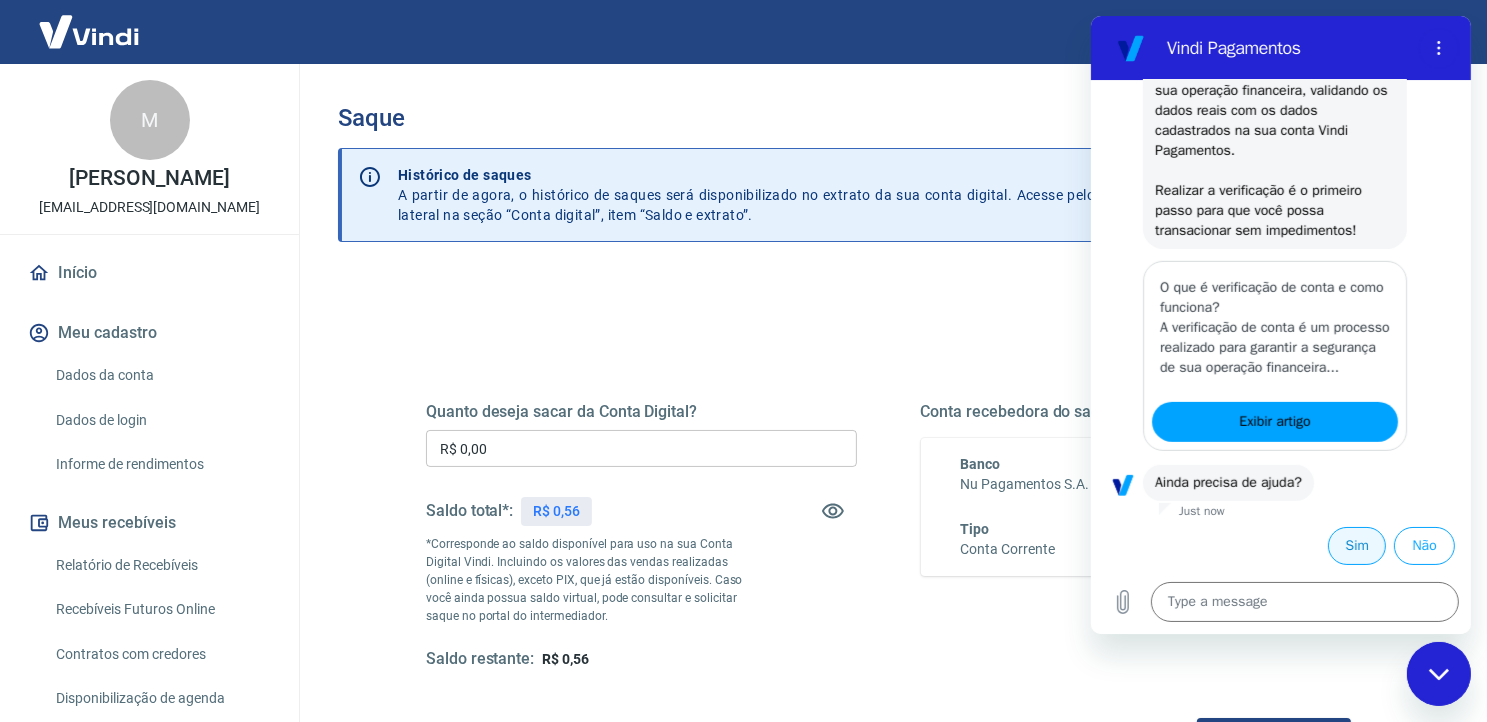 click on "Sim" at bounding box center (1356, 546) 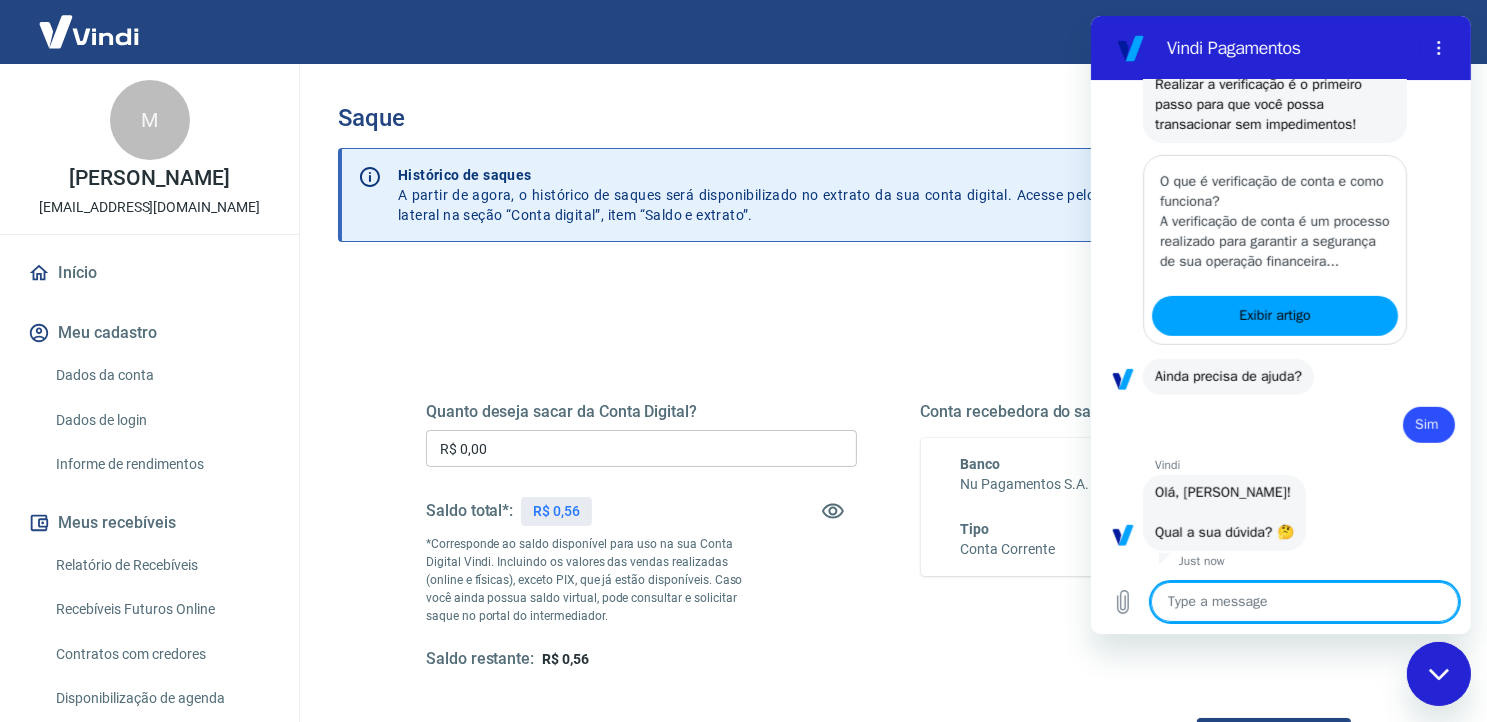 scroll, scrollTop: 1193, scrollLeft: 0, axis: vertical 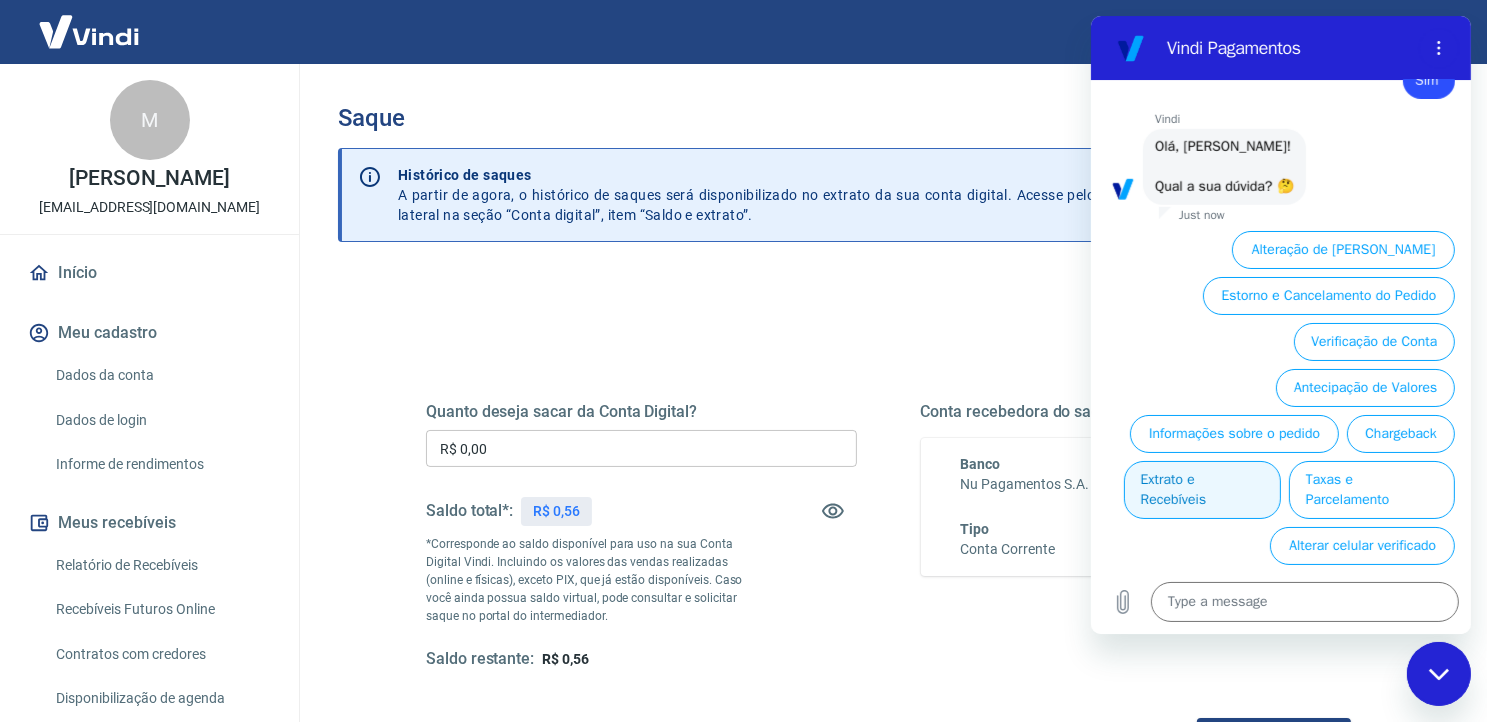 click on "Extrato e Recebíveis" at bounding box center [1201, 490] 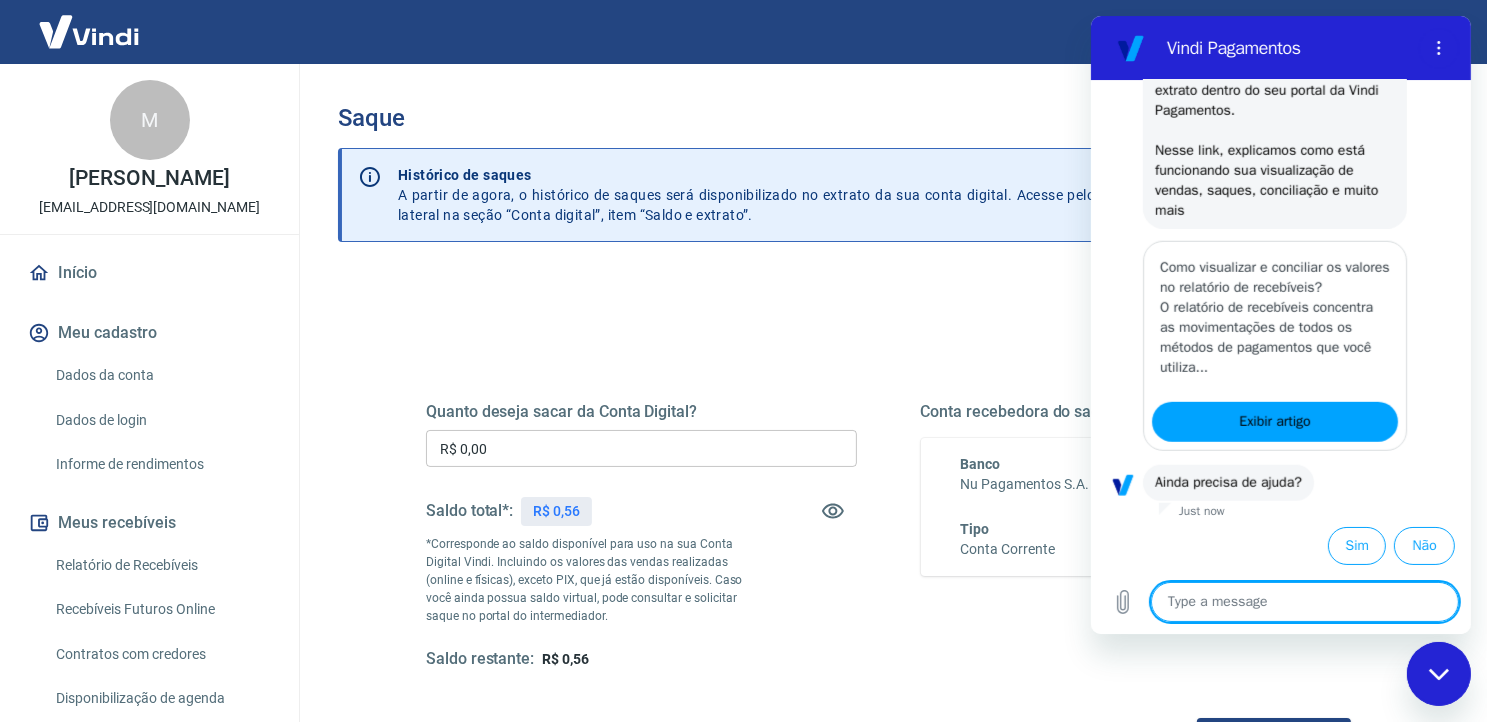 scroll, scrollTop: 1788, scrollLeft: 0, axis: vertical 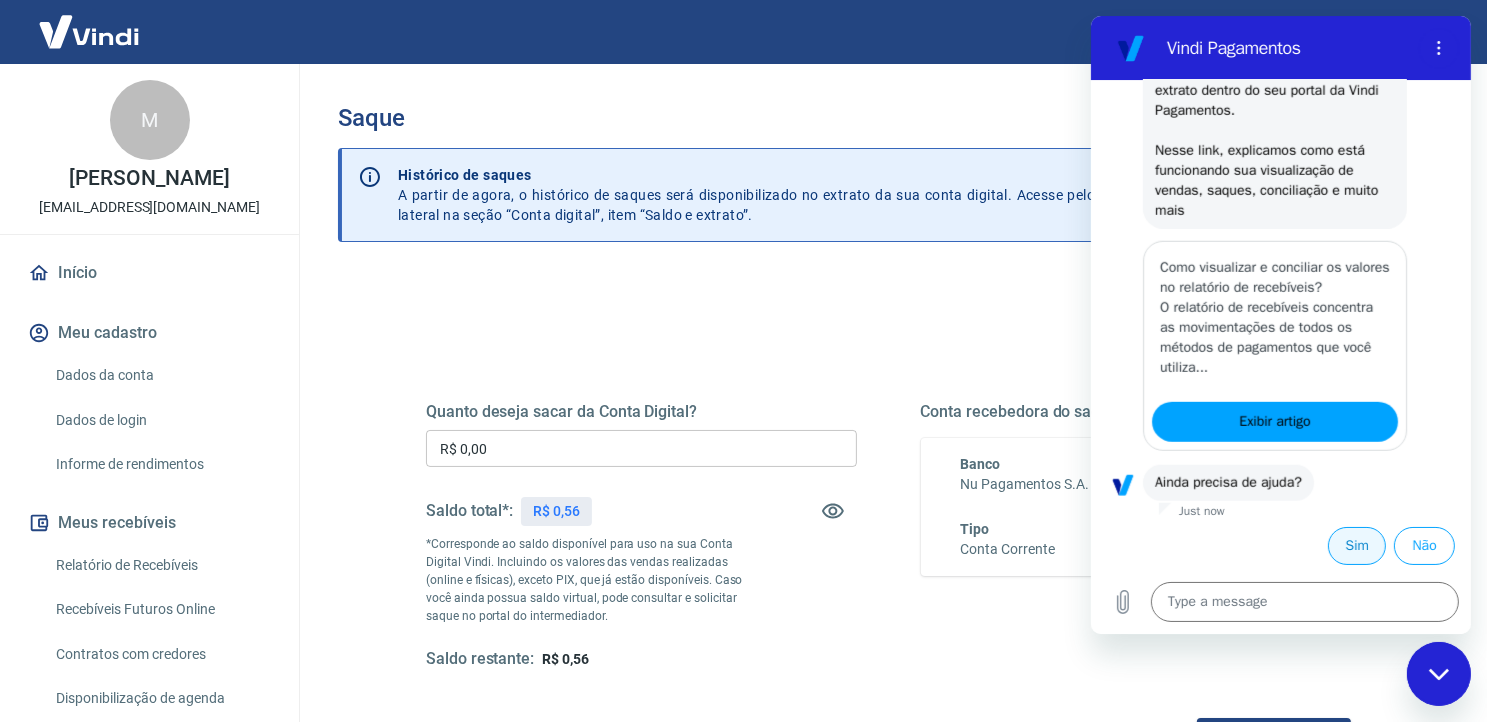 click on "Sim" at bounding box center (1356, 546) 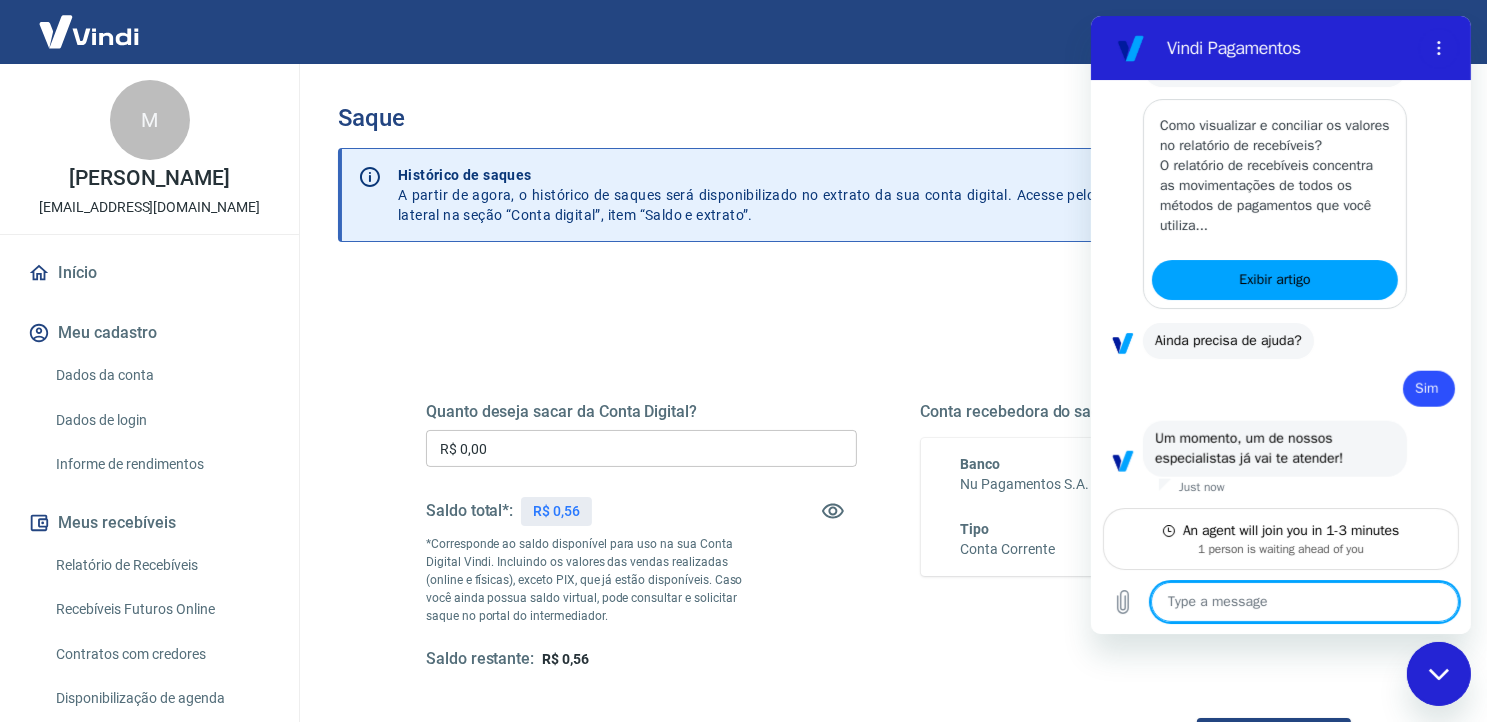 scroll, scrollTop: 1931, scrollLeft: 0, axis: vertical 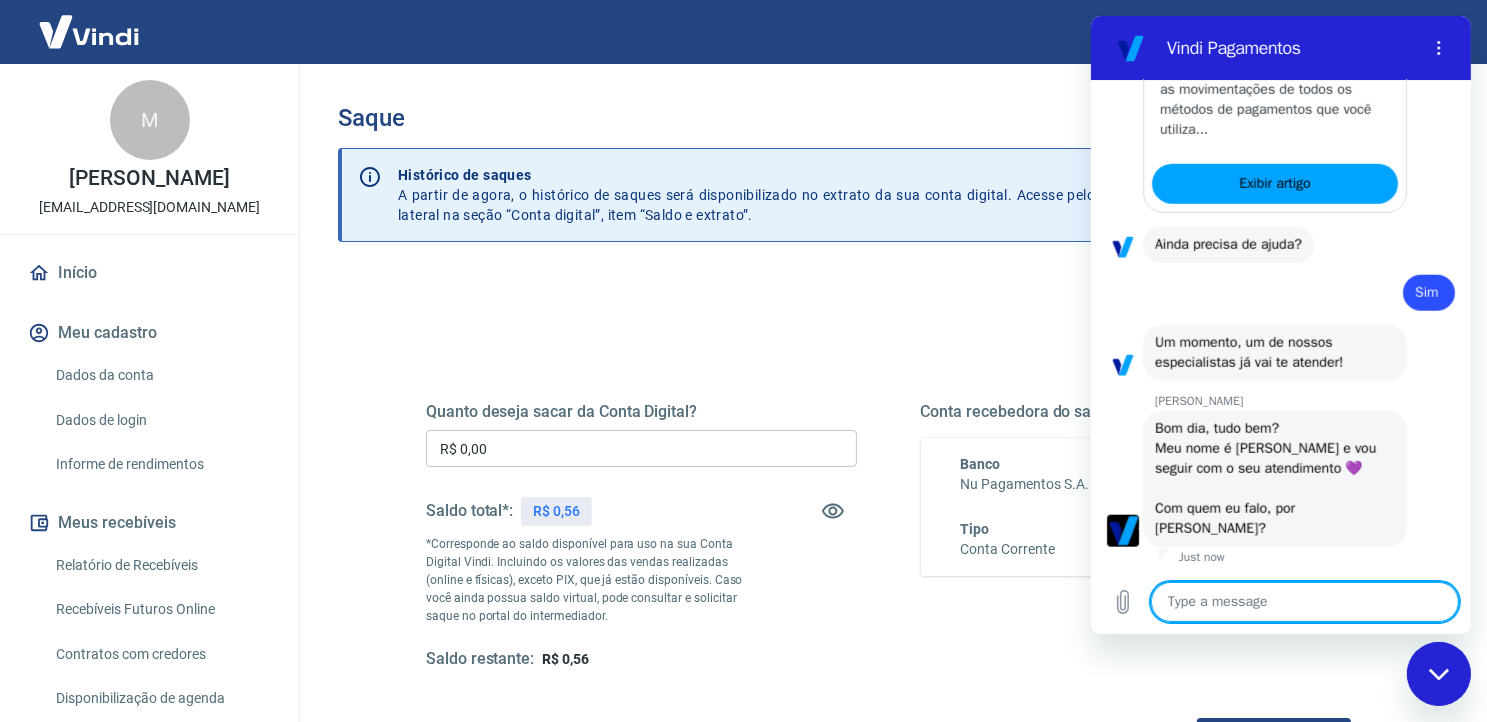 click at bounding box center (1304, 602) 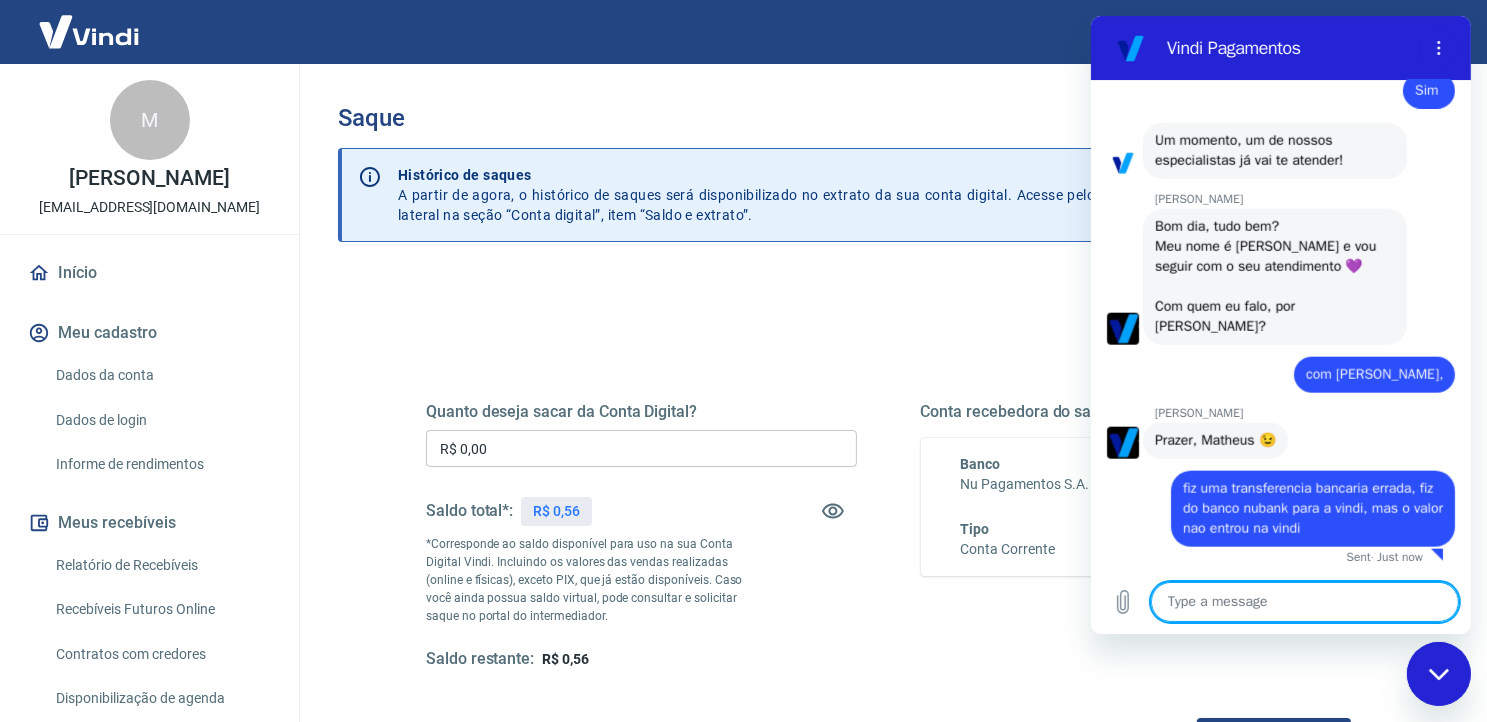 scroll, scrollTop: 2209, scrollLeft: 0, axis: vertical 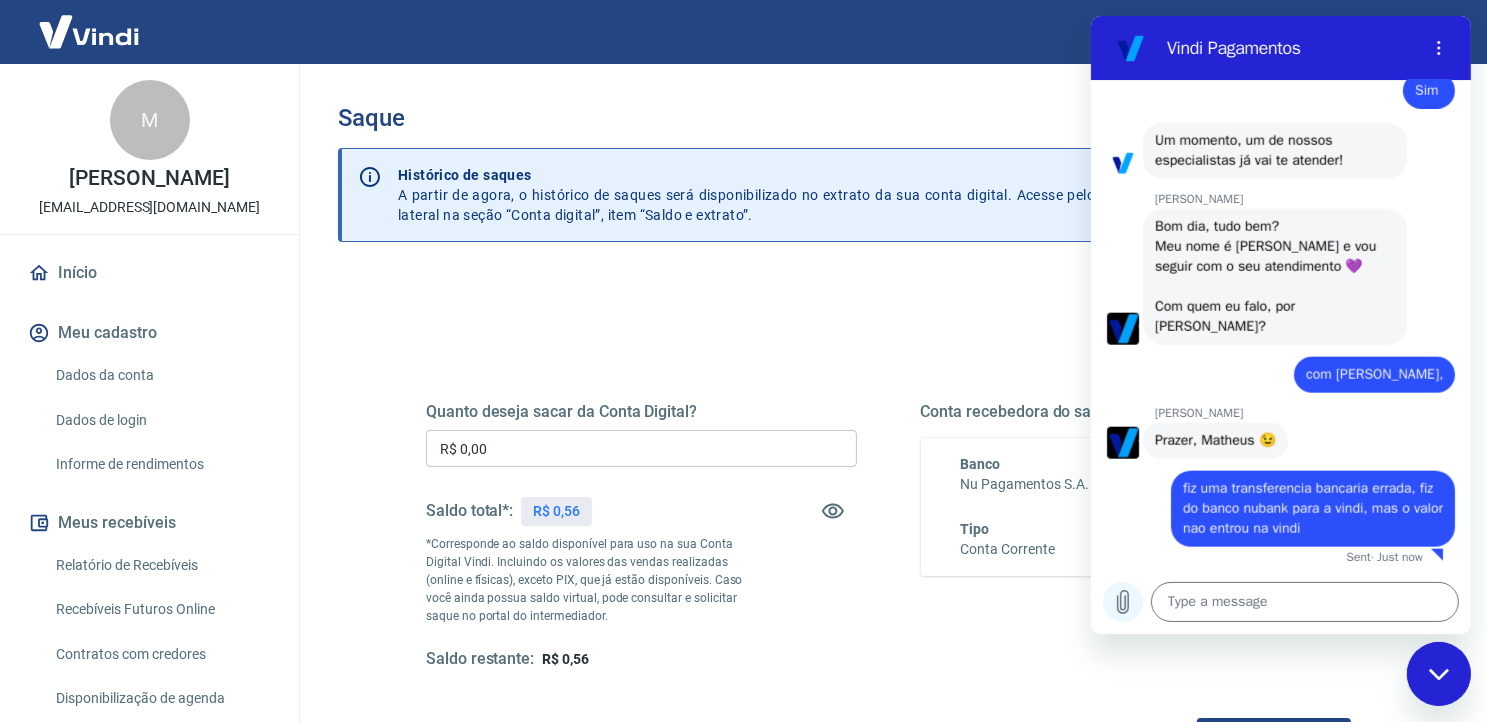 click 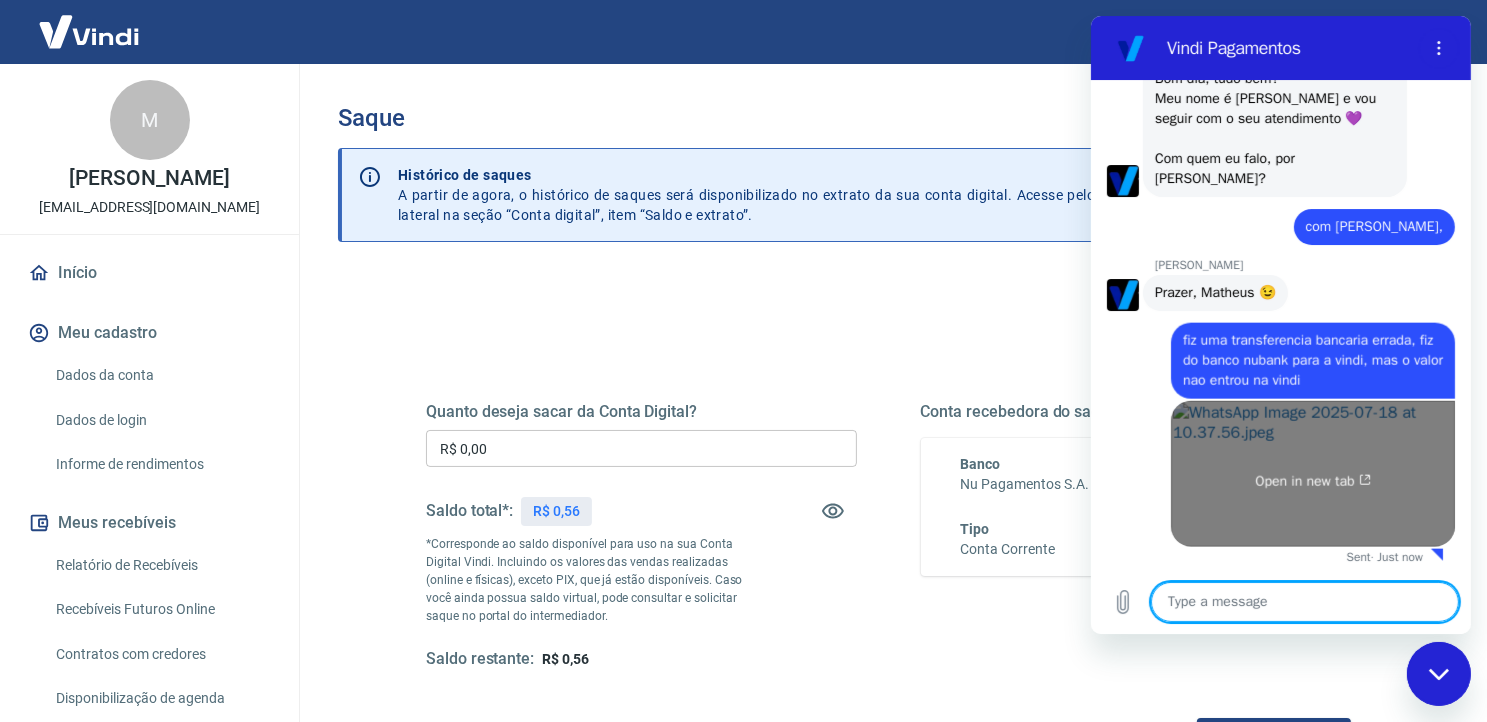 scroll, scrollTop: 2357, scrollLeft: 0, axis: vertical 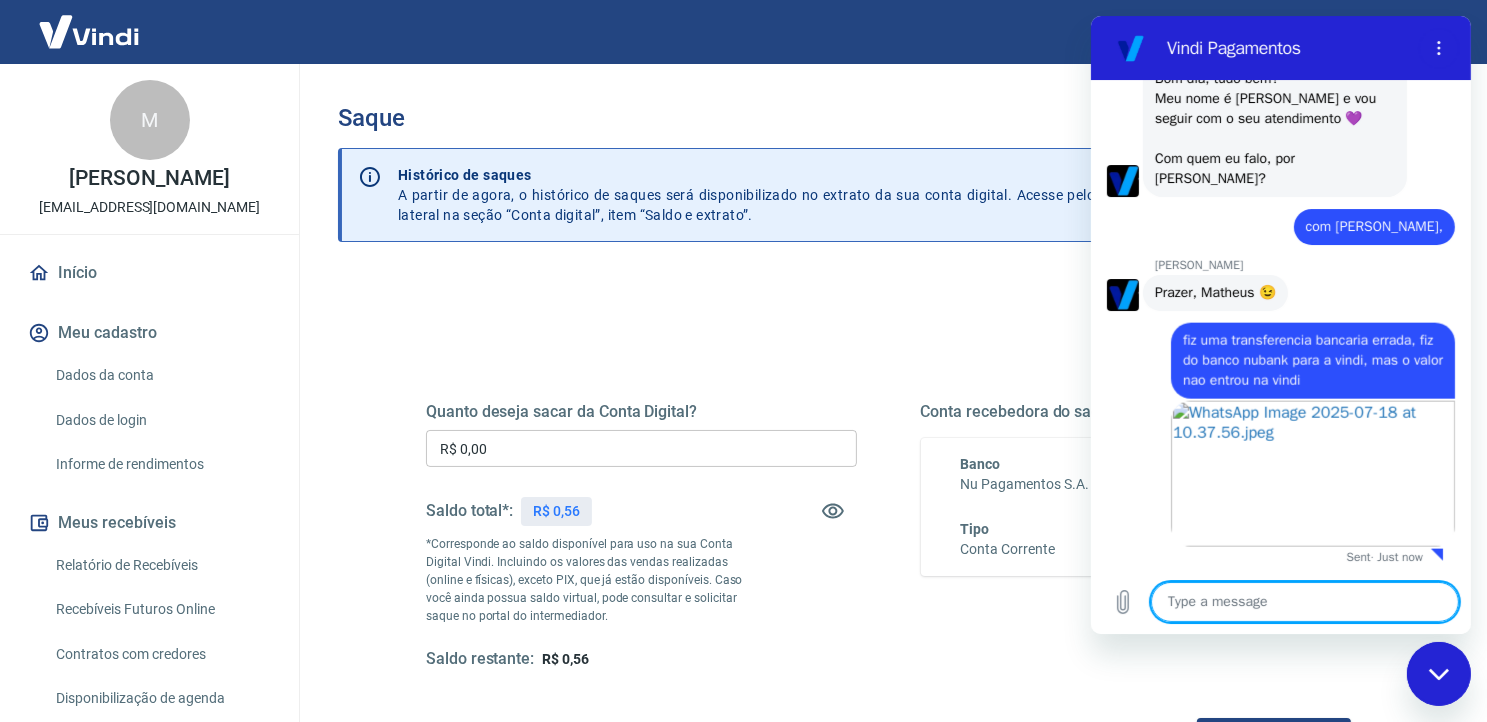 click at bounding box center (1304, 602) 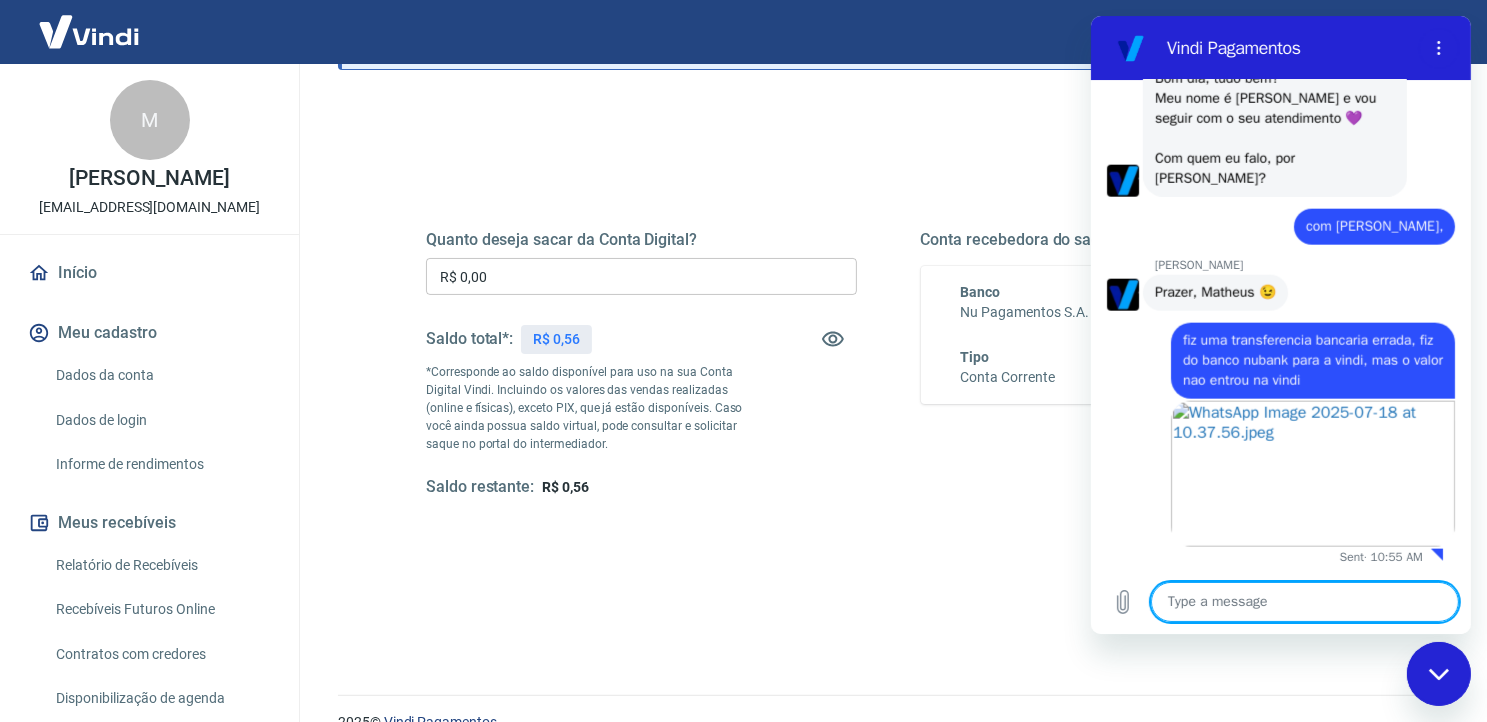 scroll, scrollTop: 265, scrollLeft: 0, axis: vertical 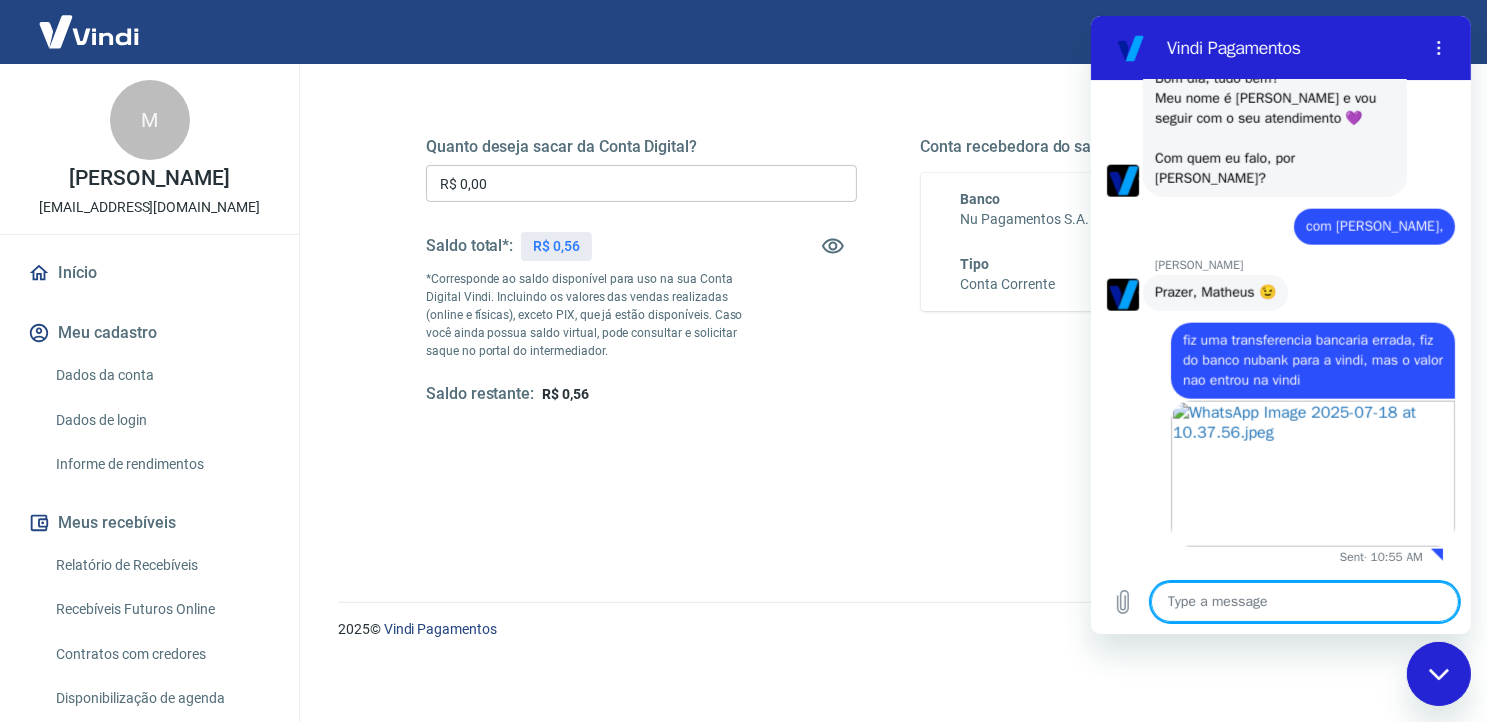 click at bounding box center [1304, 602] 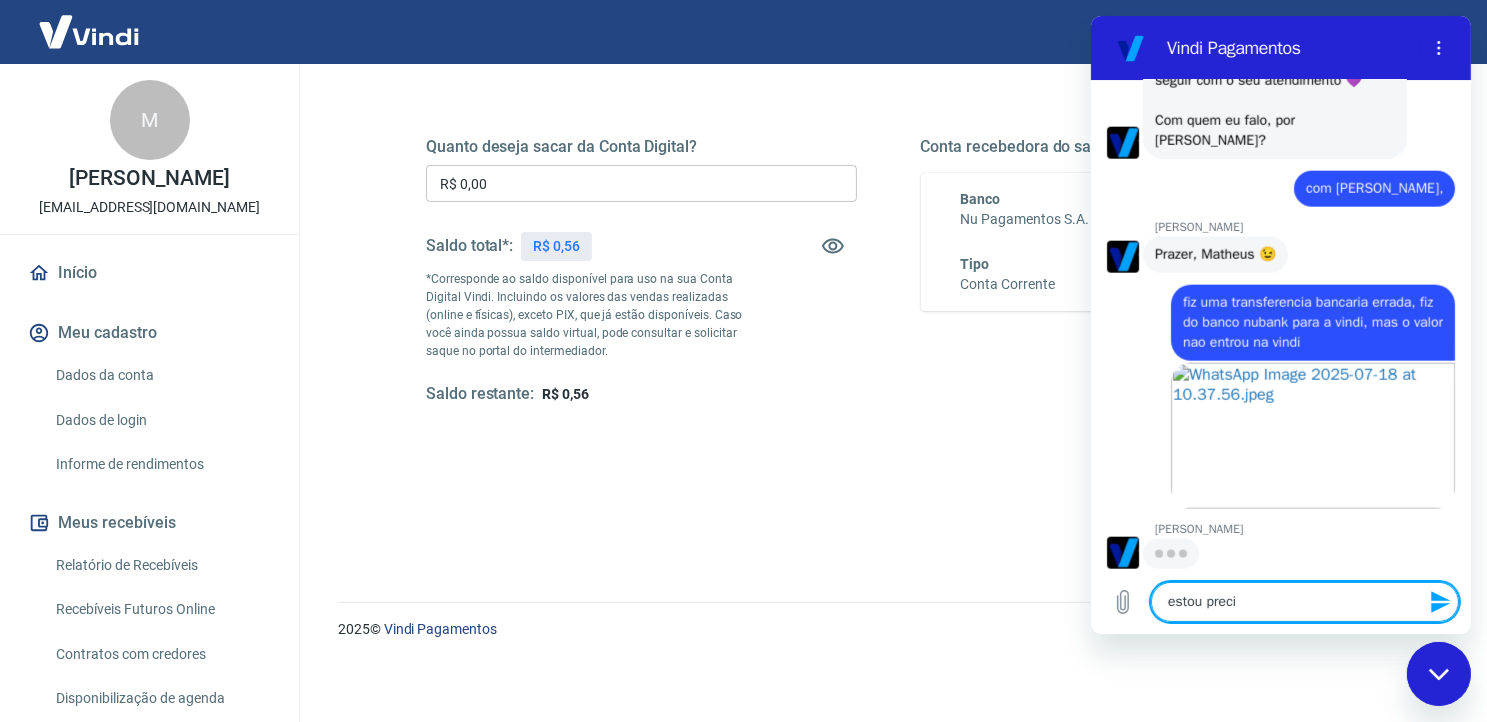 scroll, scrollTop: 2395, scrollLeft: 0, axis: vertical 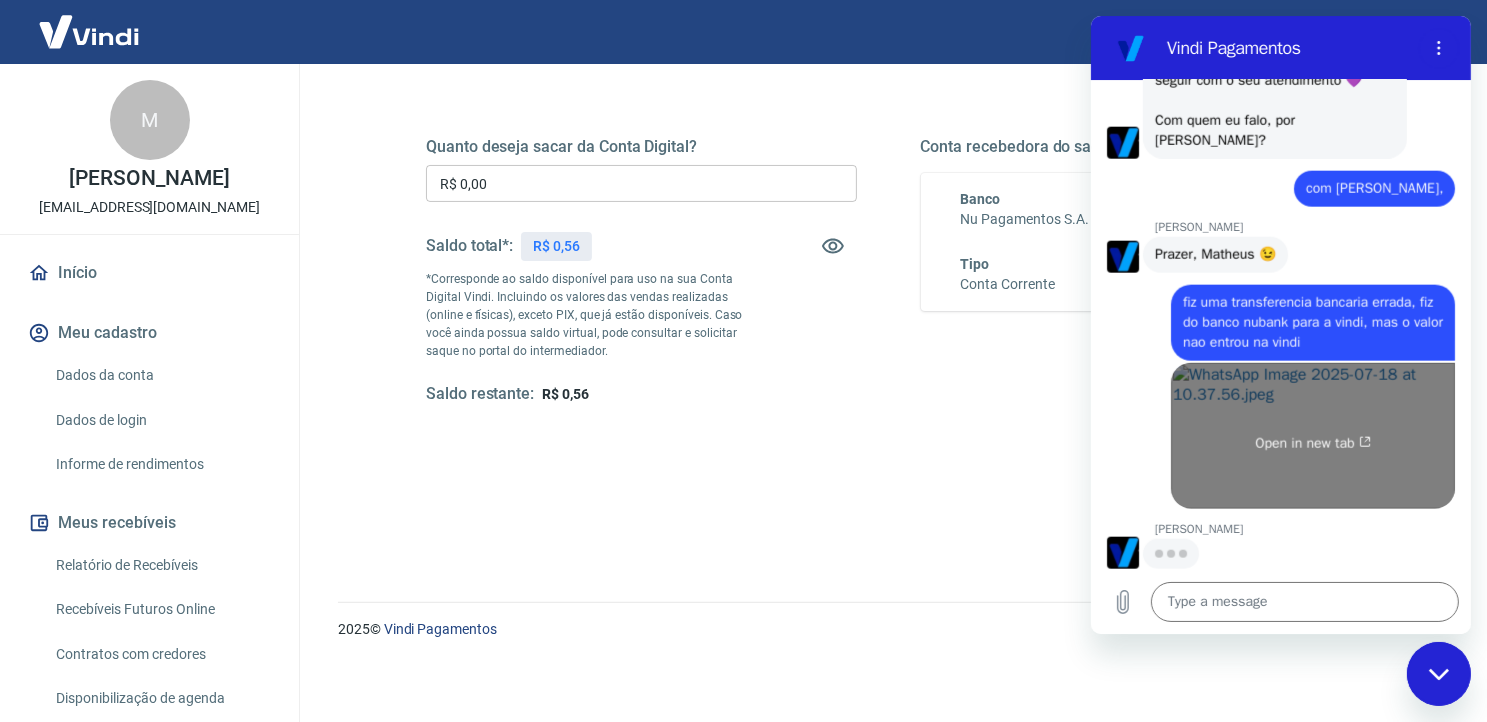 click on "Open in new tab" at bounding box center [1311, 444] 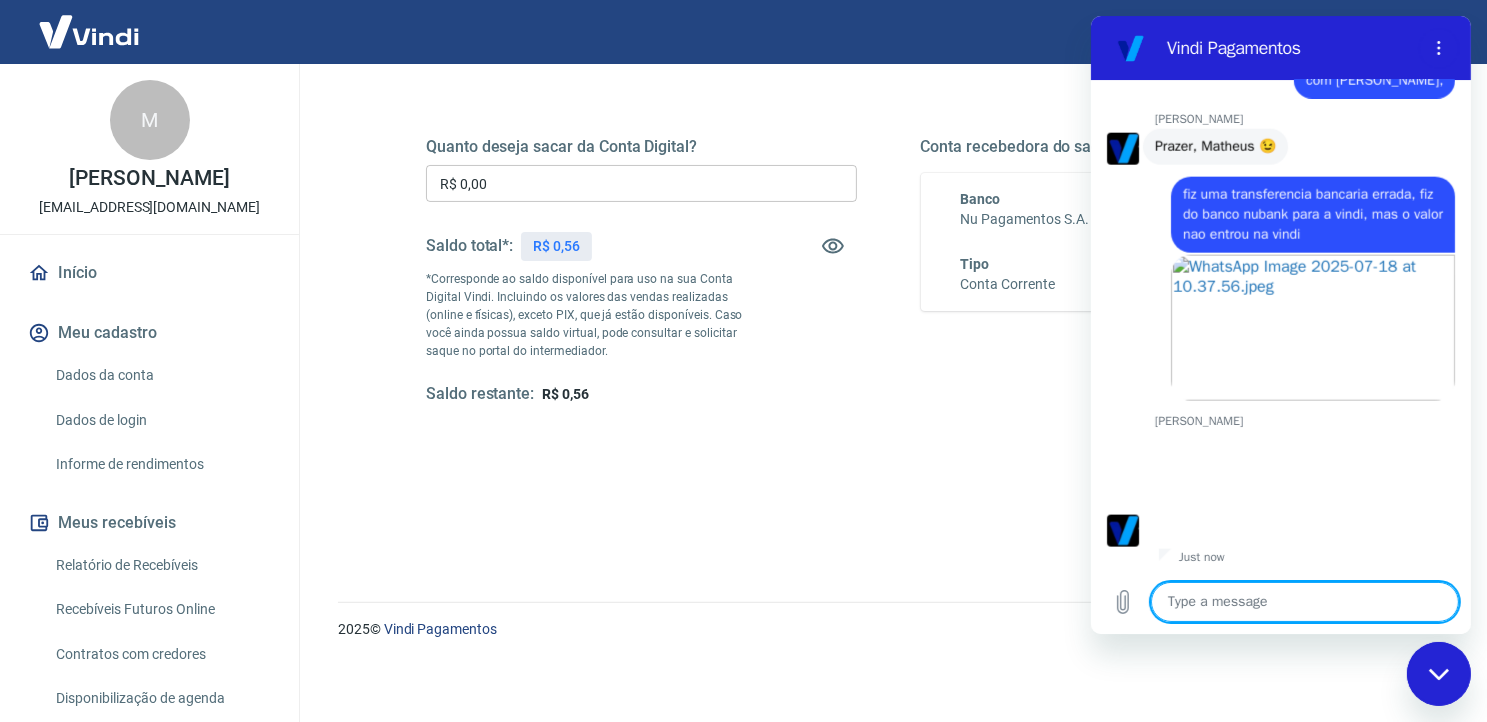 scroll, scrollTop: 2503, scrollLeft: 0, axis: vertical 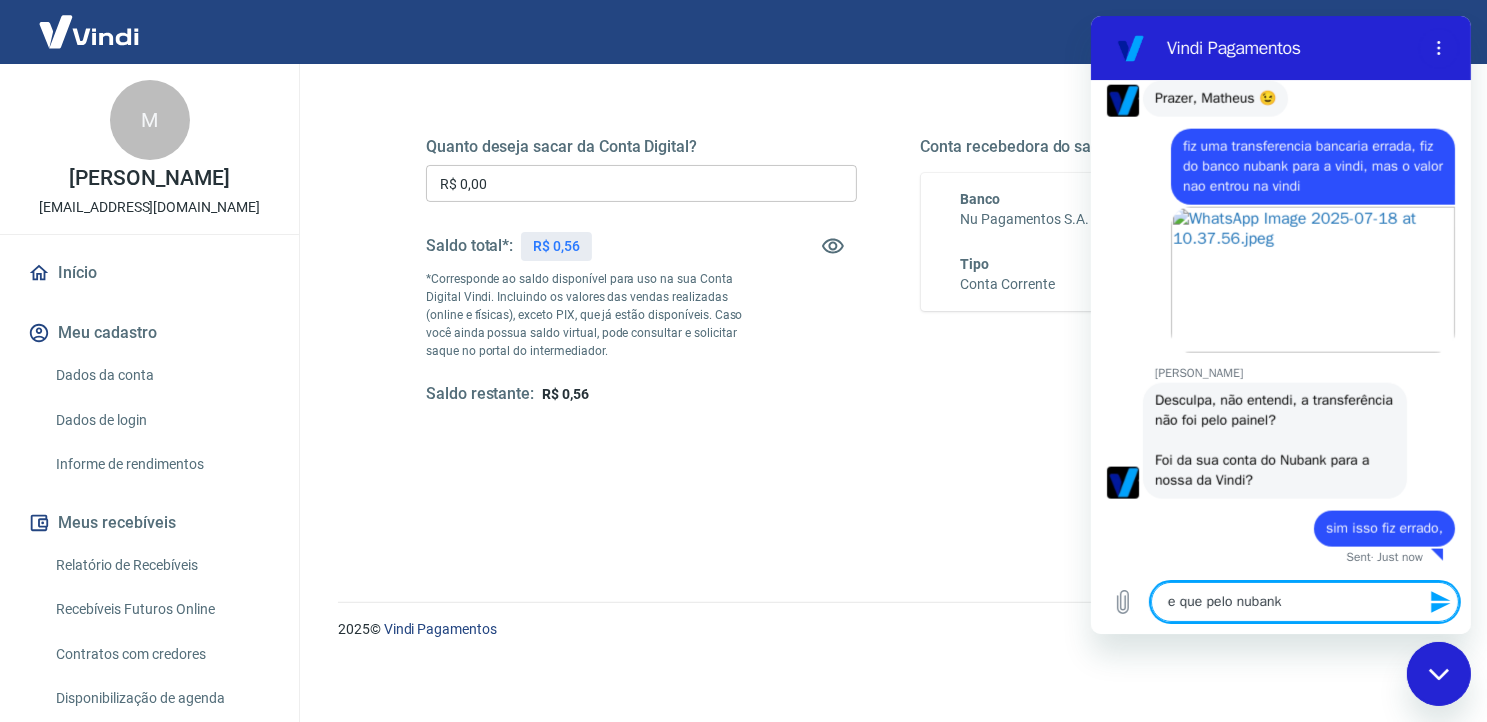 click on "e que pelo nubank" at bounding box center (1304, 602) 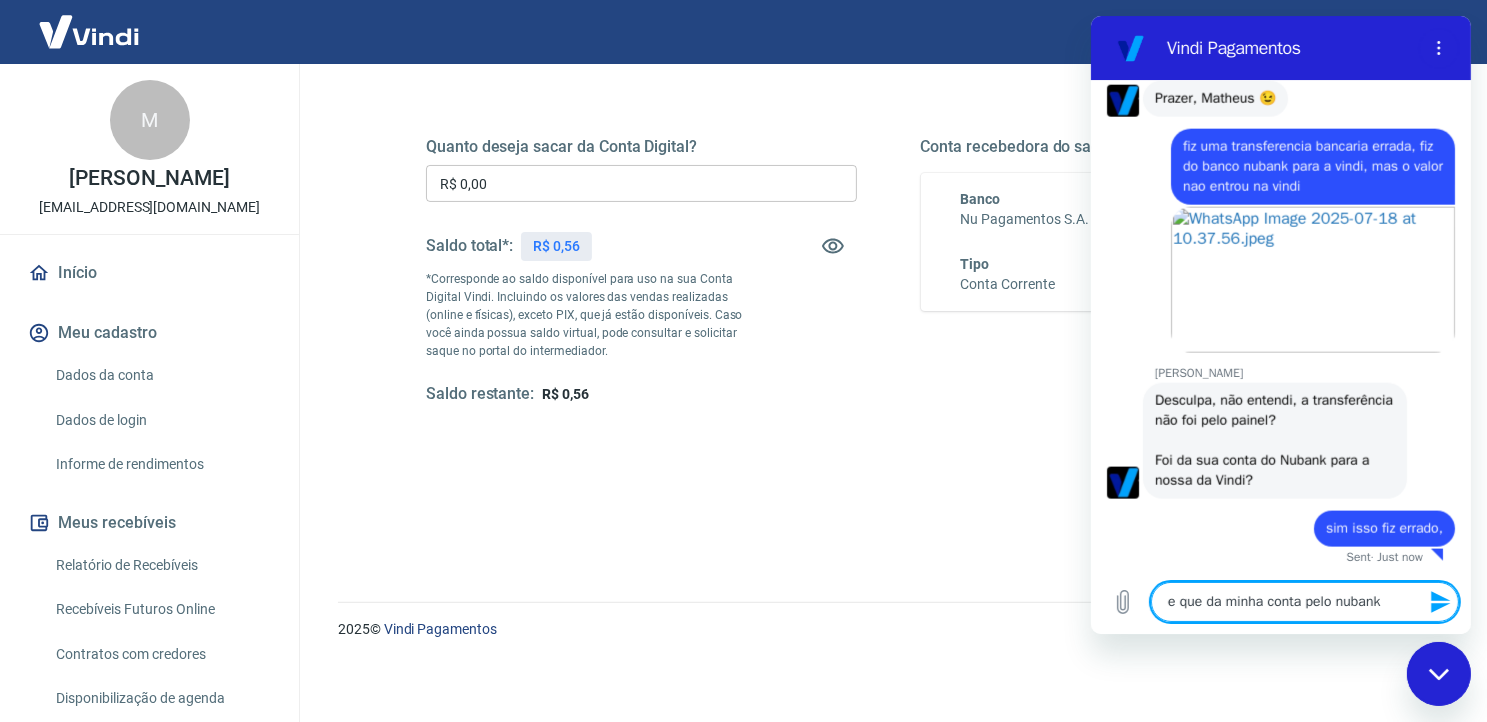 click on "e que da minha conta pelo nubank" at bounding box center [1304, 602] 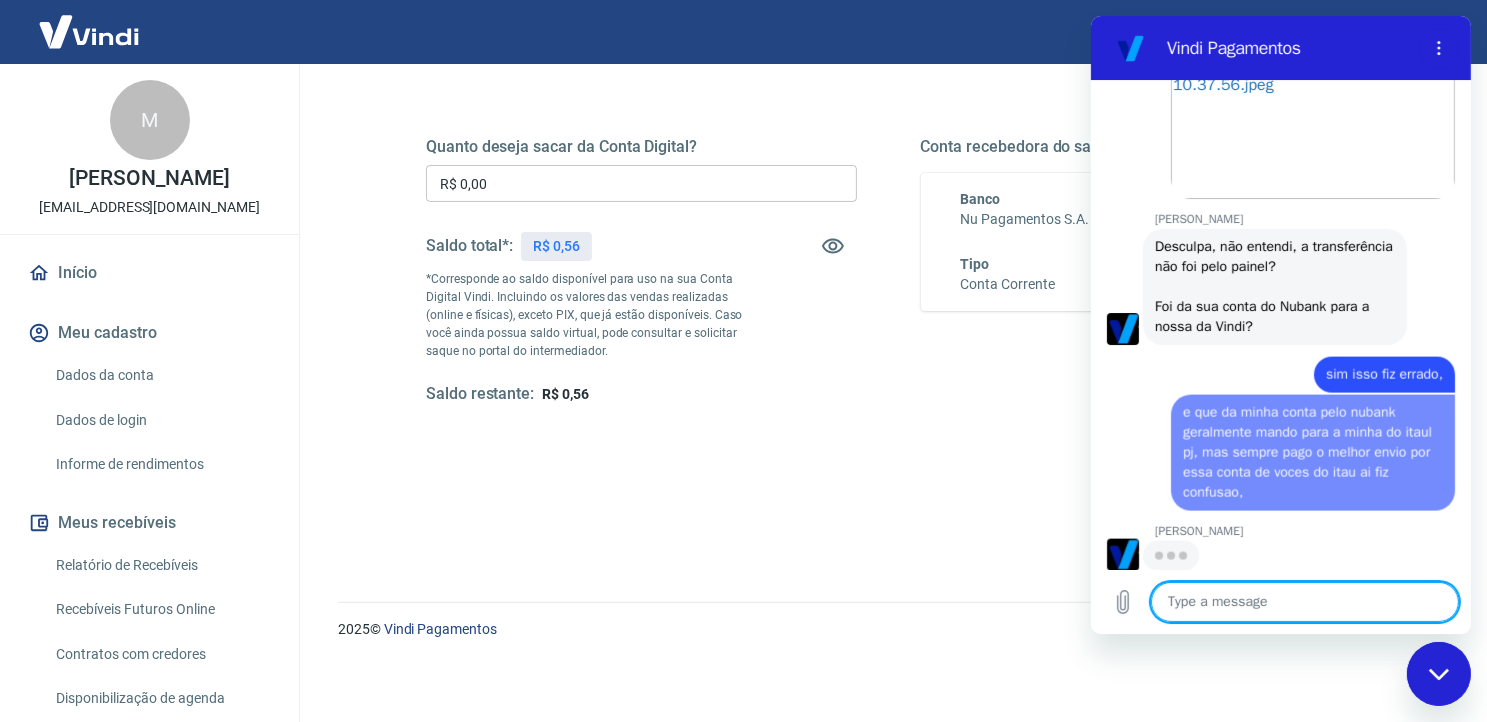 scroll, scrollTop: 2707, scrollLeft: 0, axis: vertical 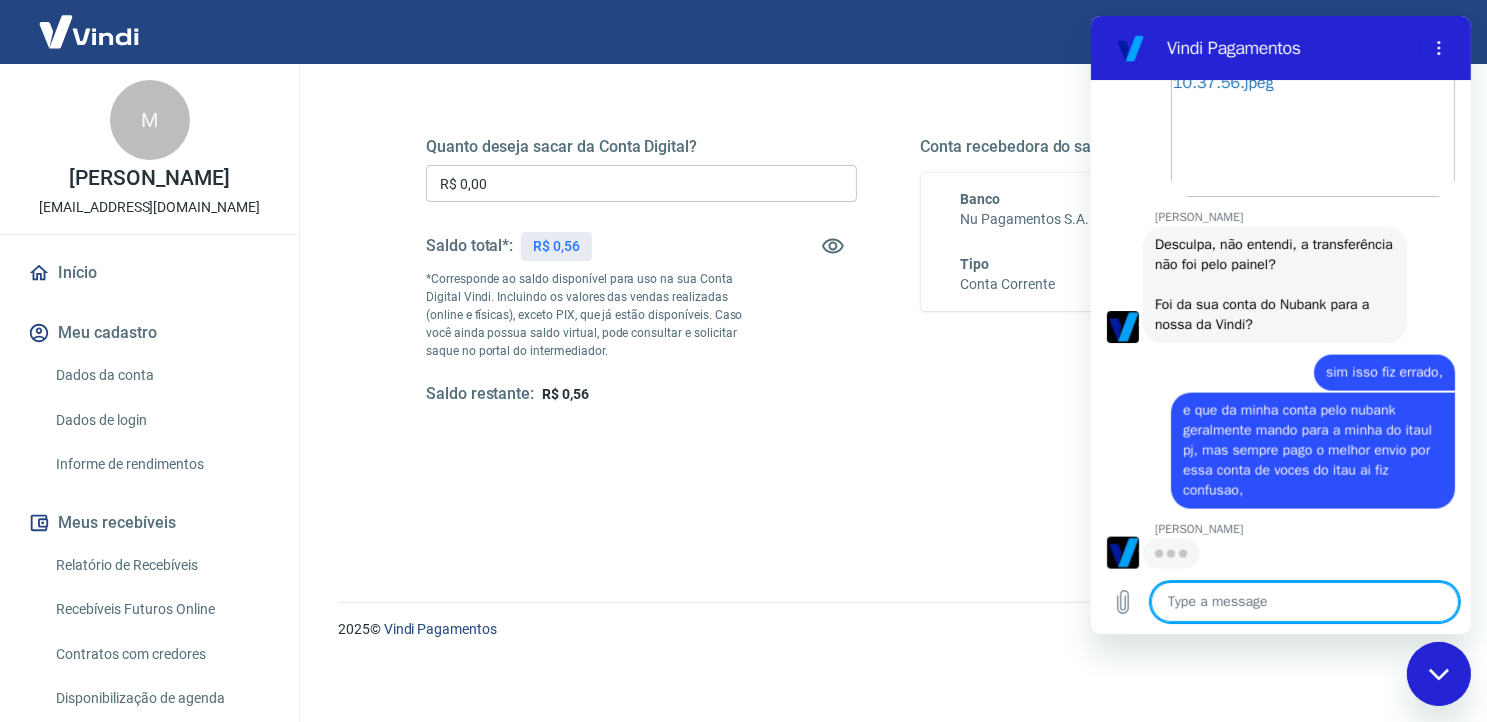 click at bounding box center (1304, 602) 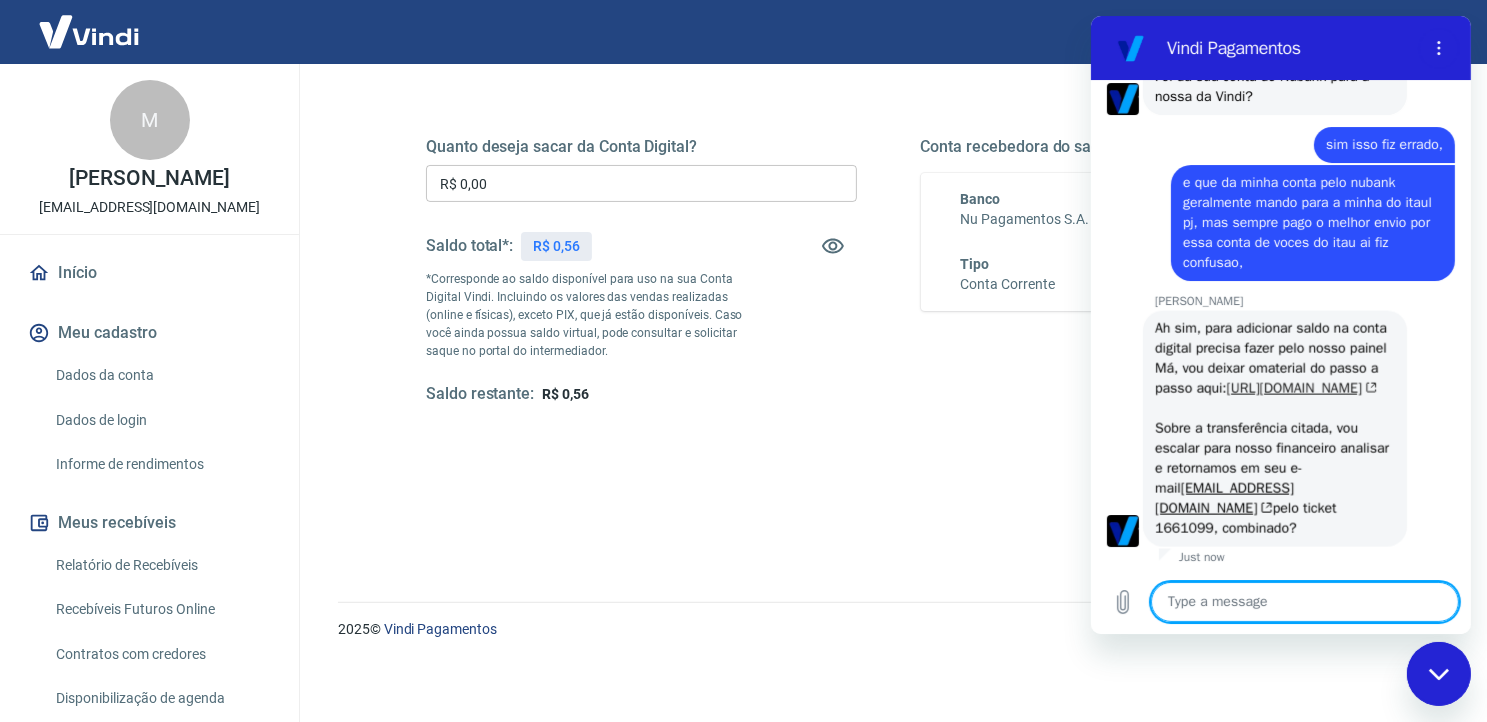 scroll, scrollTop: 2995, scrollLeft: 0, axis: vertical 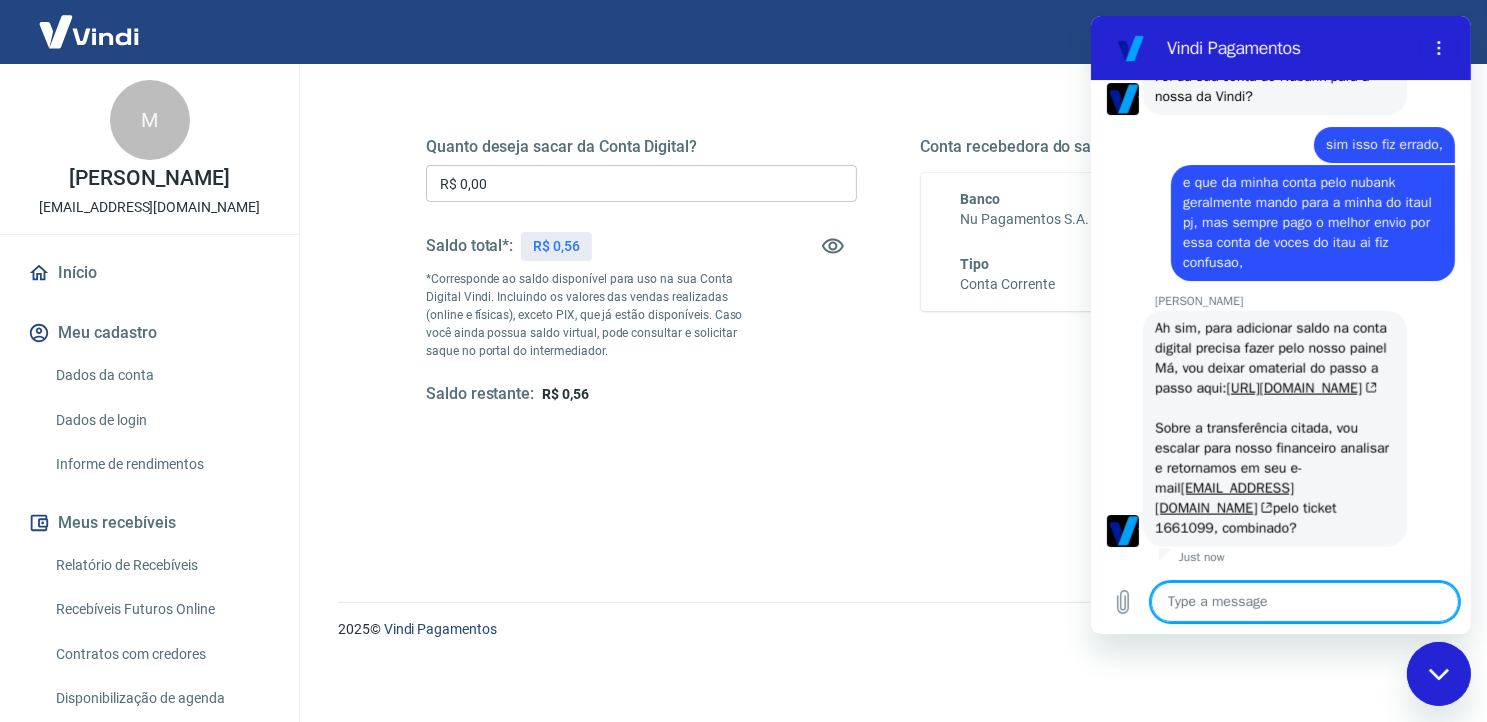 click at bounding box center (1304, 602) 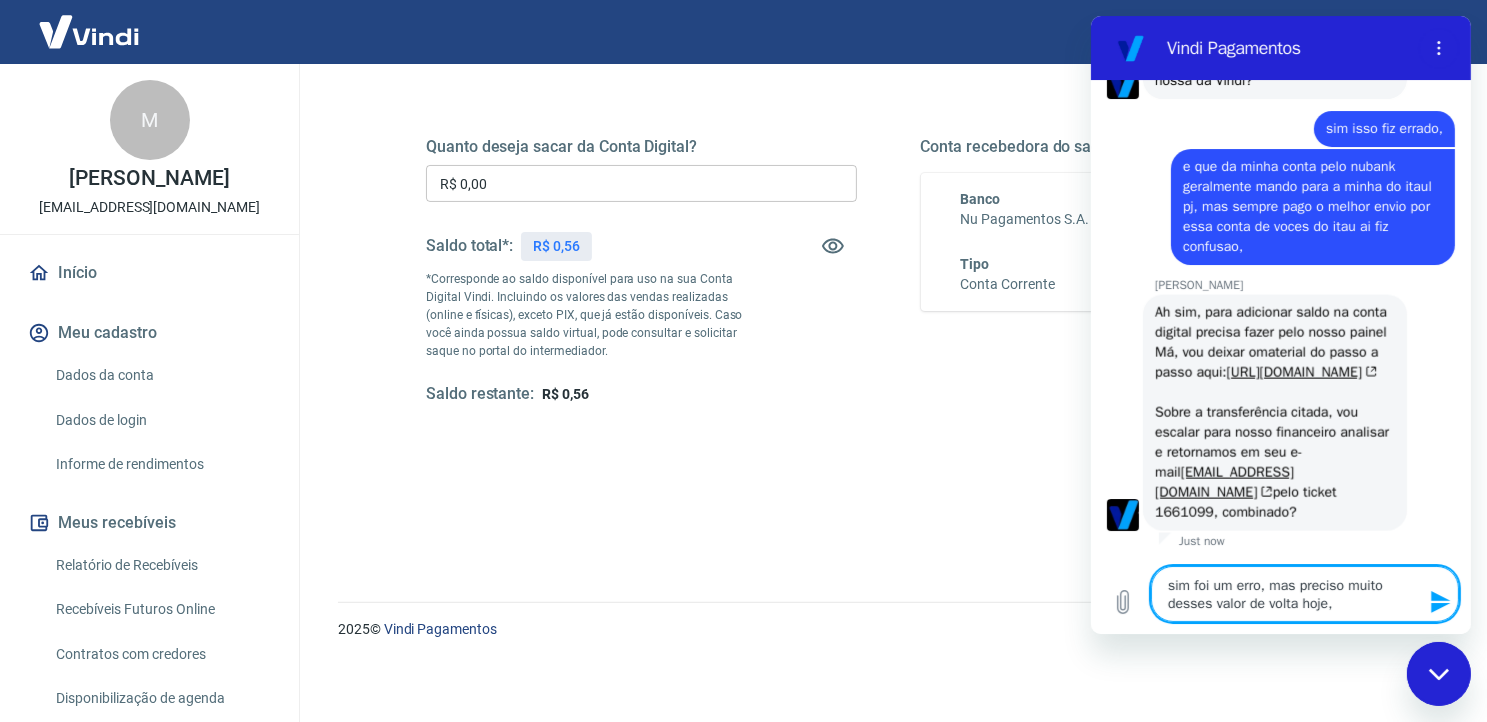 click on "sim foi um erro, mas preciso muito desses valor de volta hoje," at bounding box center (1304, 594) 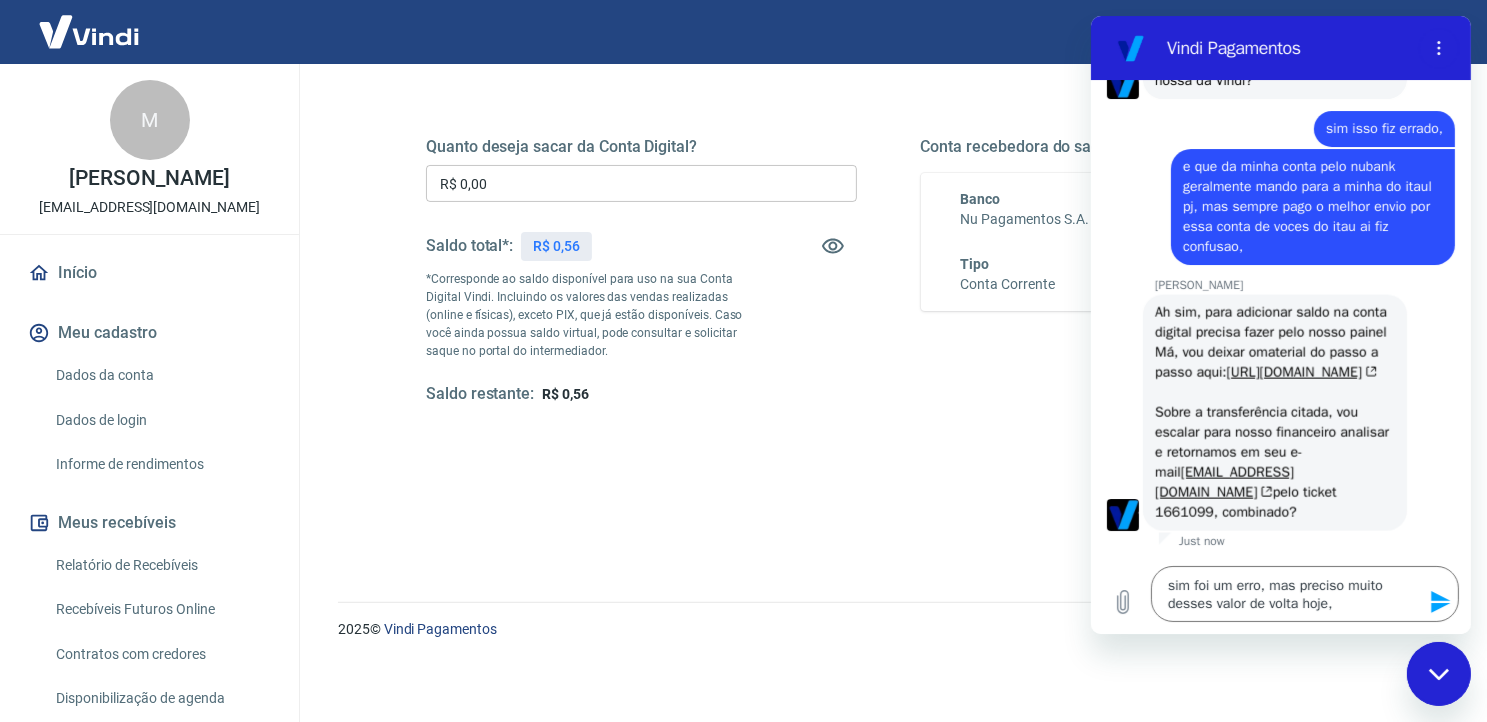 click 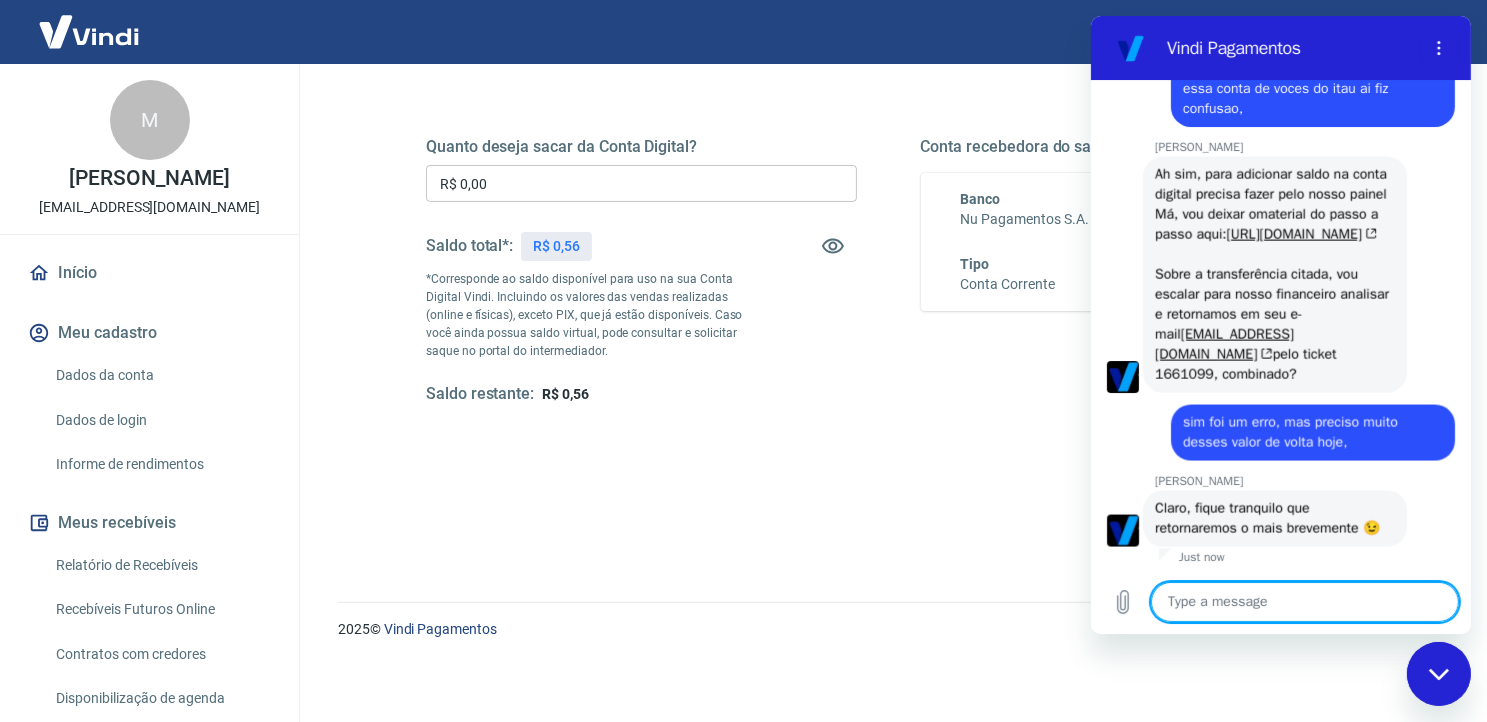 scroll, scrollTop: 3169, scrollLeft: 0, axis: vertical 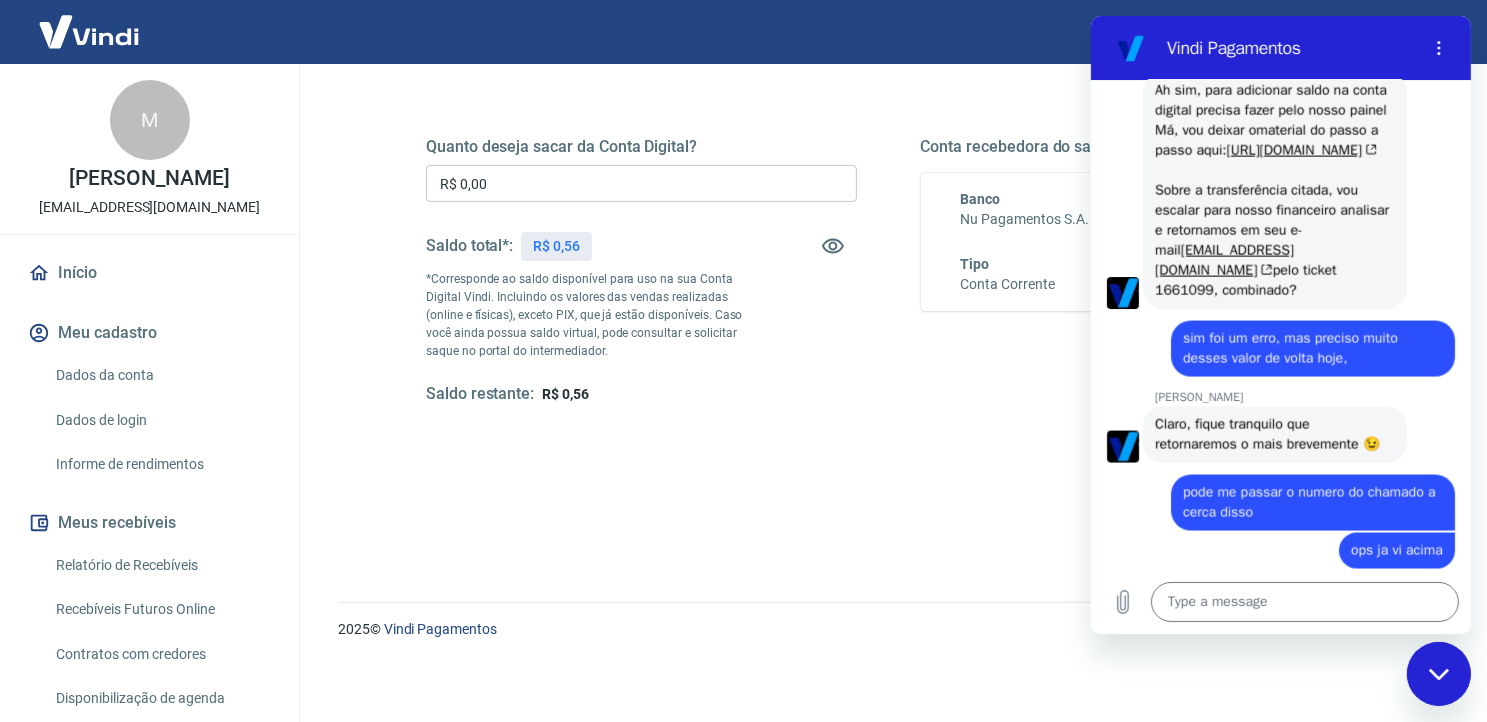drag, startPoint x: 1388, startPoint y: 453, endPoint x: 1152, endPoint y: 365, distance: 251.87299 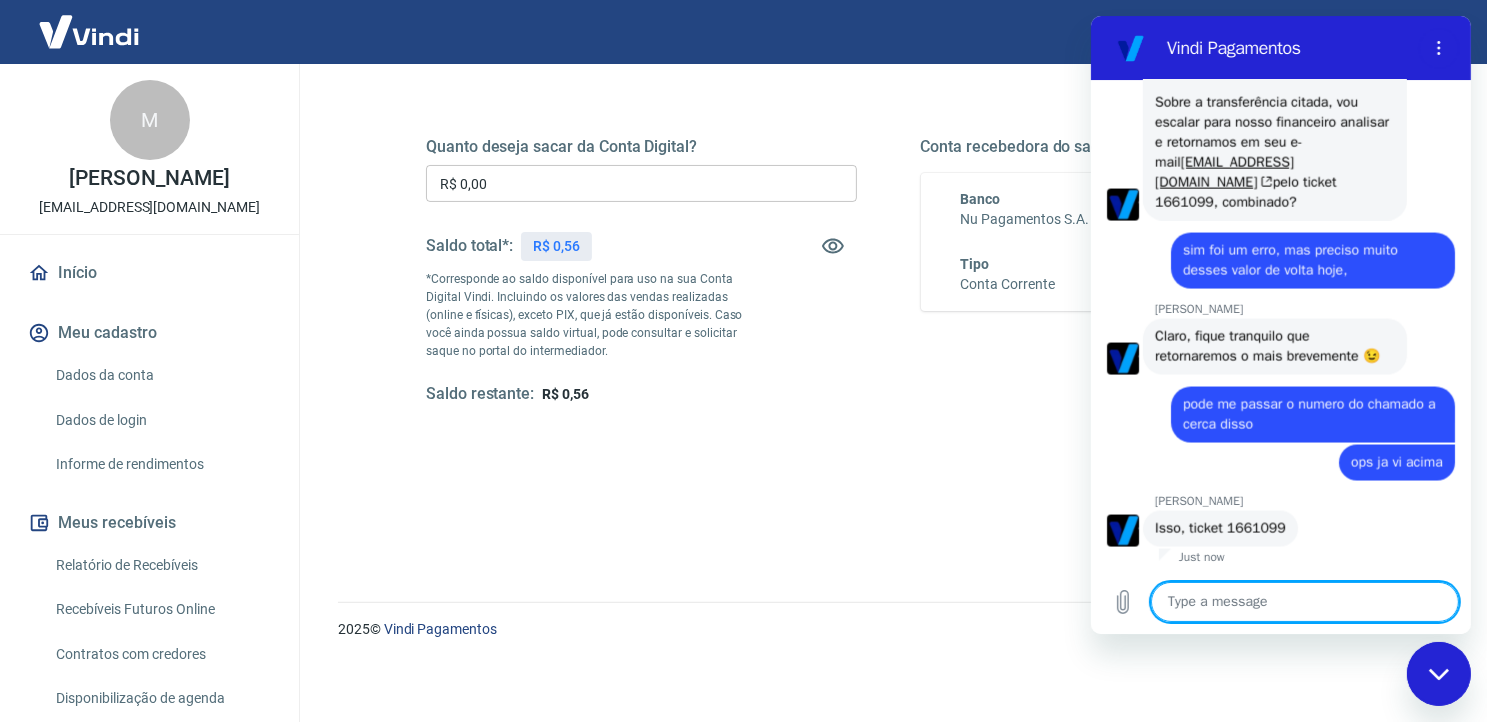 scroll, scrollTop: 3341, scrollLeft: 0, axis: vertical 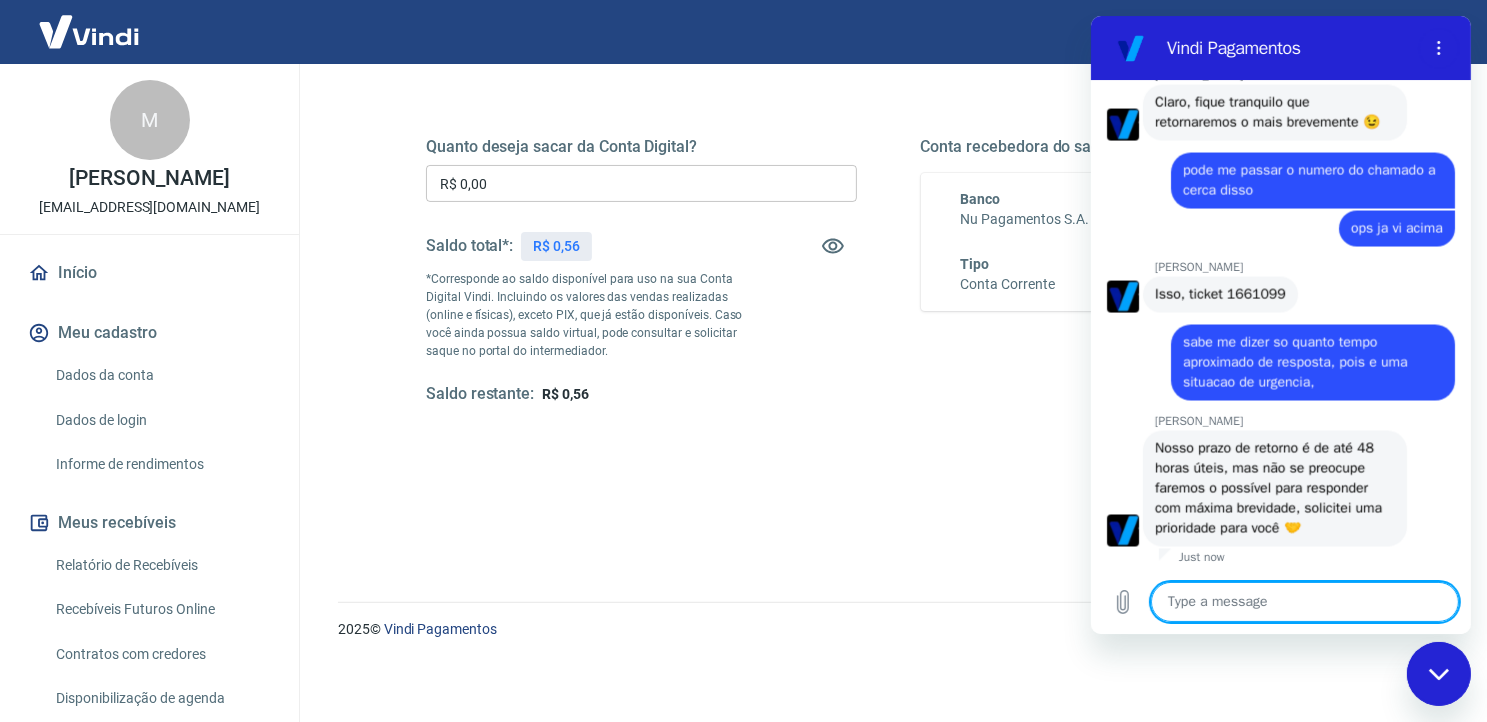 click at bounding box center [1304, 602] 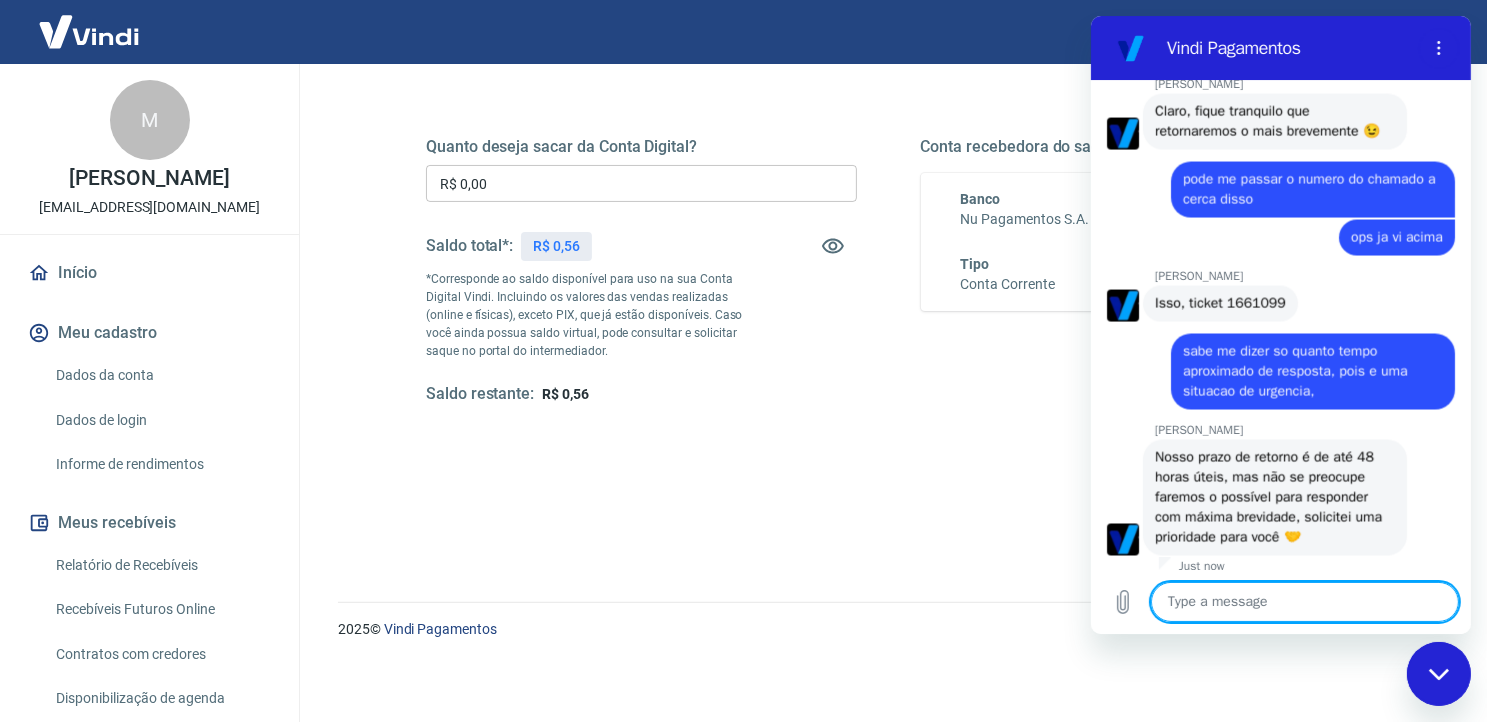 scroll, scrollTop: 3375, scrollLeft: 0, axis: vertical 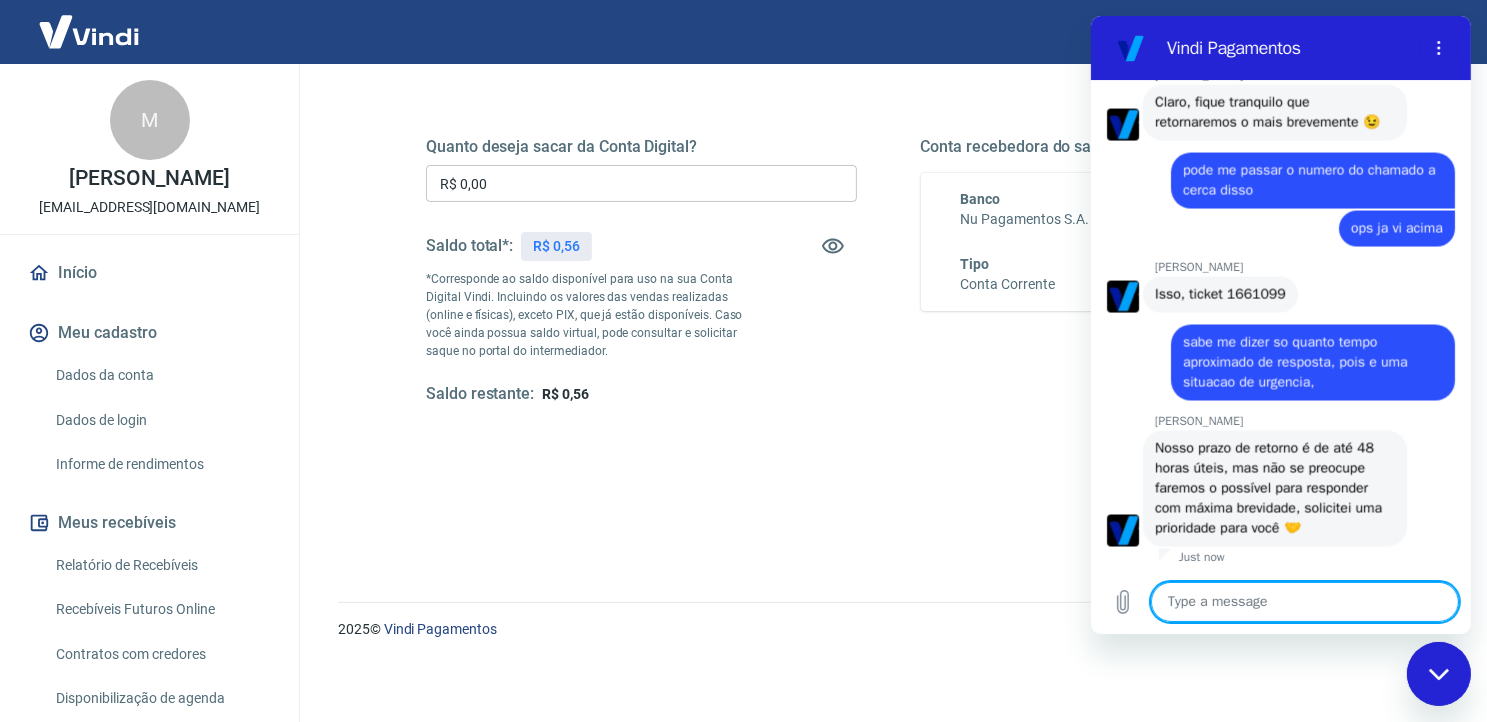 click at bounding box center [1304, 602] 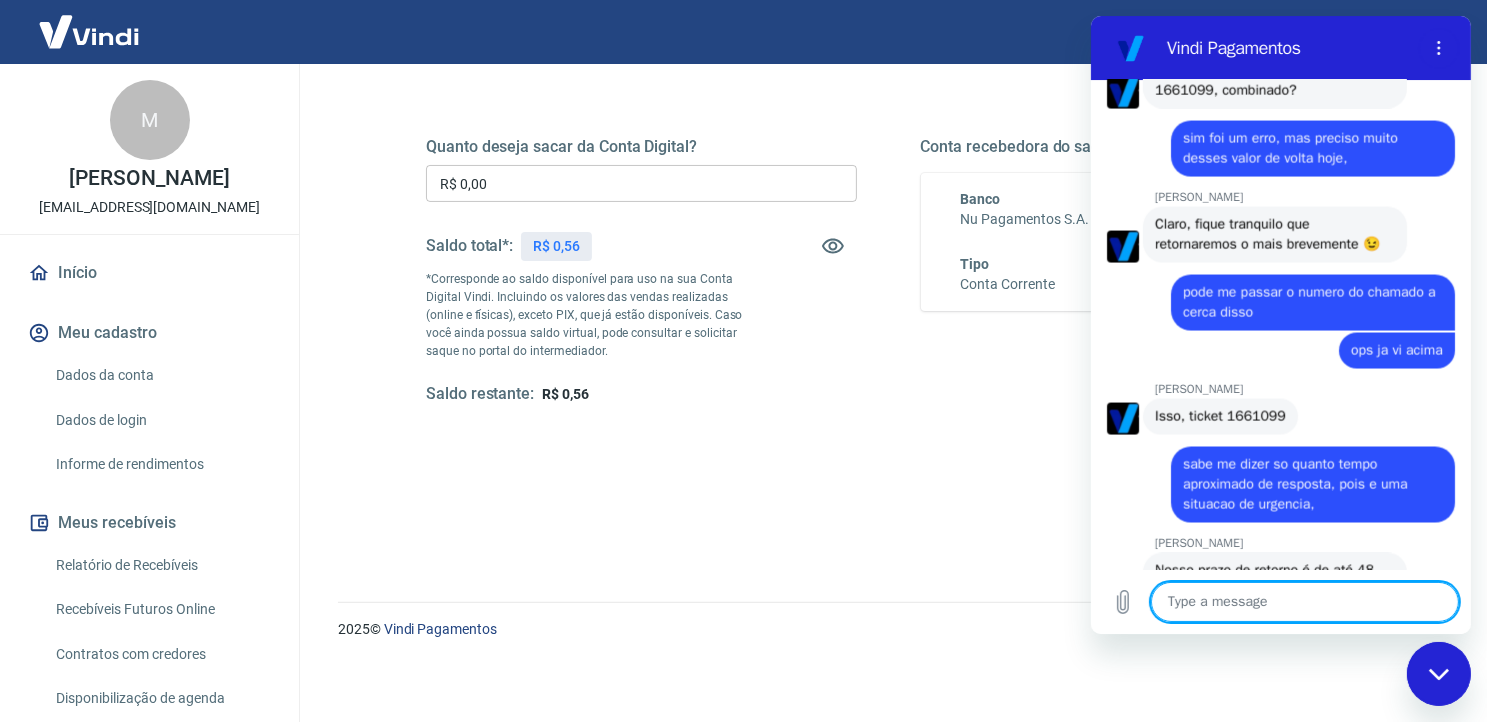 scroll, scrollTop: 3075, scrollLeft: 0, axis: vertical 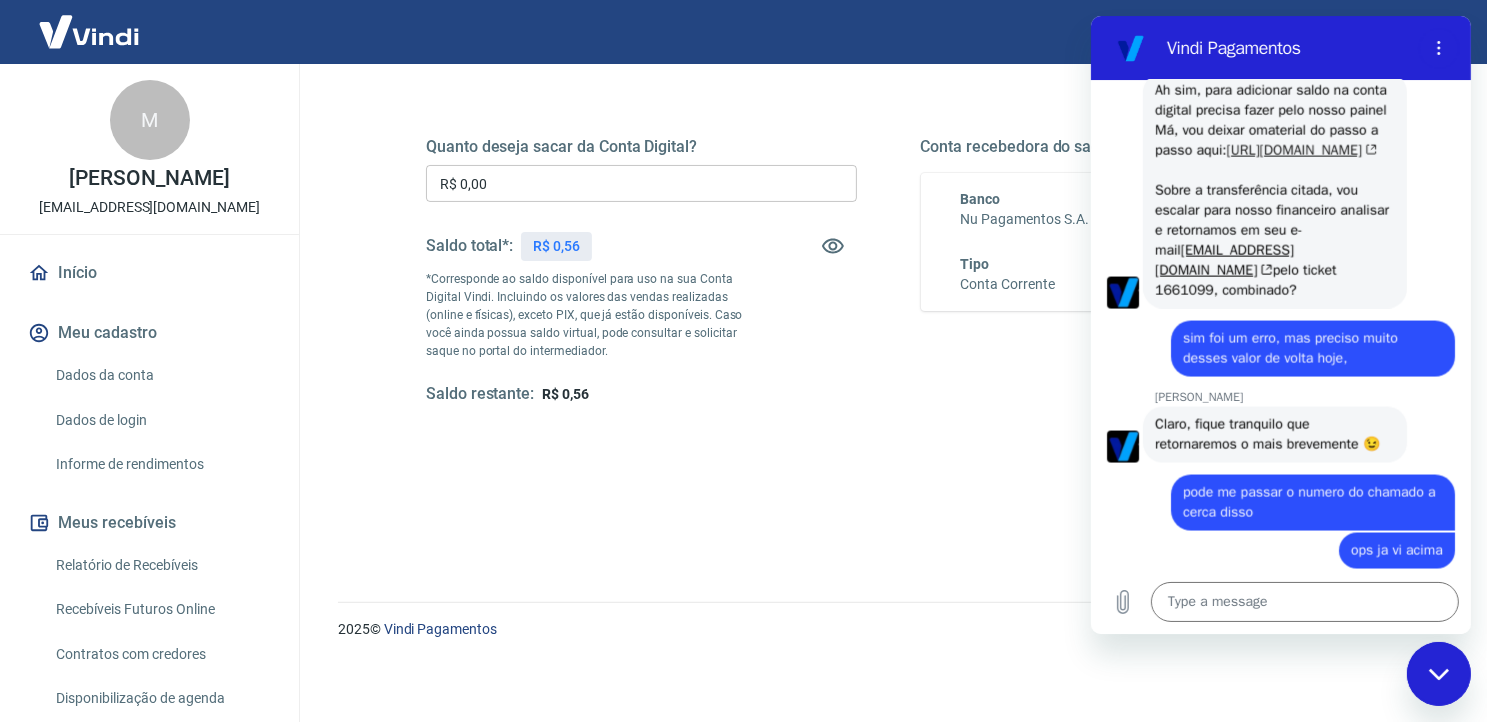 click on "https://atendimento-pagamentos.vindi.com.br/hc/pt-br/articles/16034012923163-Adi%C3%A7%C3%A3o-de-Saldo" at bounding box center [1301, 150] 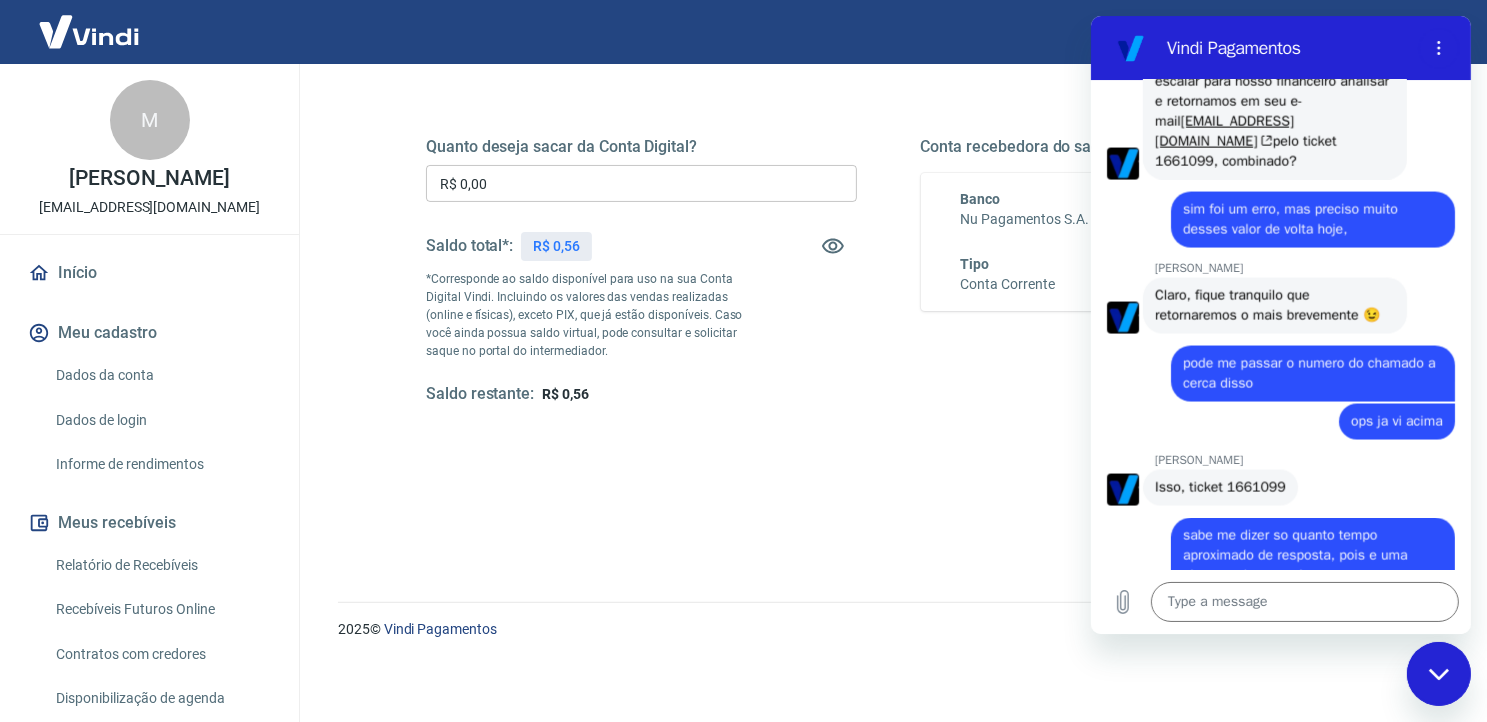 scroll, scrollTop: 3075, scrollLeft: 0, axis: vertical 